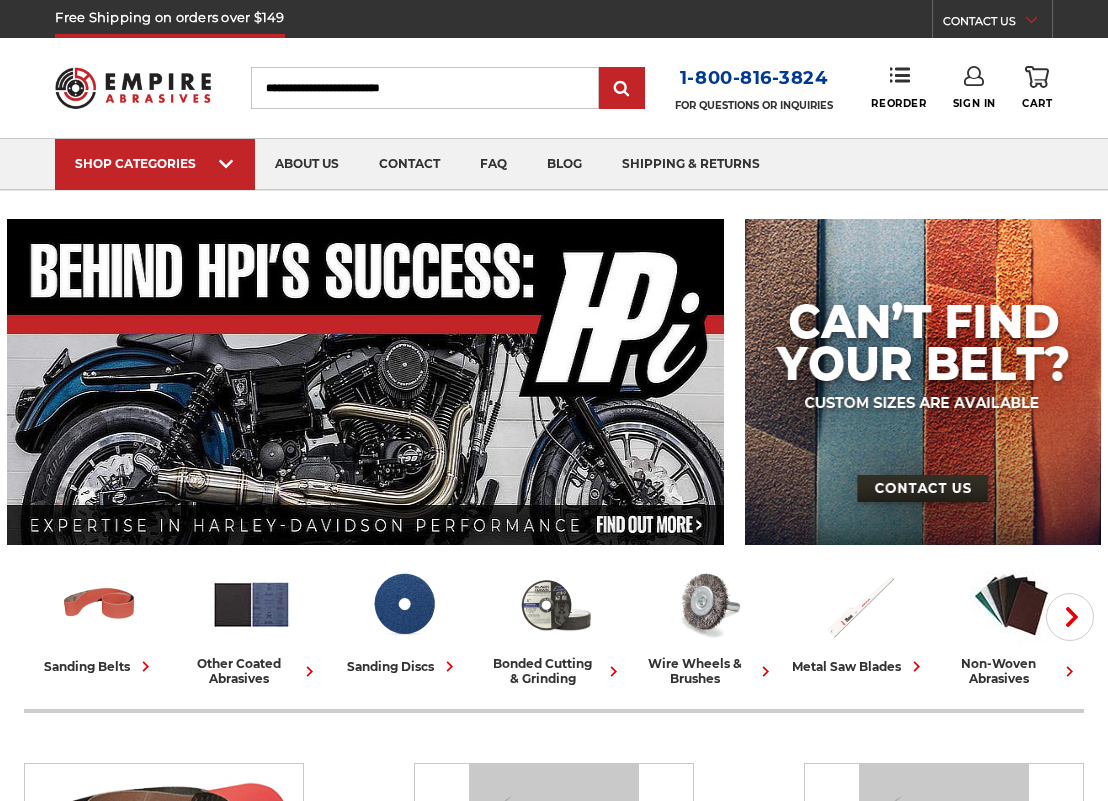 scroll, scrollTop: 0, scrollLeft: 0, axis: both 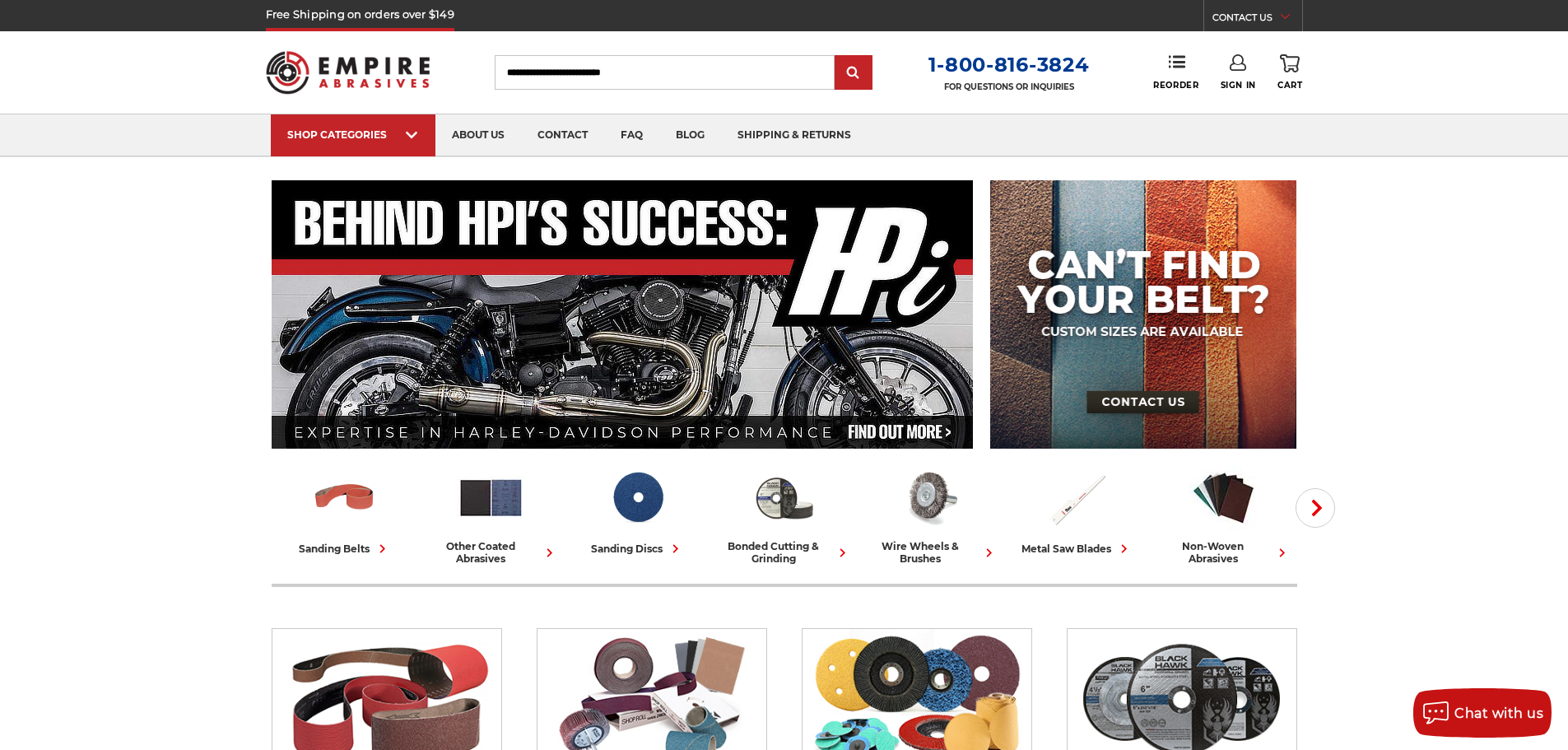 type on "**********" 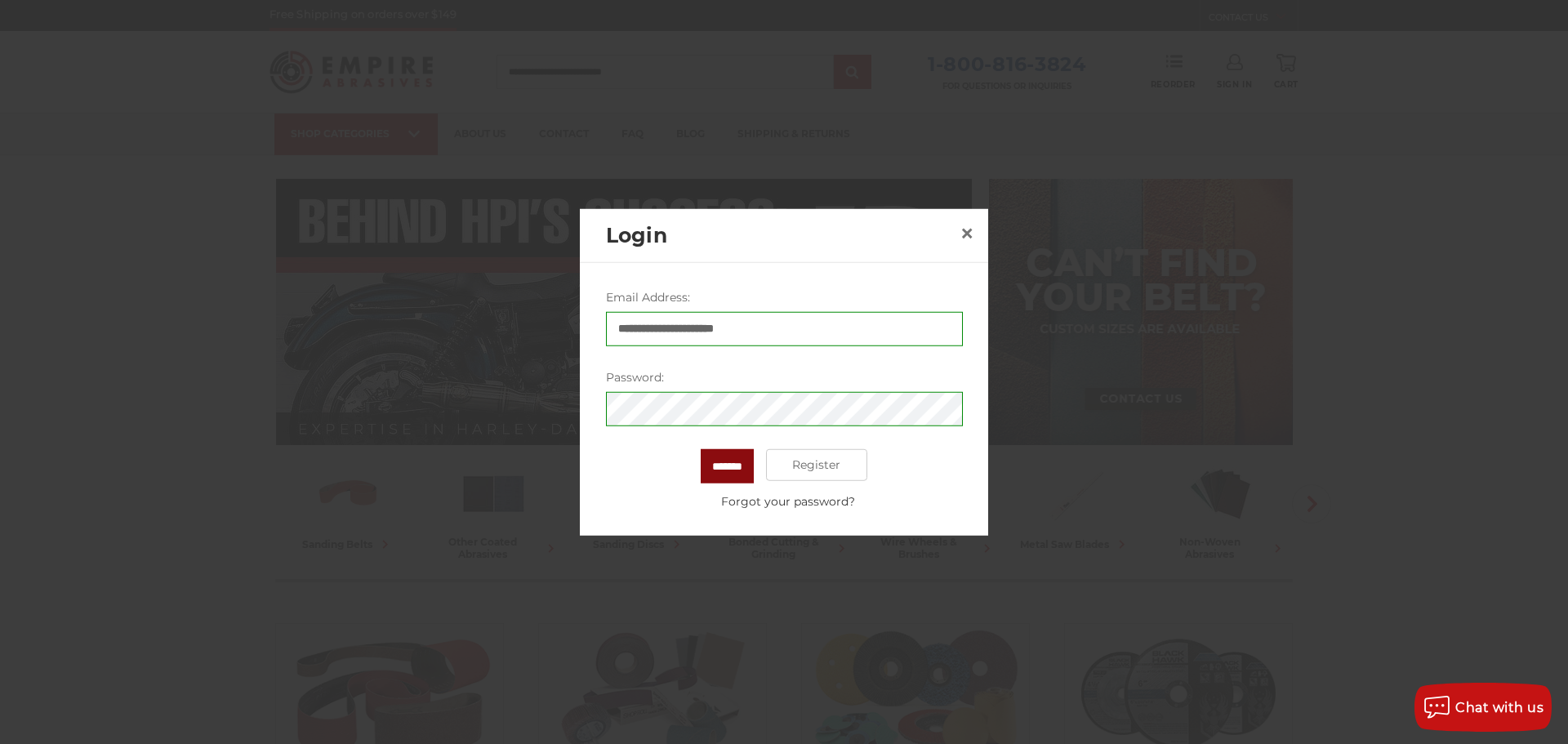 click on "*******" at bounding box center (727, 466) 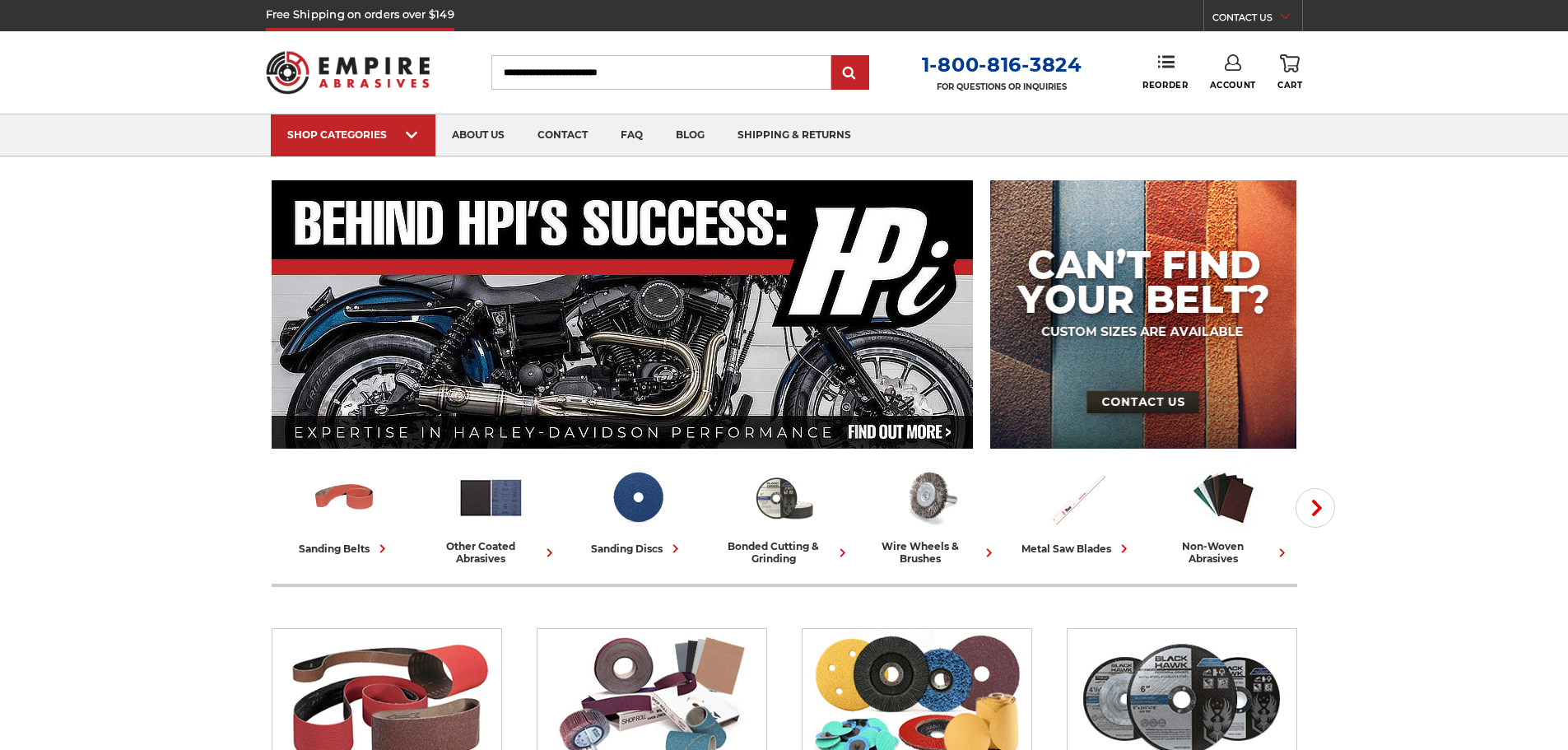 scroll, scrollTop: 0, scrollLeft: 0, axis: both 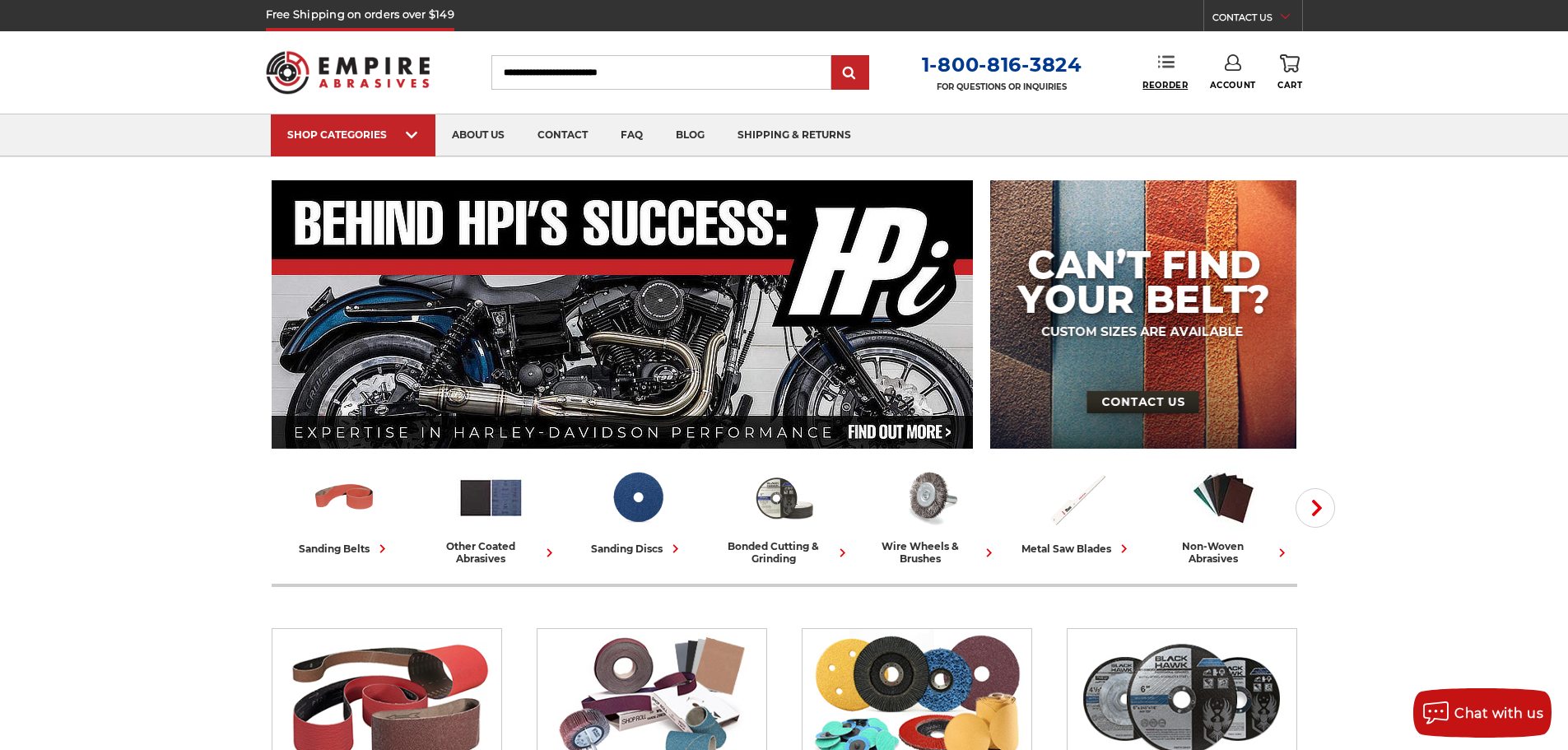 click on "Reorder" at bounding box center [1165, 85] 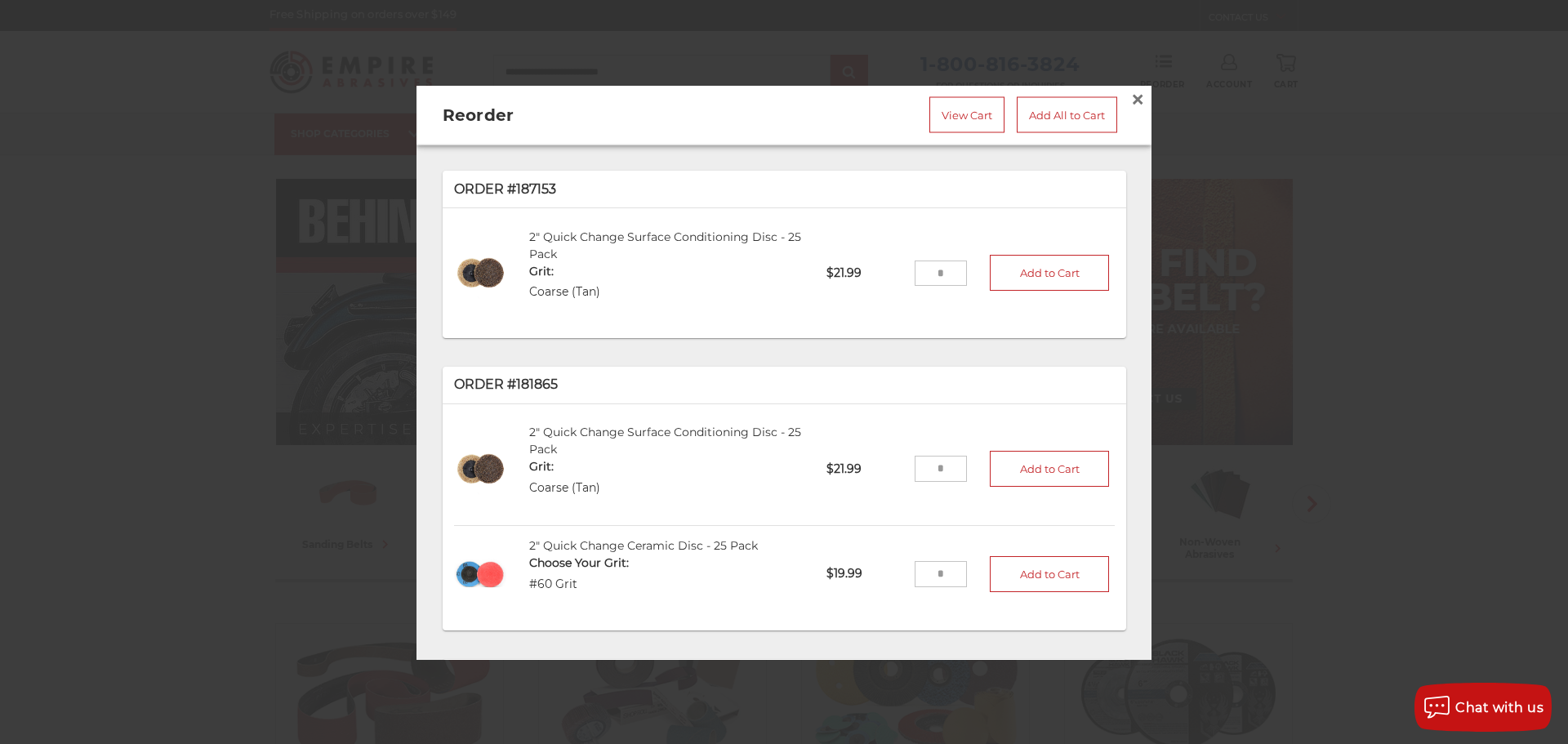 click at bounding box center [941, 273] 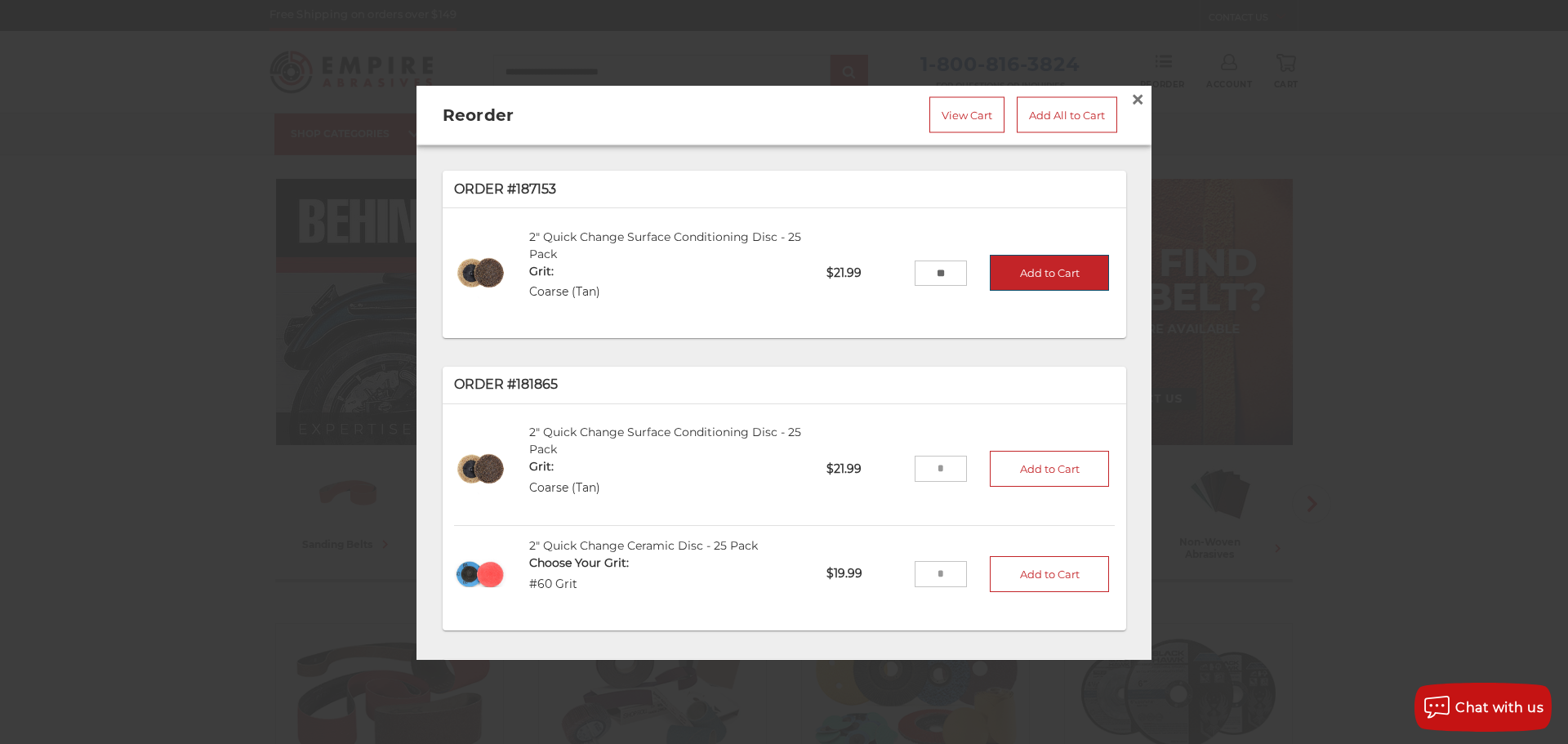 type on "**" 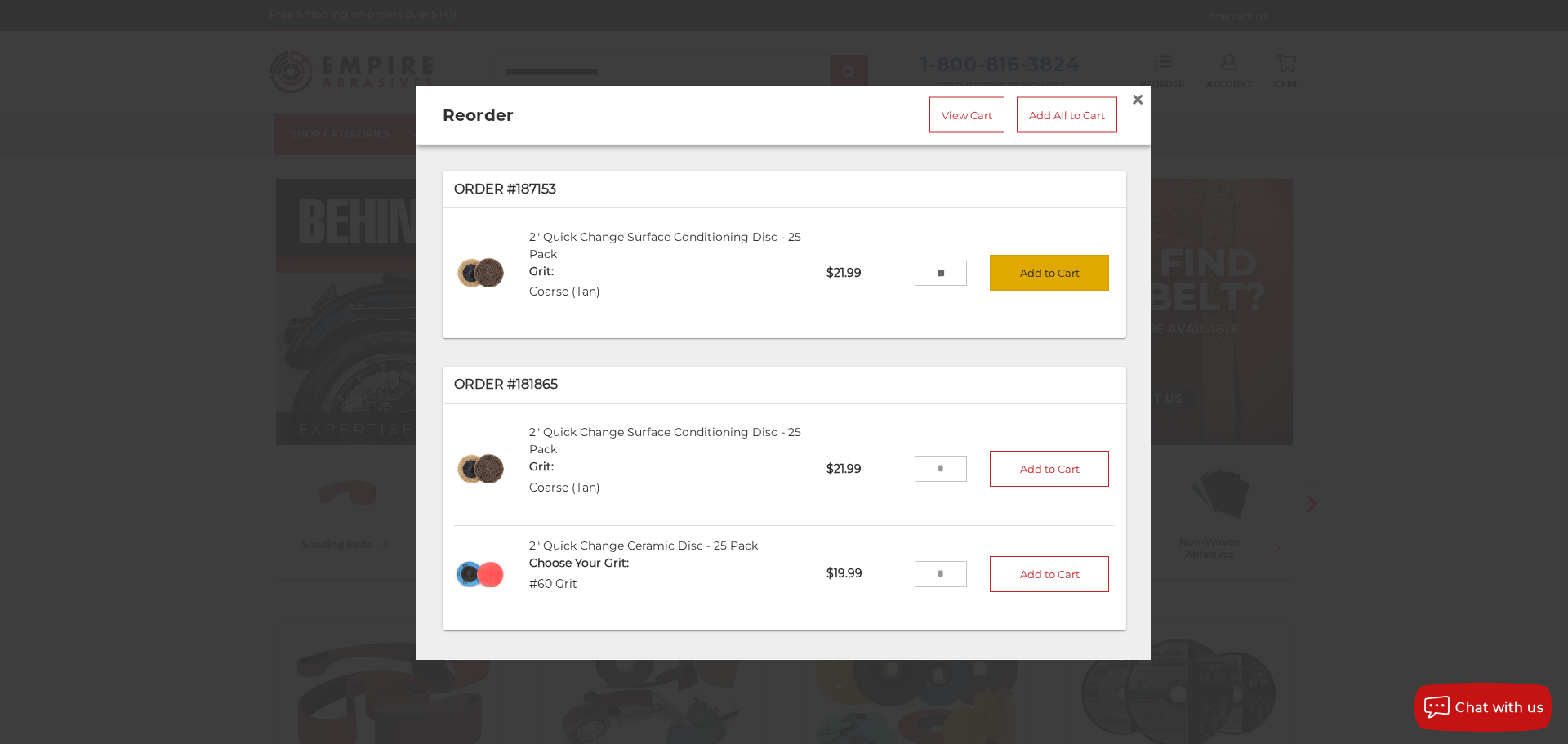 click on "Add to Cart" at bounding box center (1049, 273) 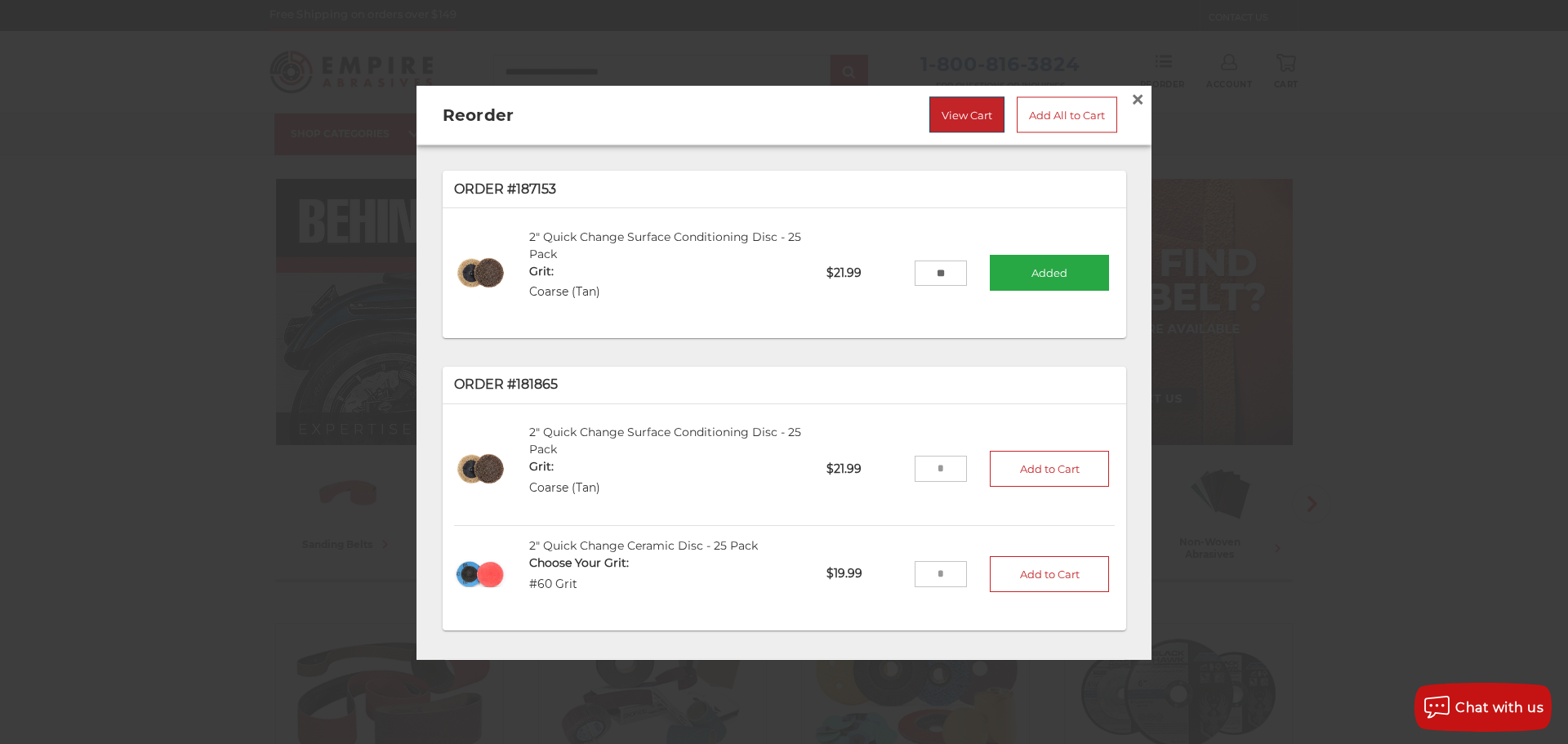 click on "View Cart" at bounding box center (967, 114) 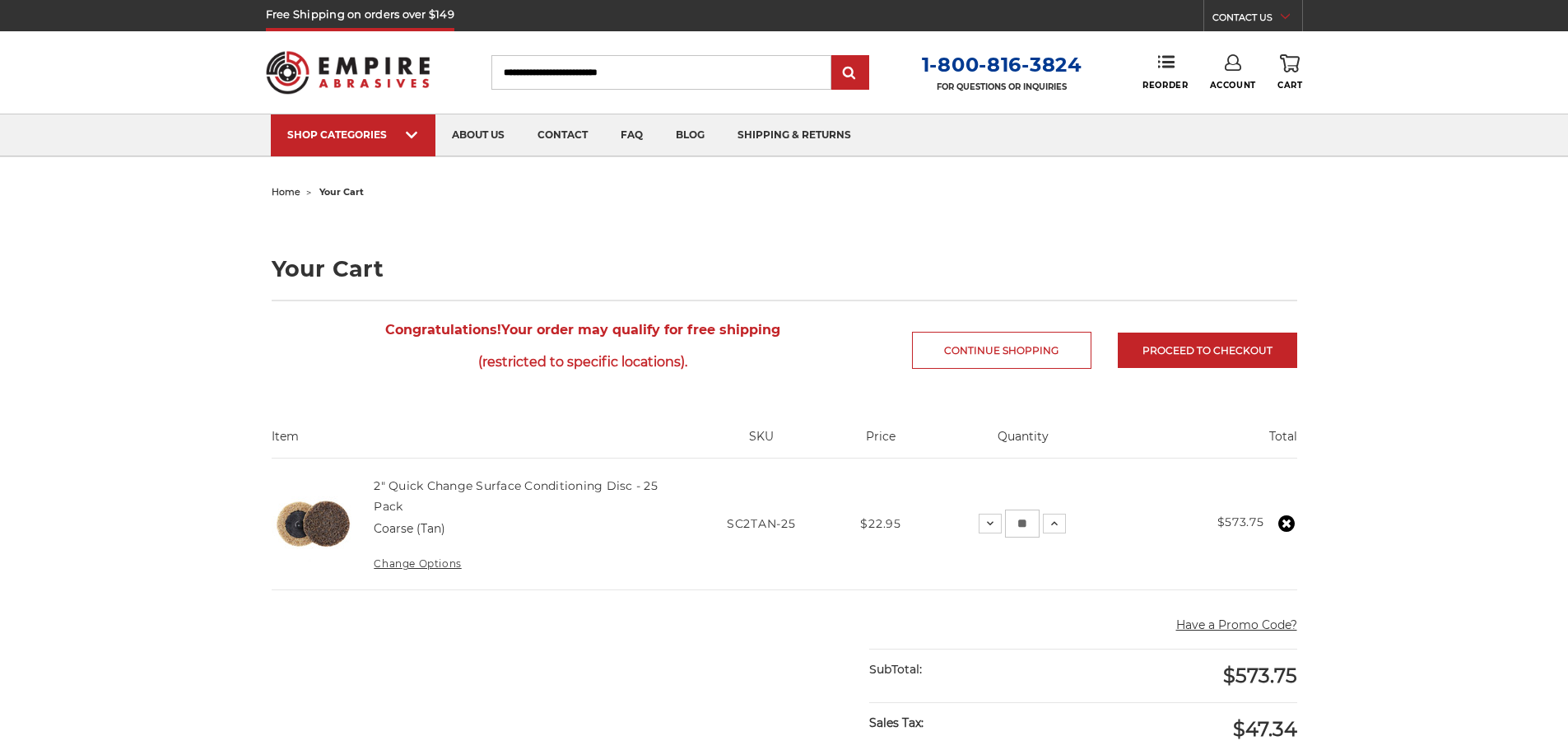 scroll, scrollTop: 0, scrollLeft: 0, axis: both 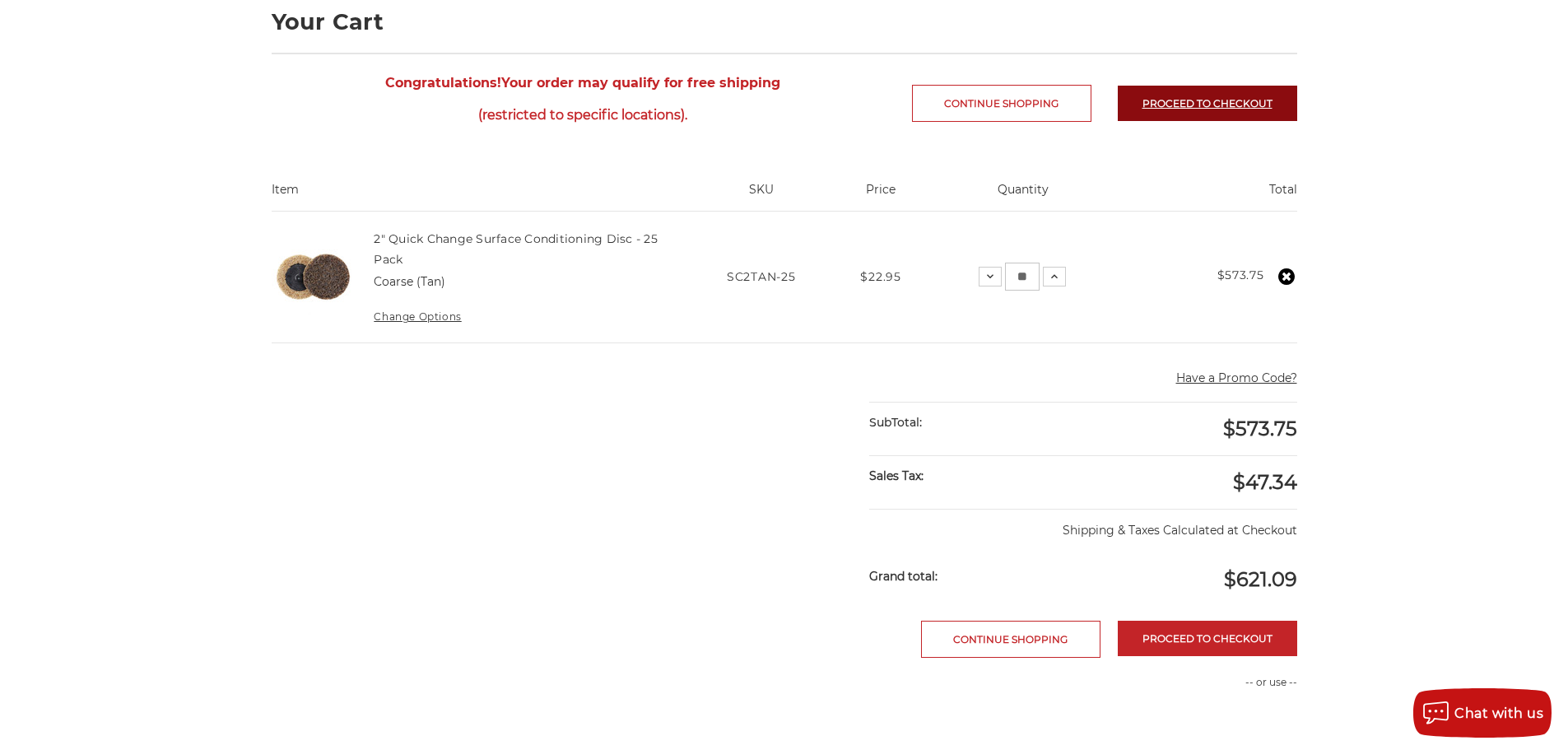 click on "Proceed to checkout" at bounding box center [1207, 103] 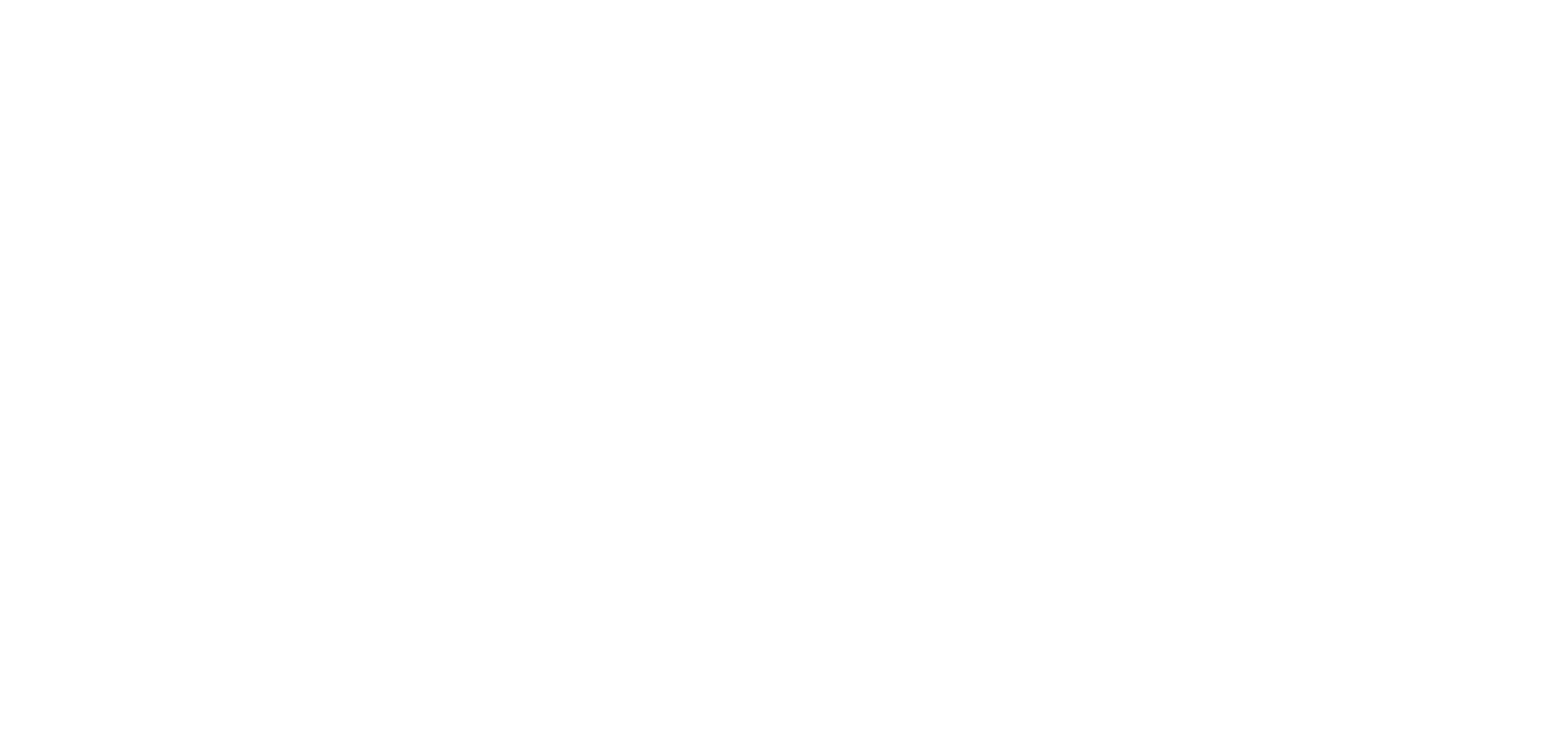 scroll, scrollTop: 0, scrollLeft: 0, axis: both 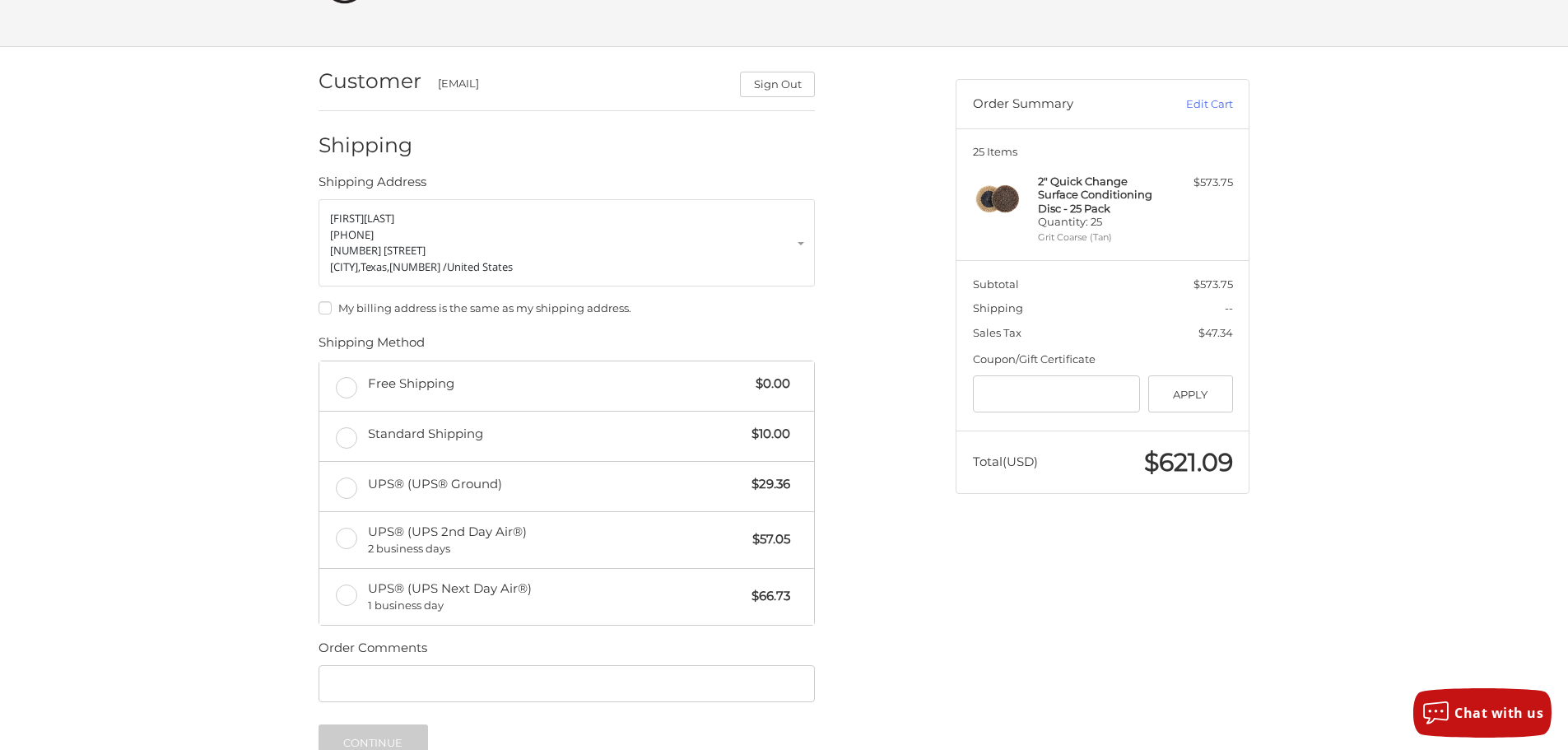 click on "My billing address is the same as my shipping address." at bounding box center [566, 308] 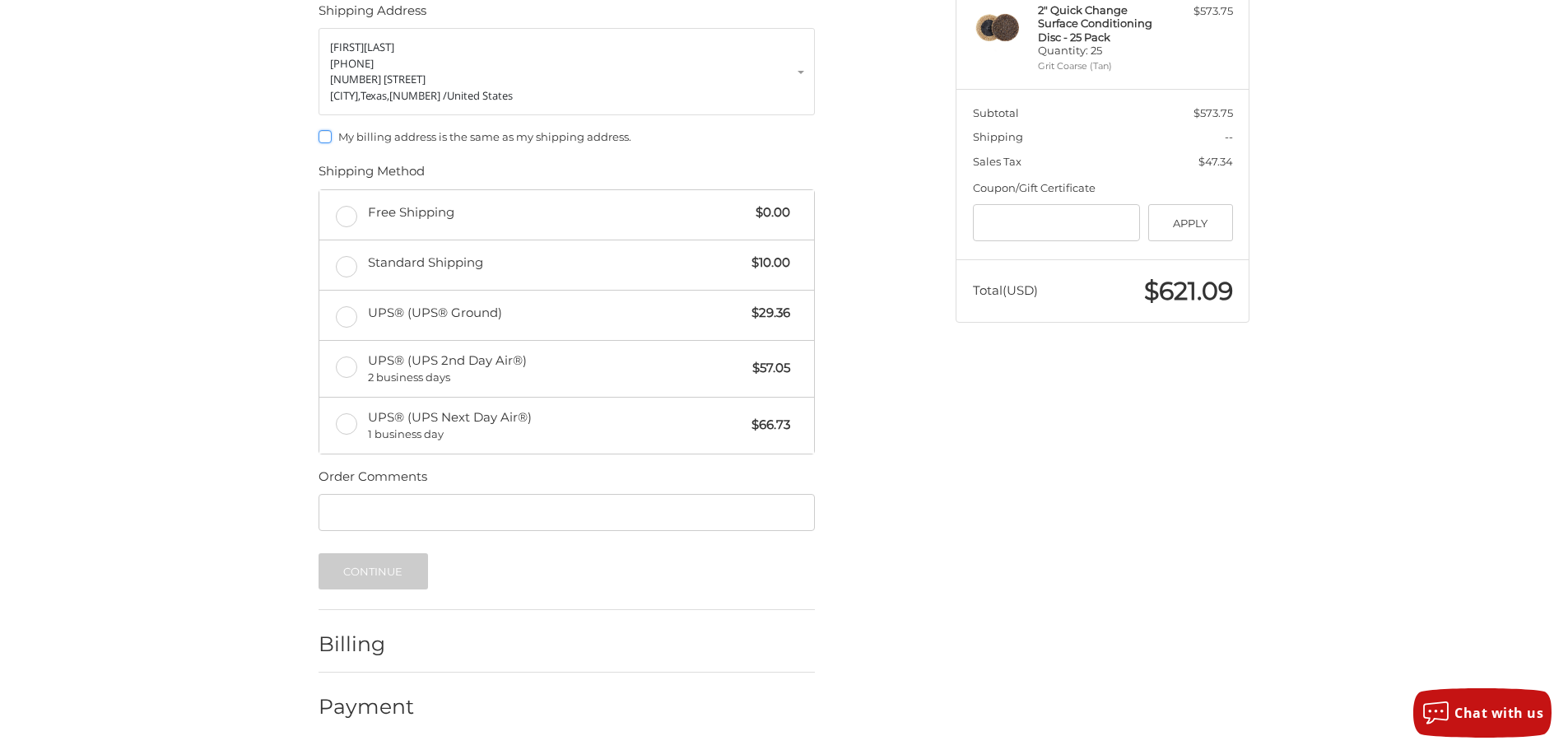 scroll, scrollTop: 254, scrollLeft: 0, axis: vertical 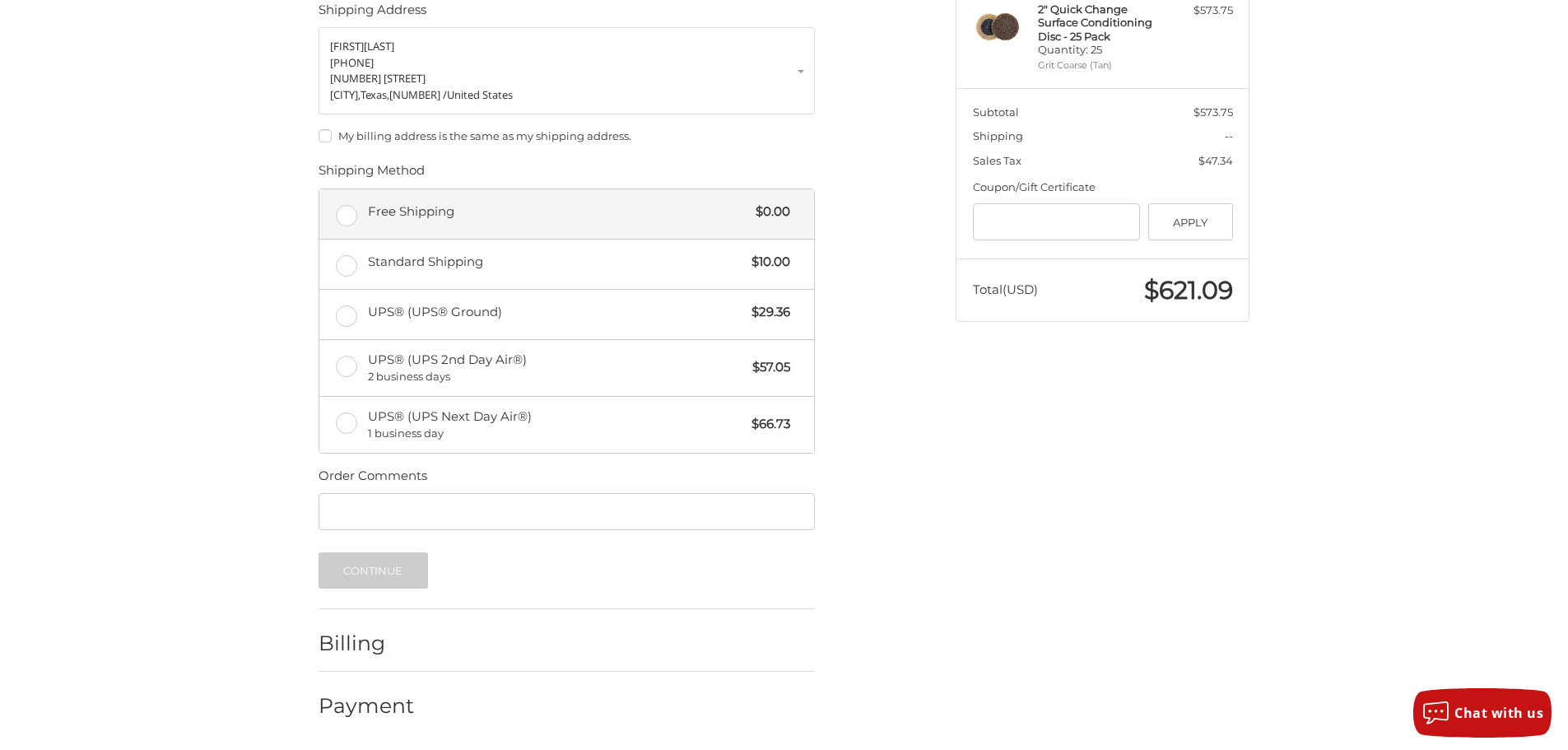click on "Free Shipping $0.00" at bounding box center (566, 214) 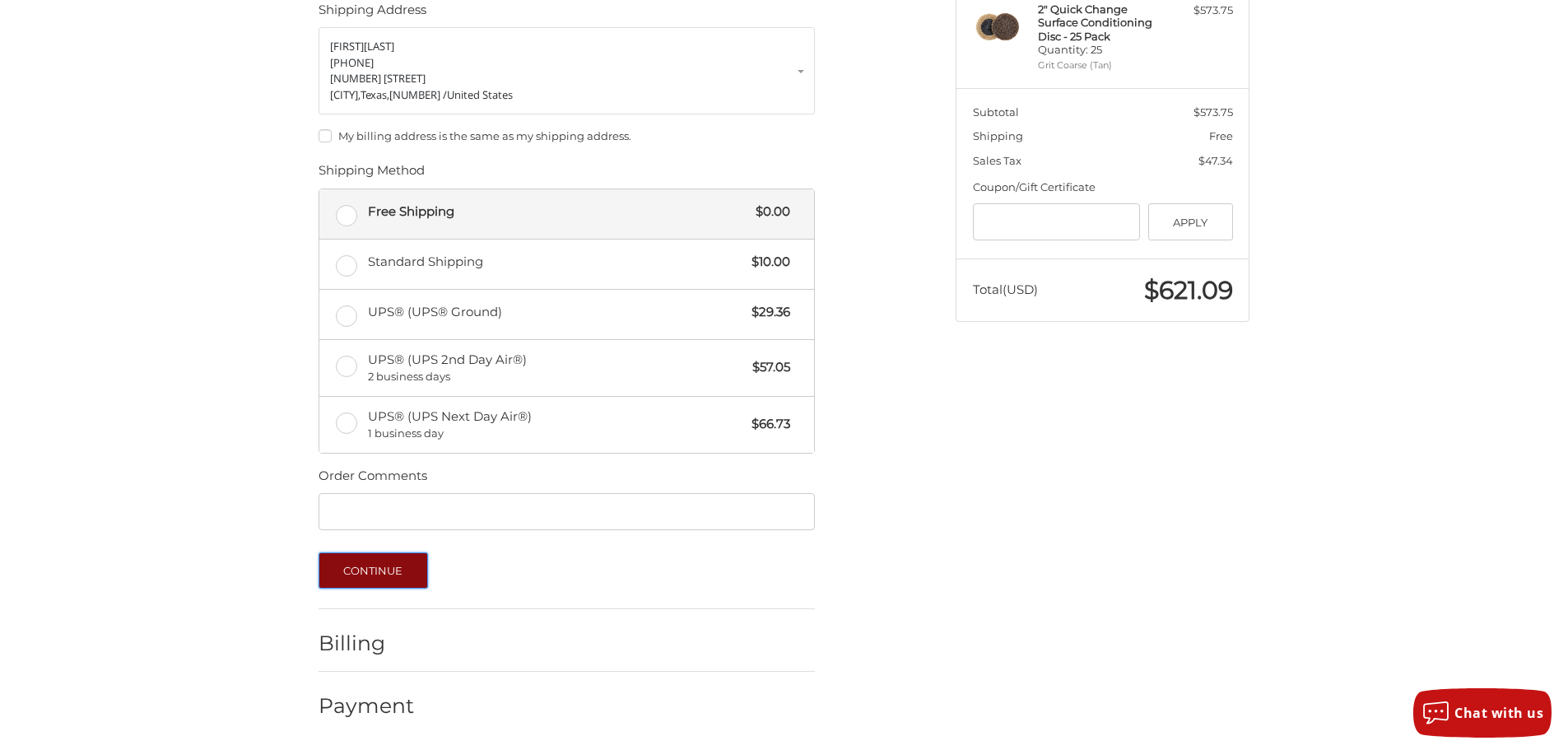 click on "Continue" at bounding box center [373, 571] 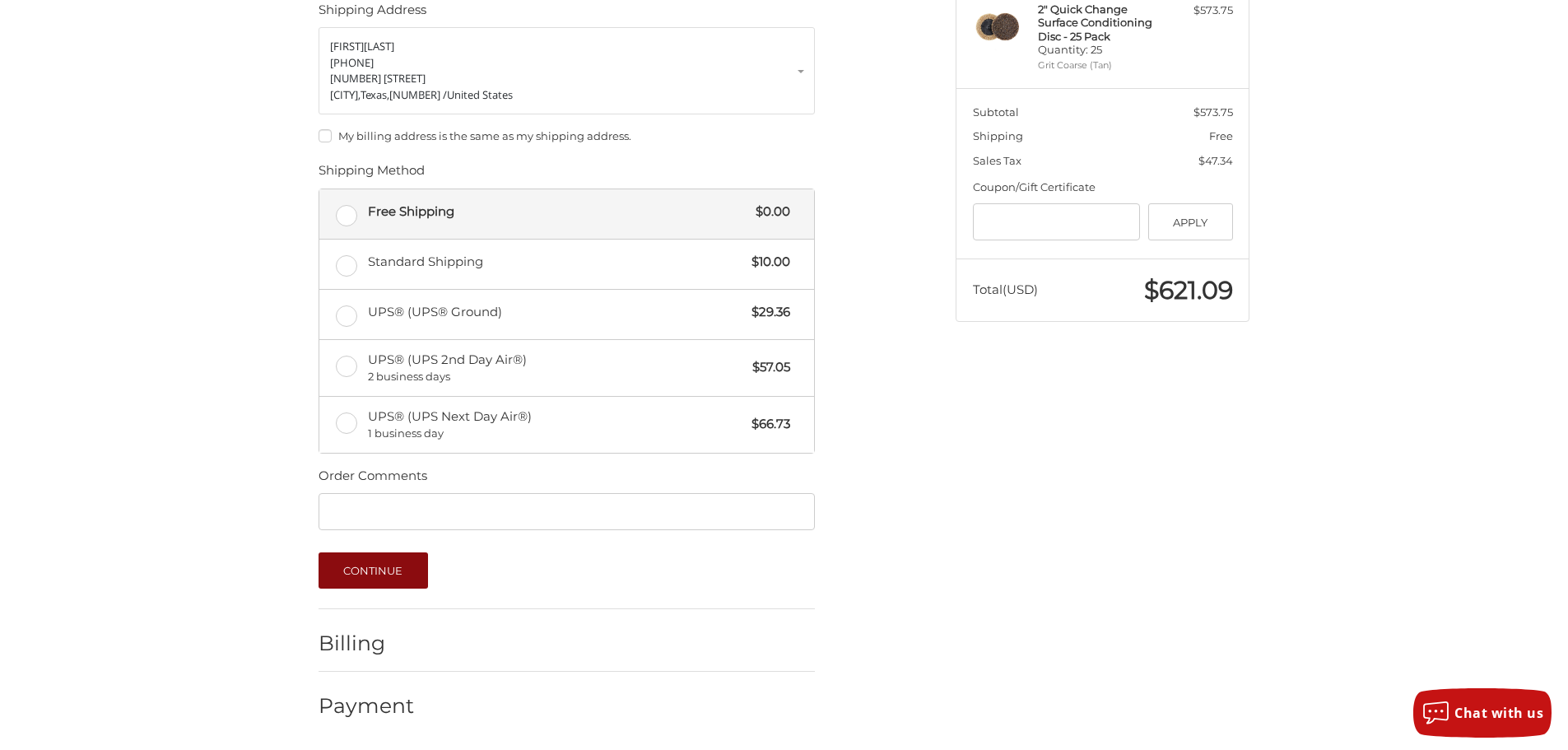 scroll, scrollTop: 0, scrollLeft: 0, axis: both 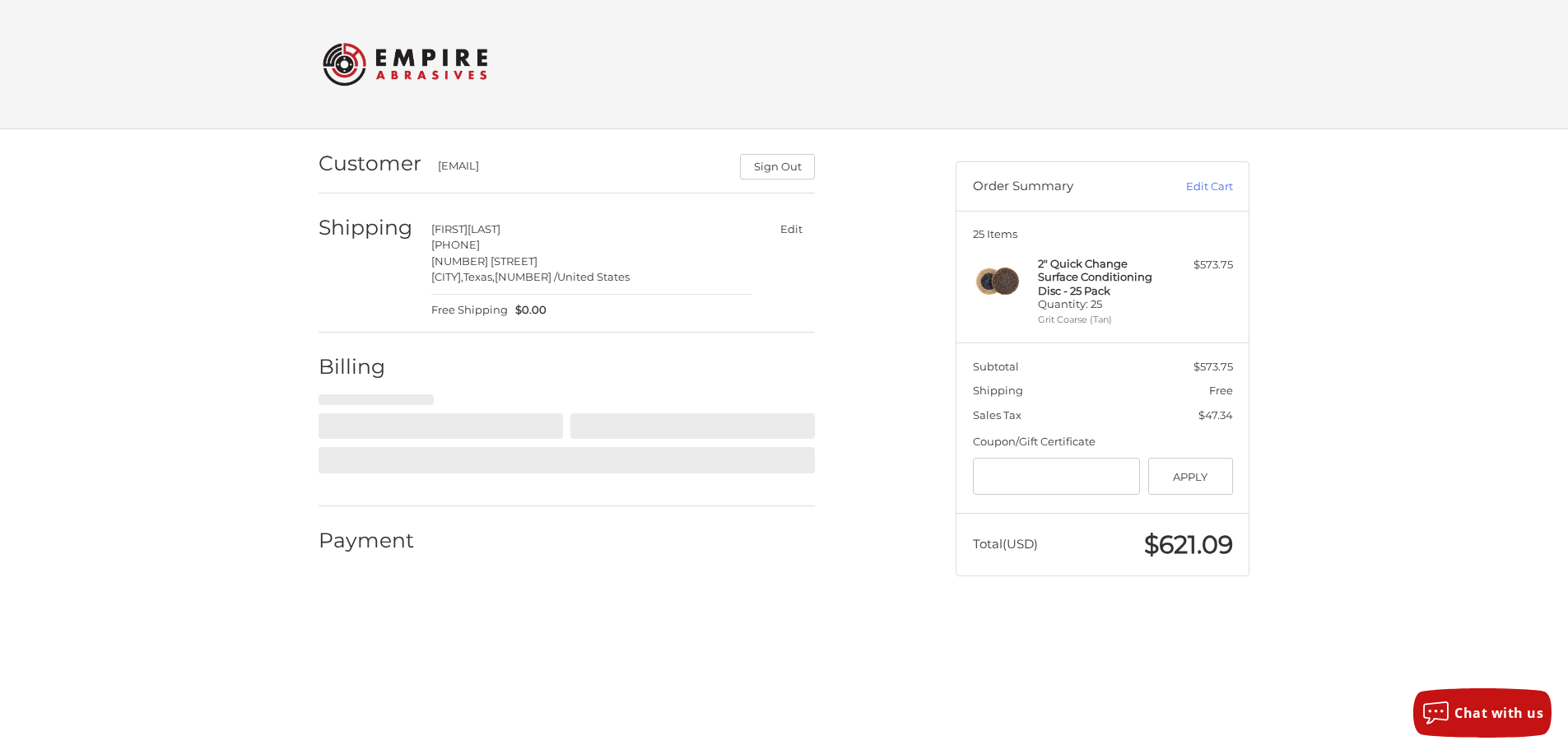 select on "**" 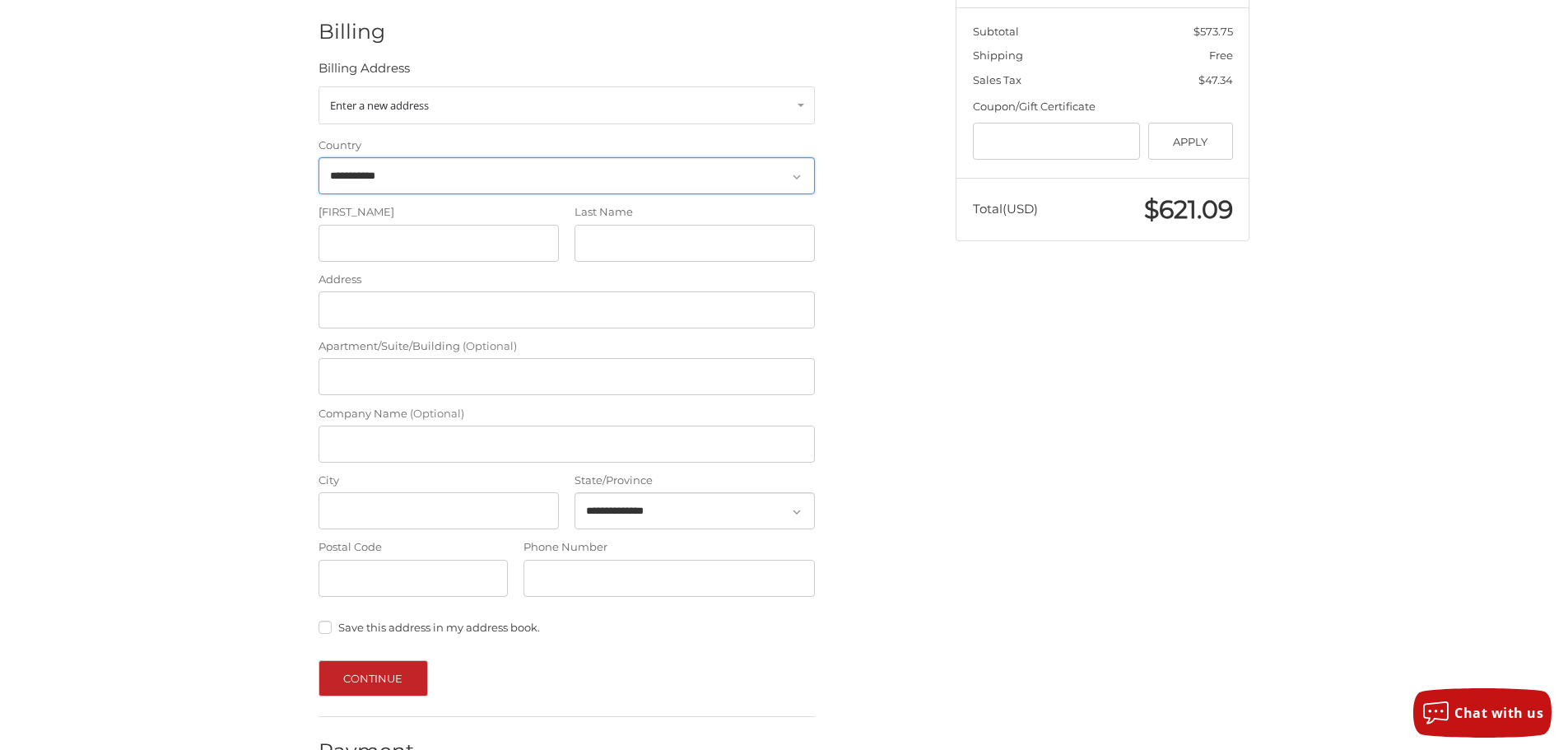 scroll, scrollTop: 298, scrollLeft: 0, axis: vertical 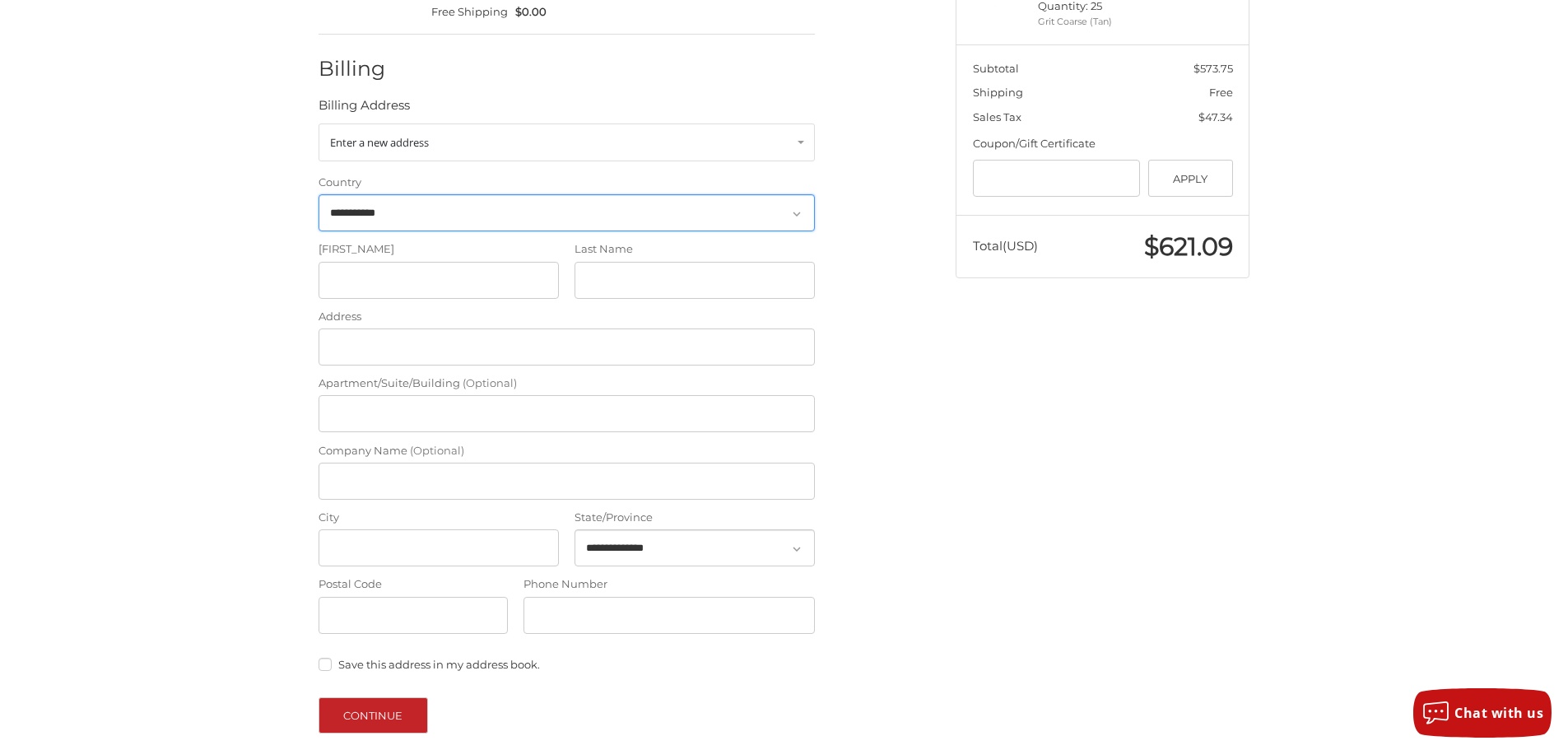 click on "**********" at bounding box center (566, 212) 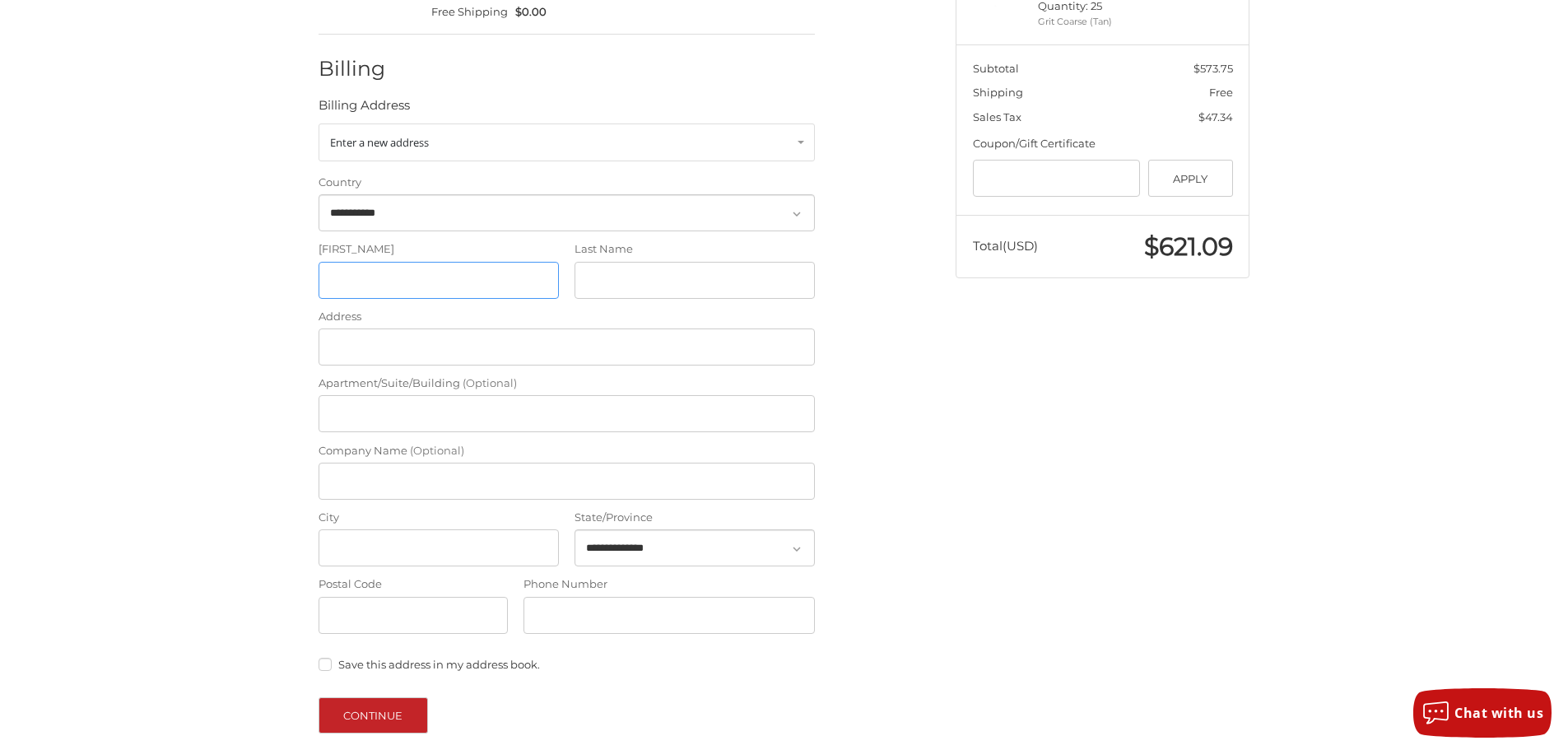 click on "First Name" at bounding box center (439, 280) 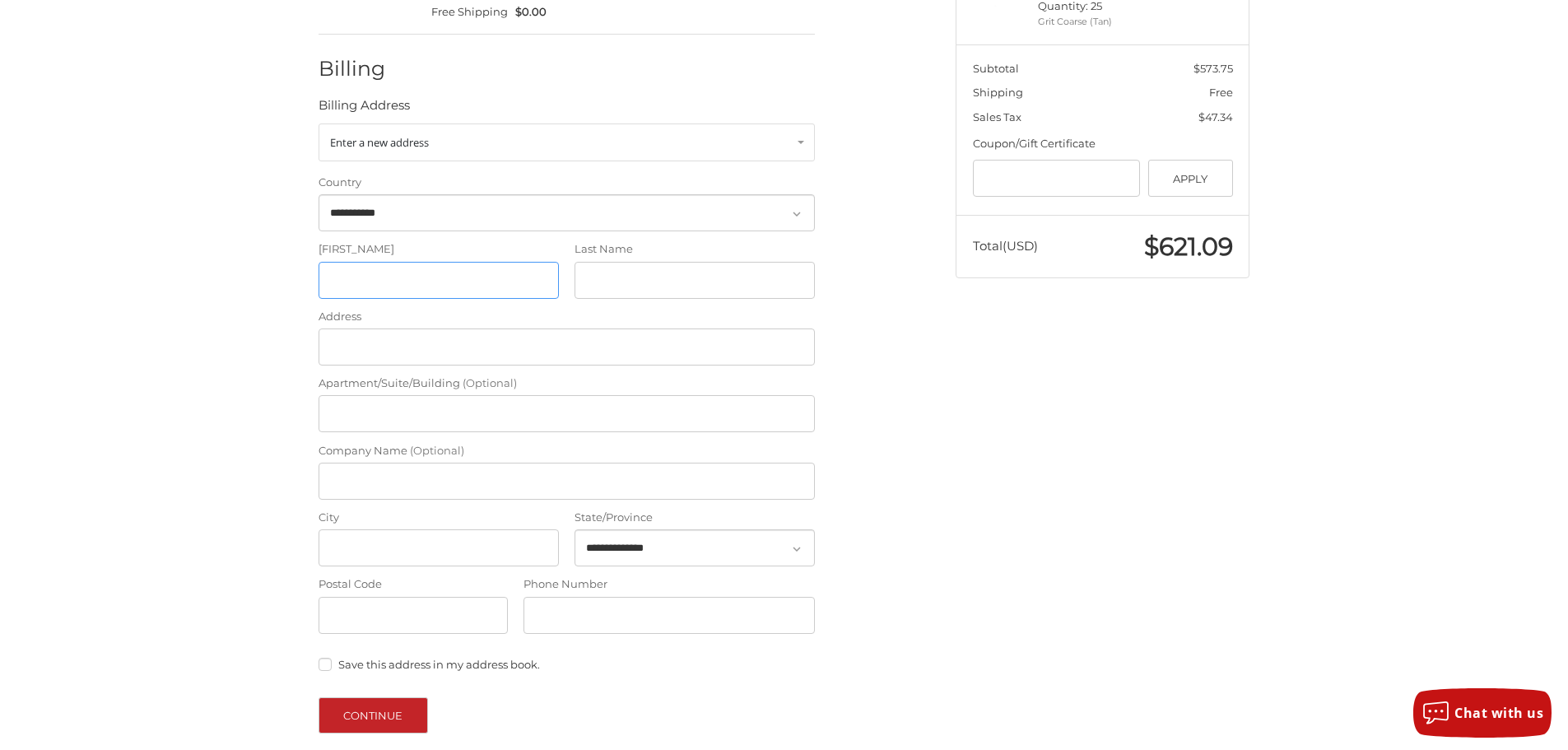 type on "****" 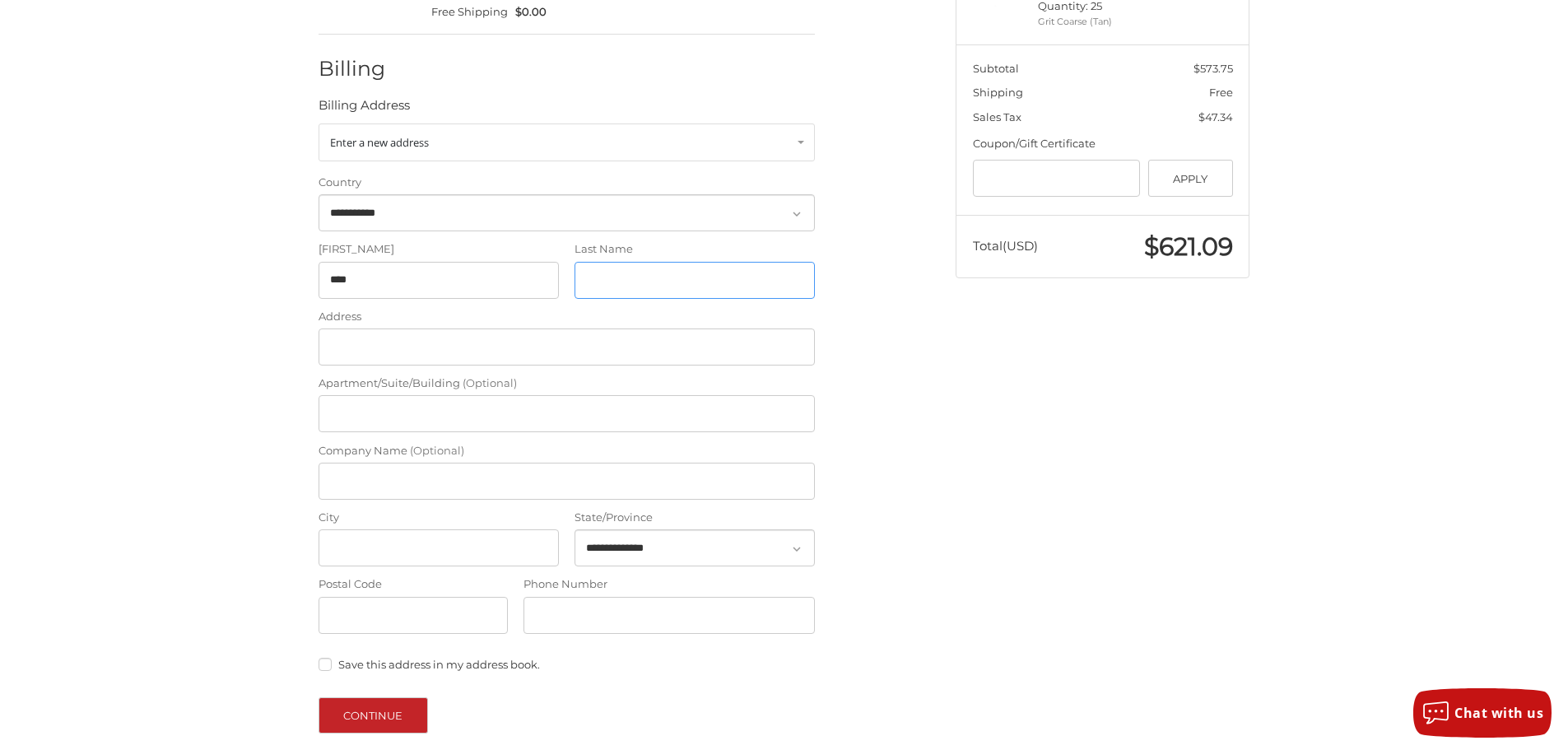 type on "*****" 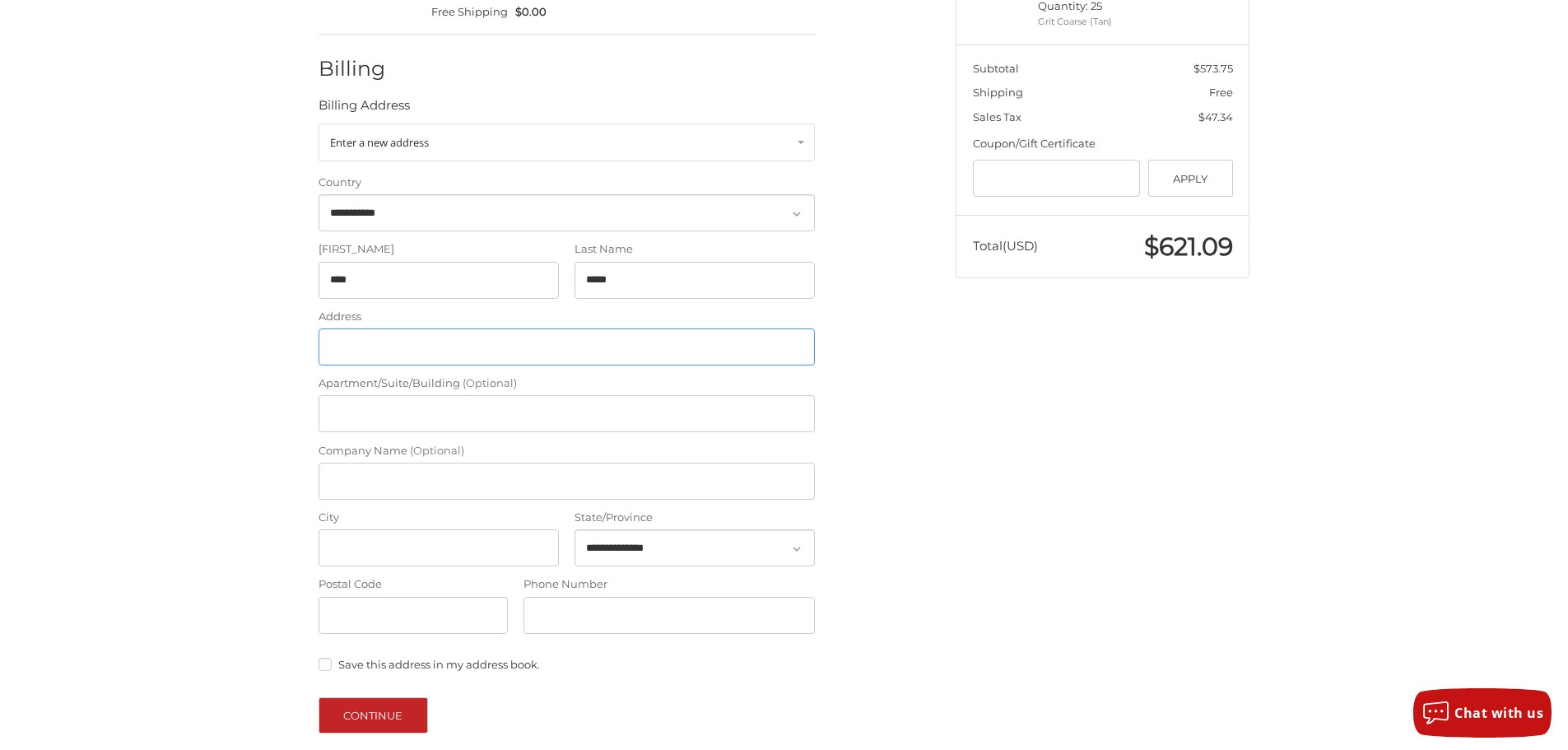 type on "**********" 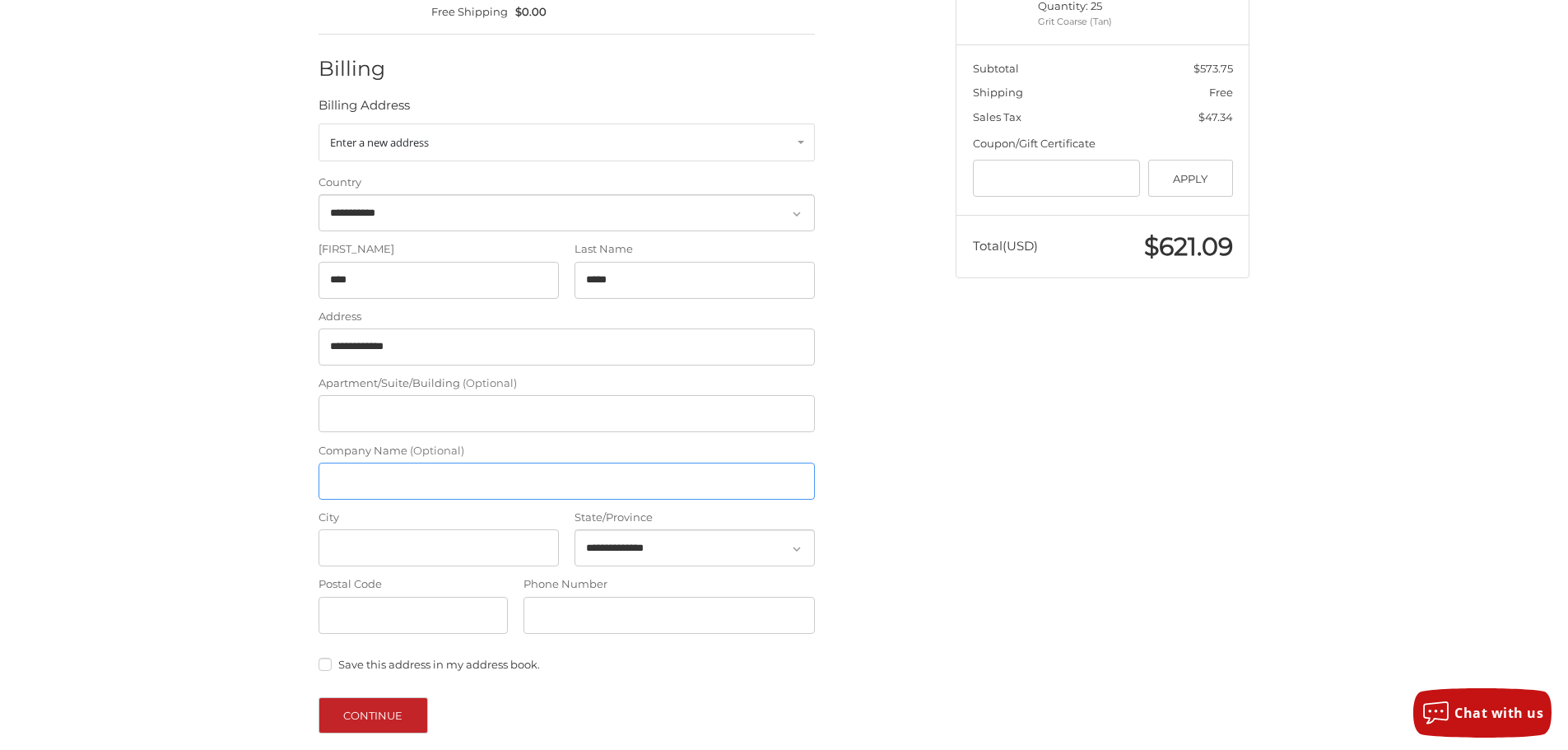 type on "**********" 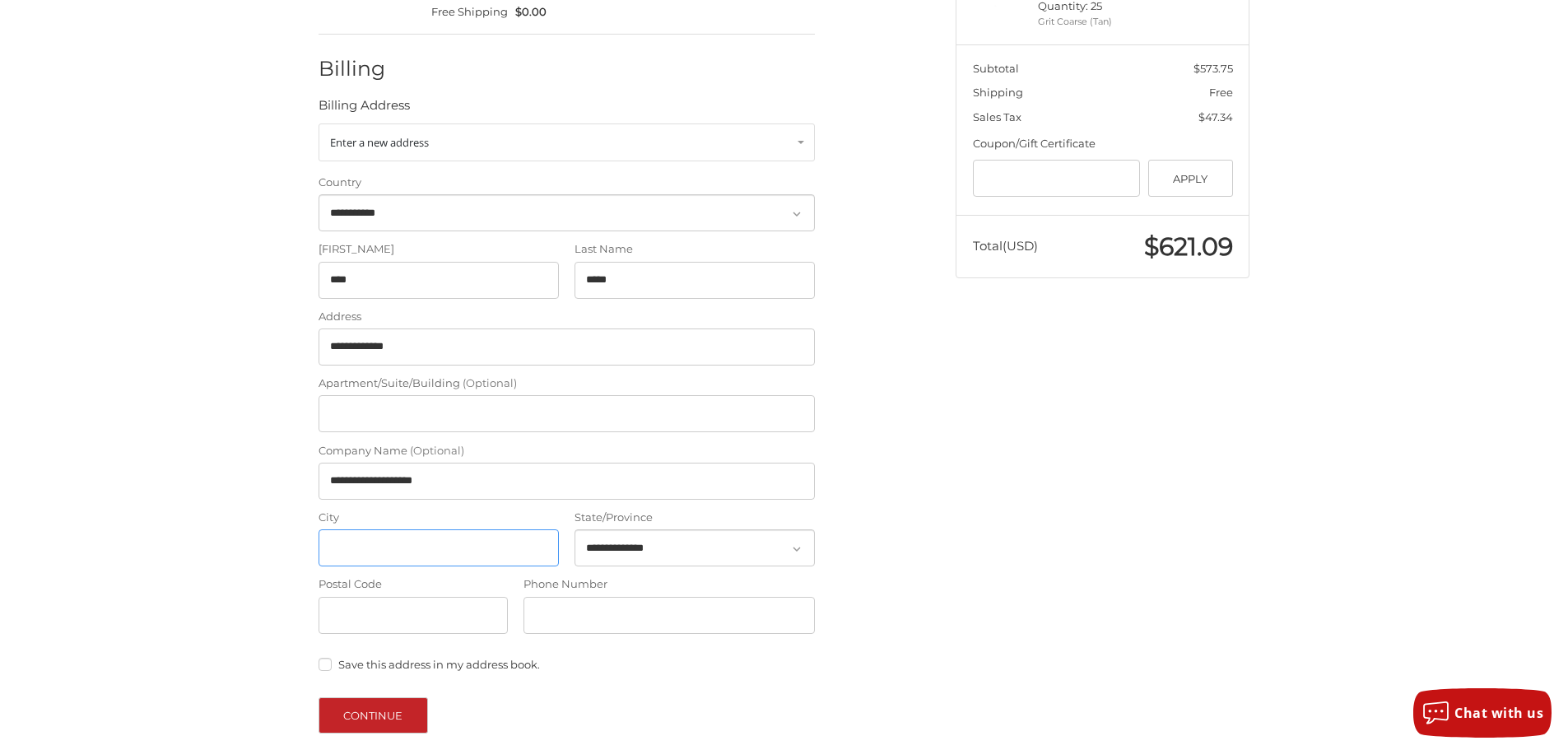 type on "******" 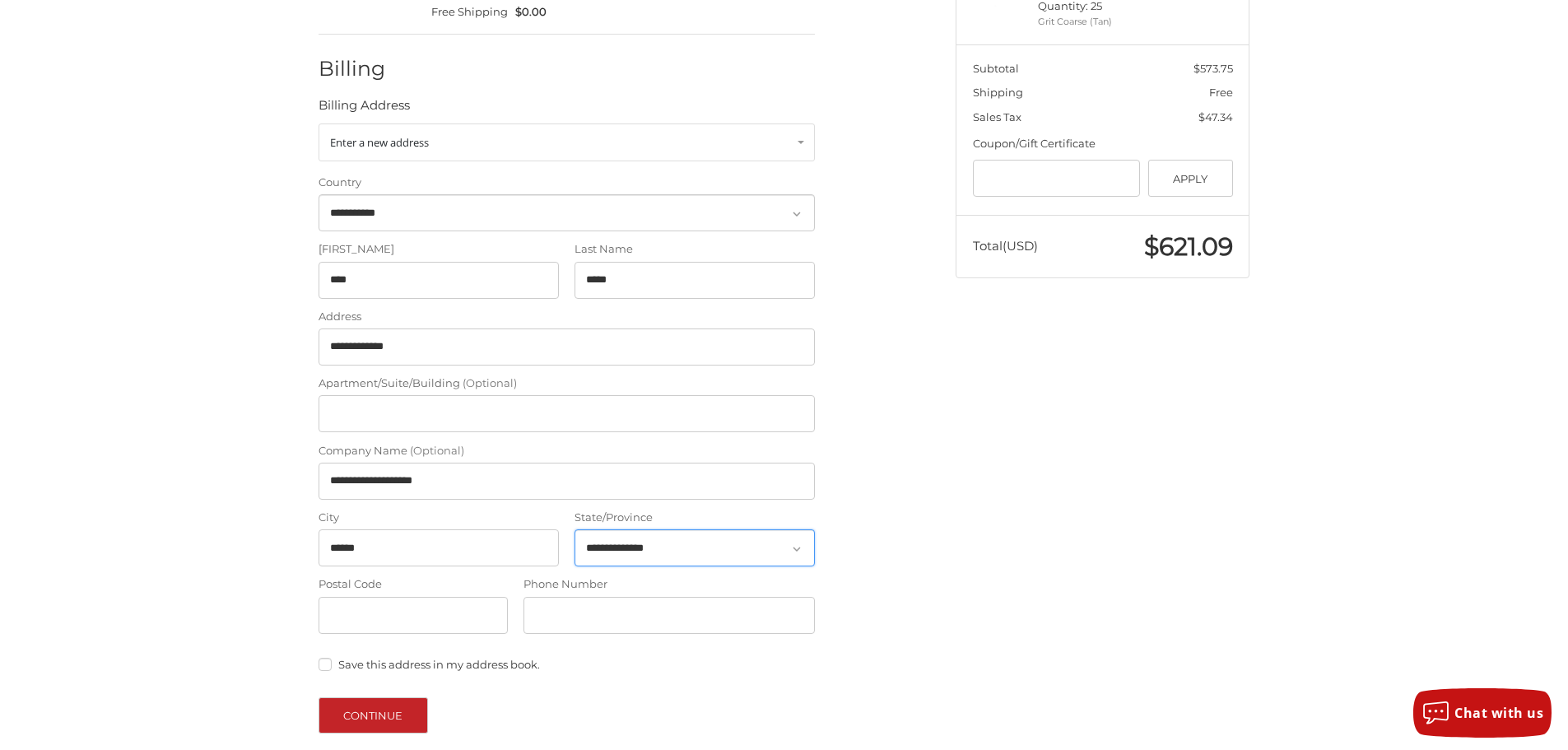 select on "**" 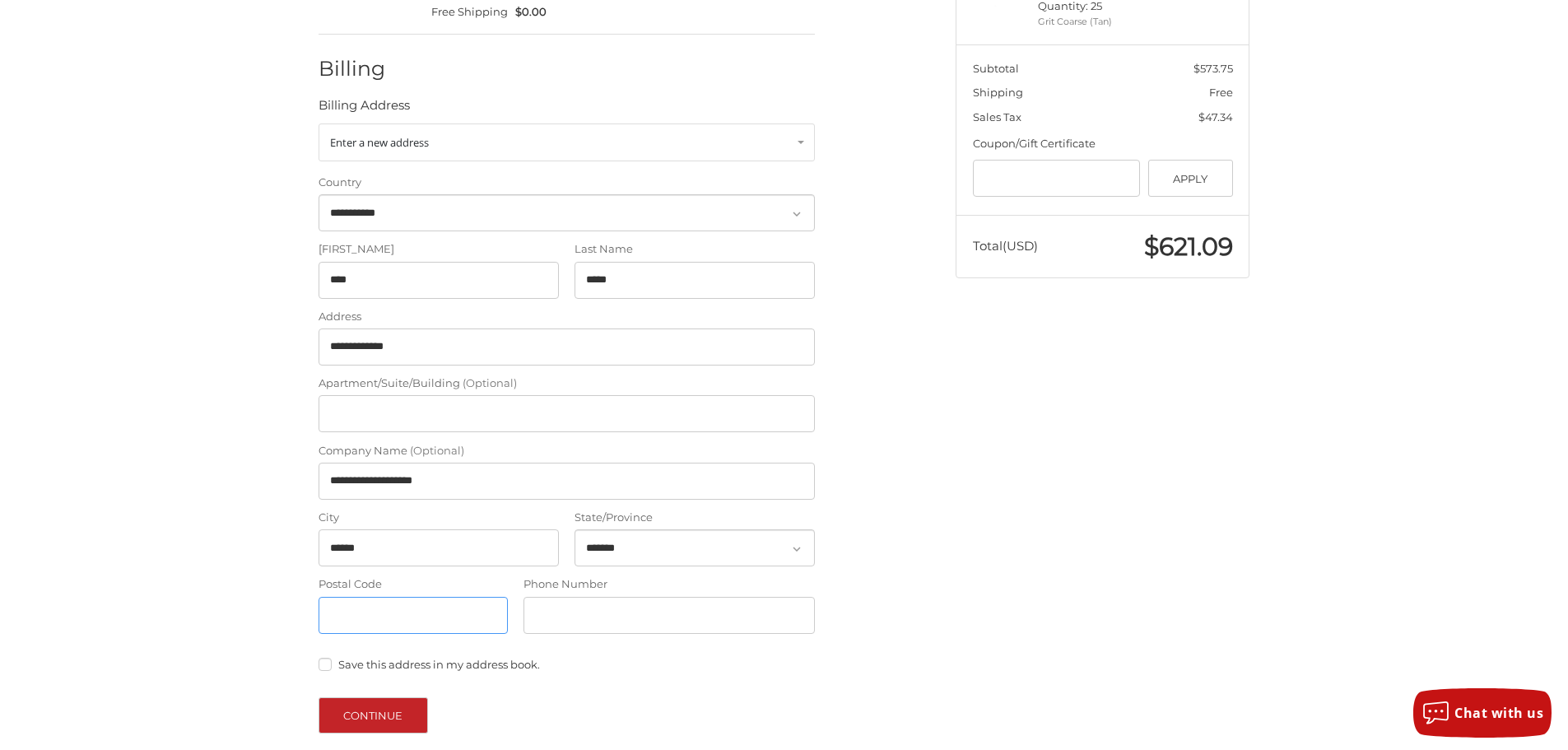 type on "*****" 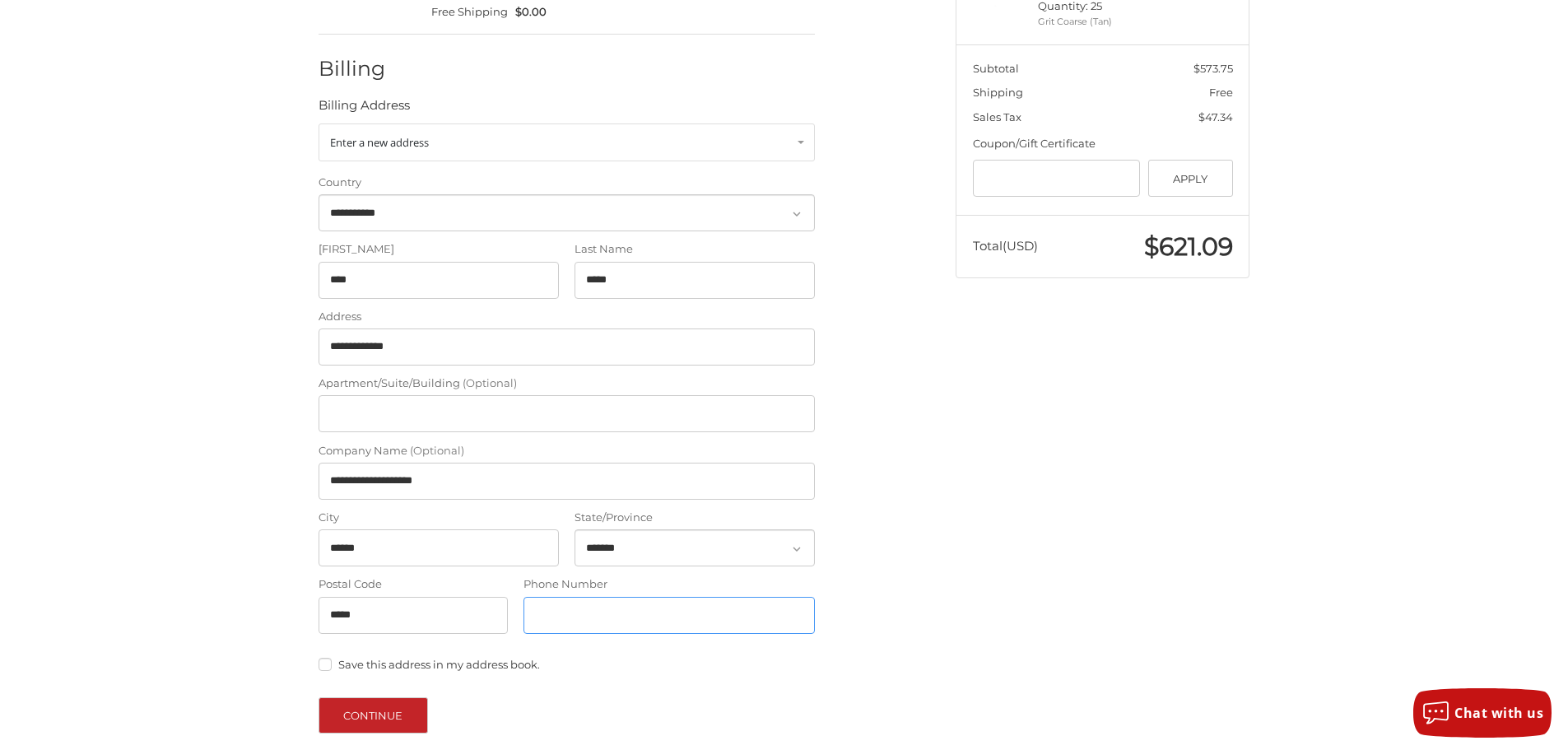 type on "**********" 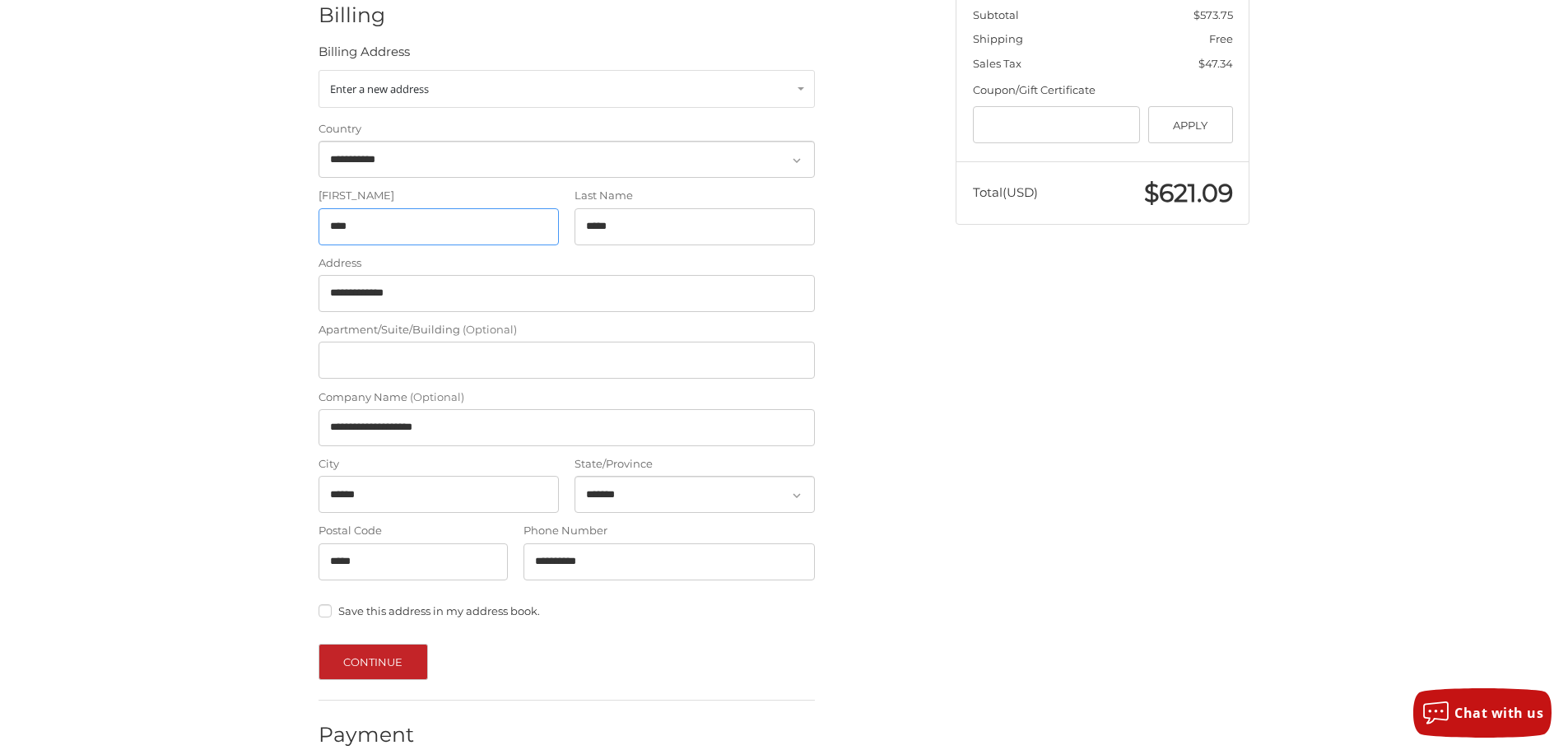 scroll, scrollTop: 380, scrollLeft: 0, axis: vertical 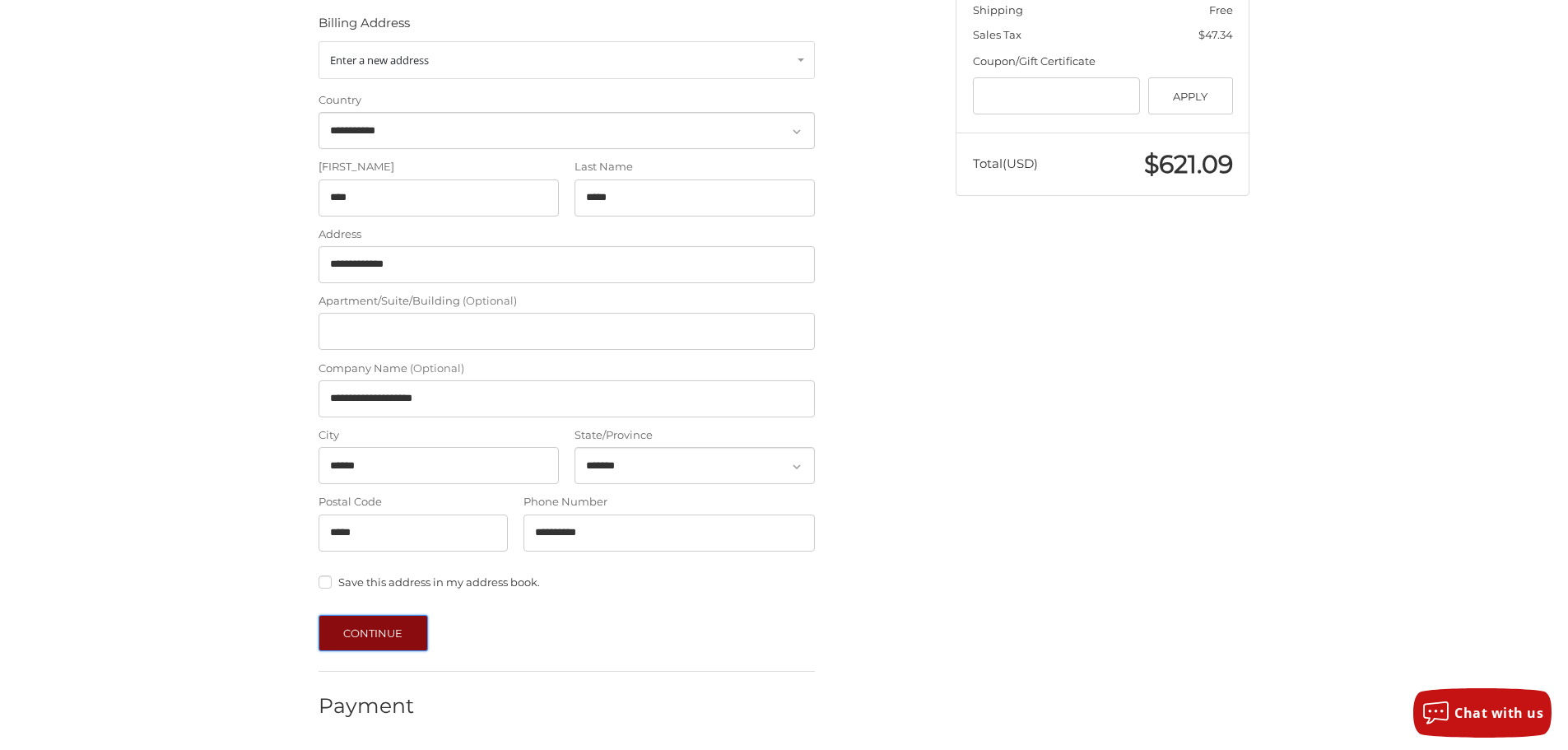 click on "Continue" at bounding box center (373, 633) 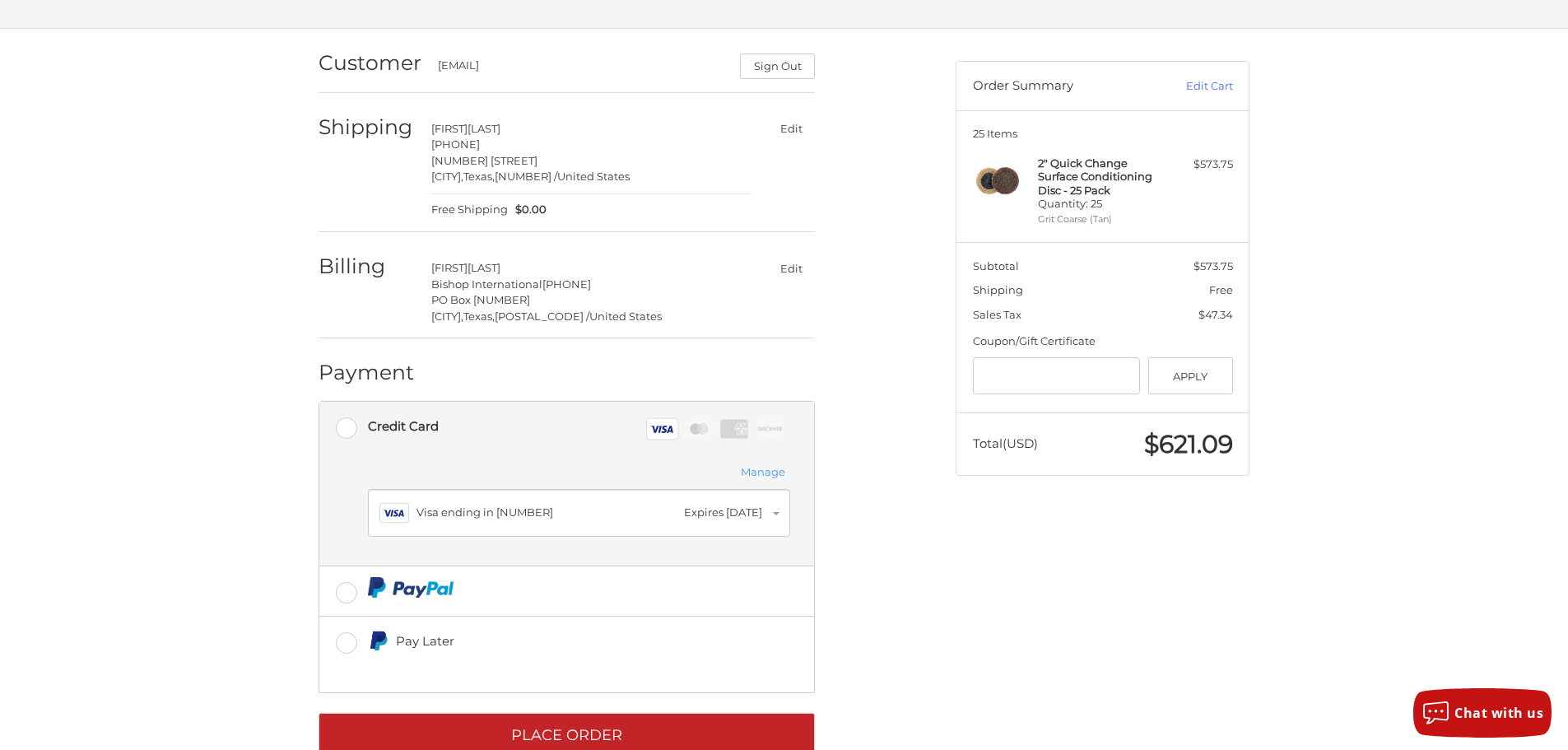 scroll, scrollTop: 145, scrollLeft: 0, axis: vertical 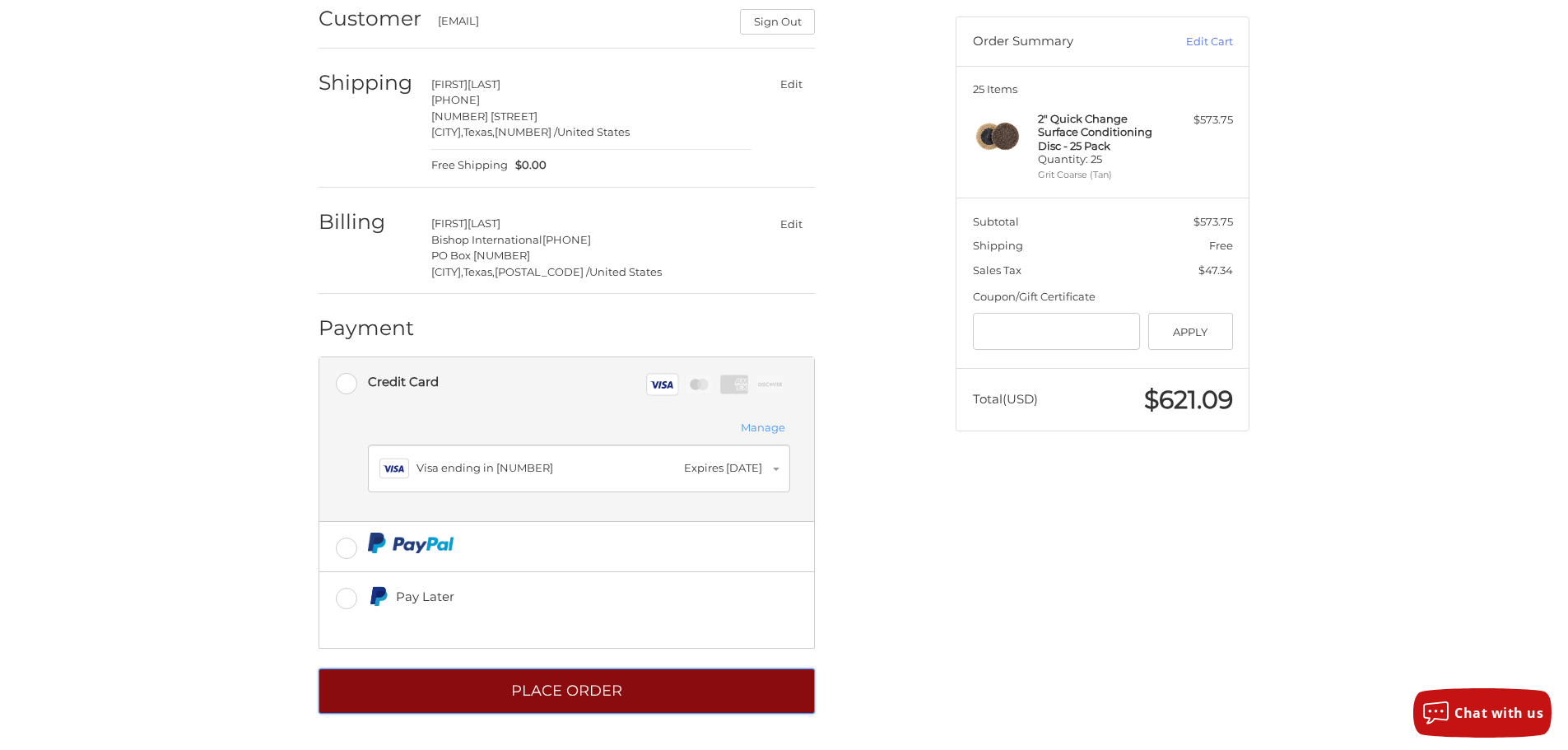 click on "Place Order" at bounding box center (566, 691) 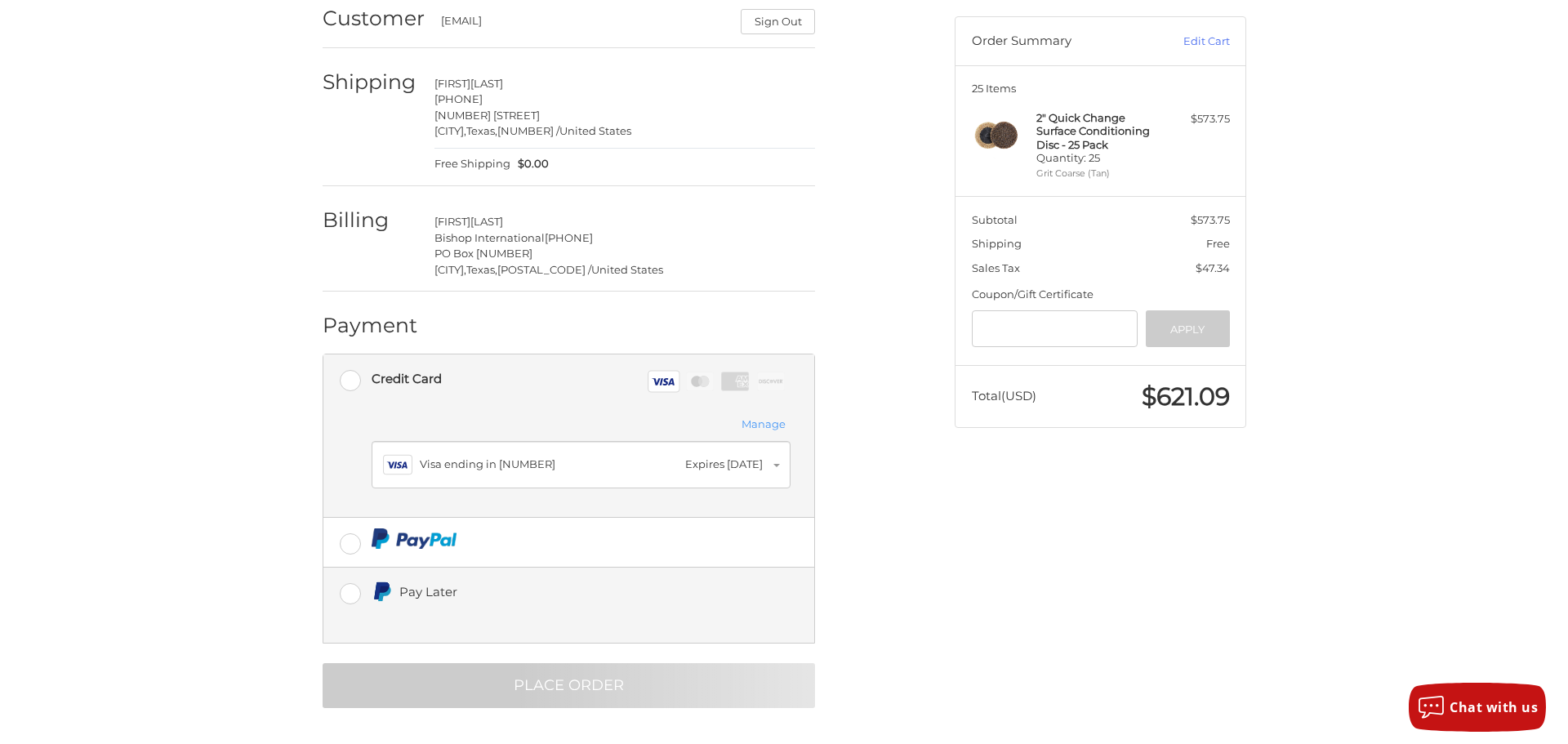 scroll, scrollTop: 0, scrollLeft: 0, axis: both 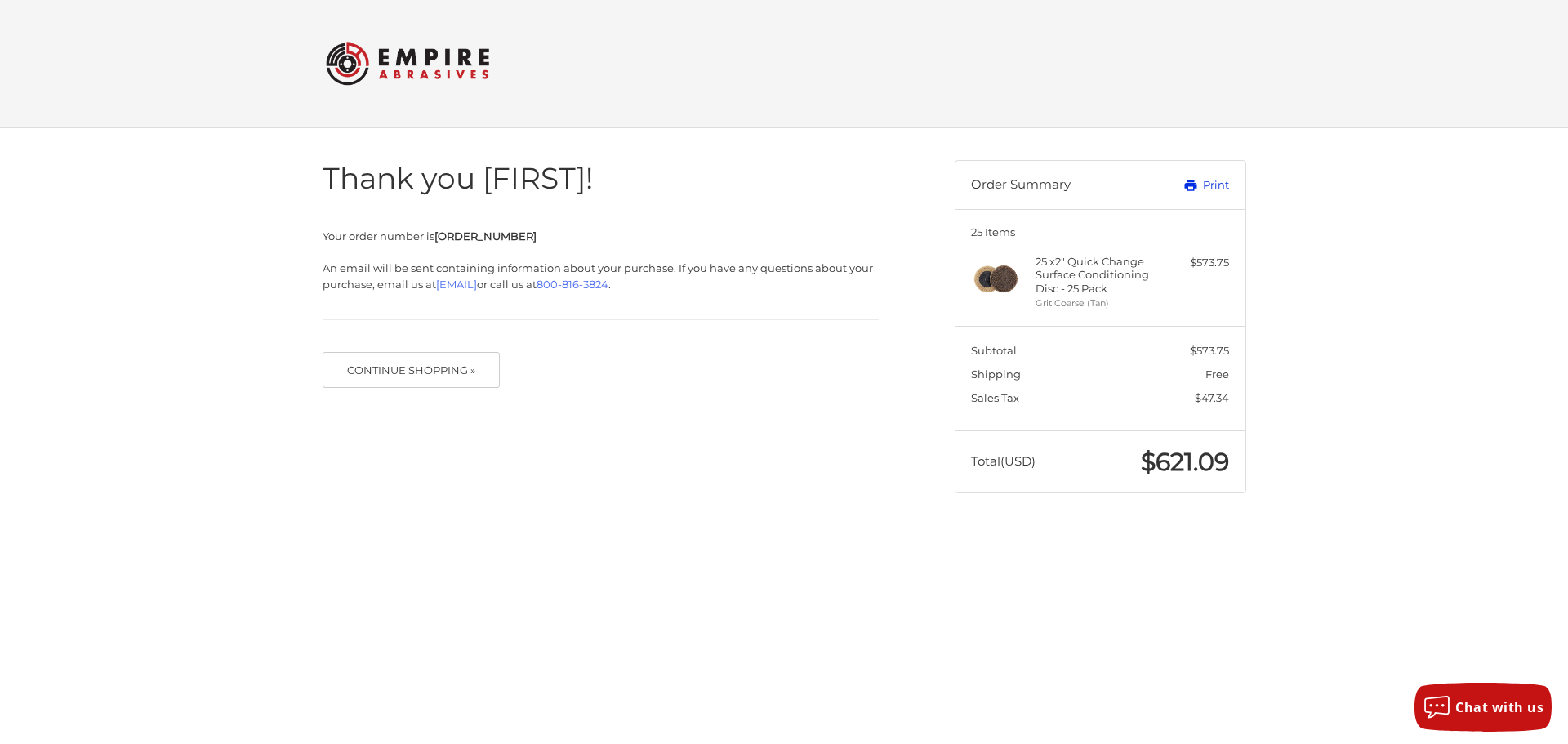 click on "Print" at bounding box center (1188, 185) 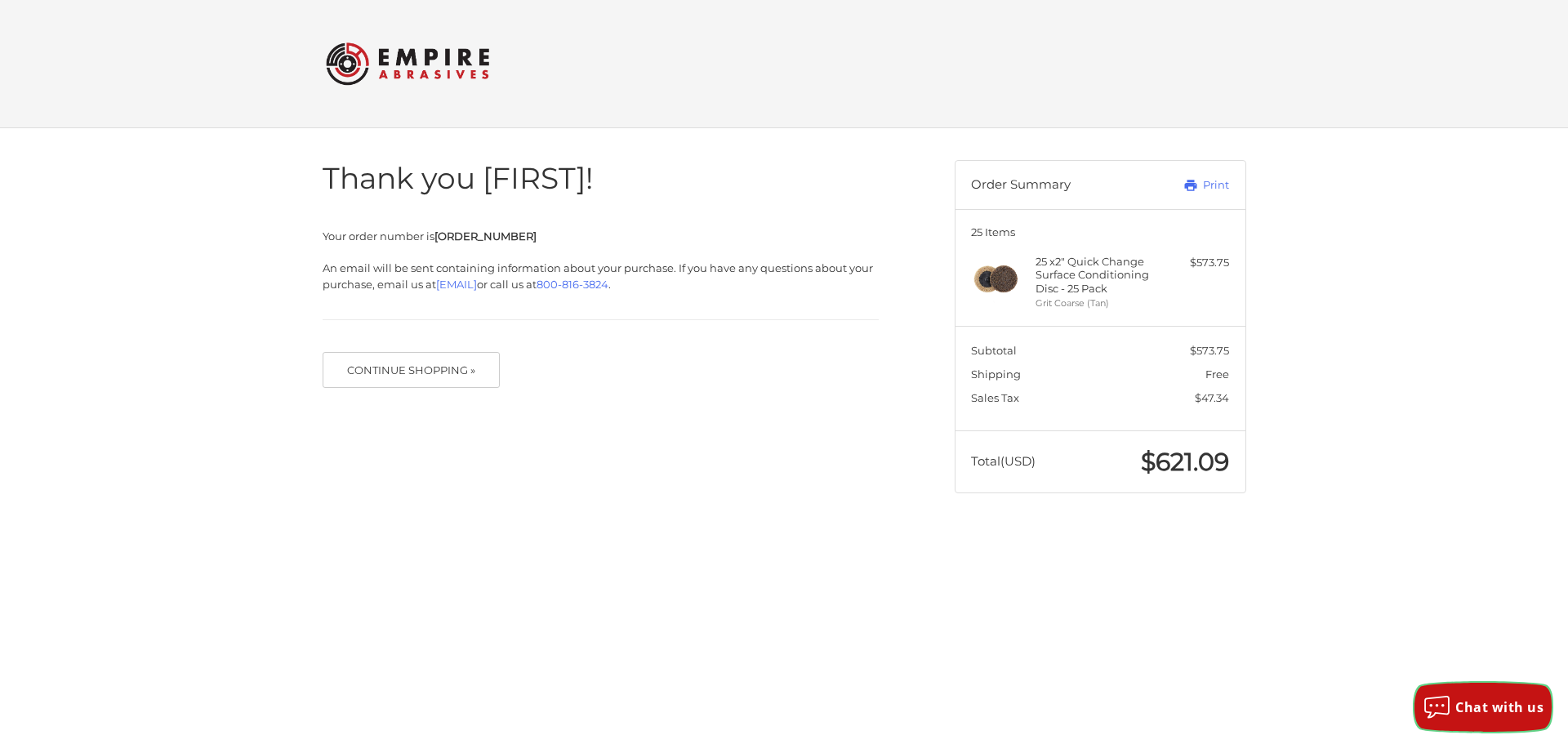 click on "Chat with us" at bounding box center (1483, 707) 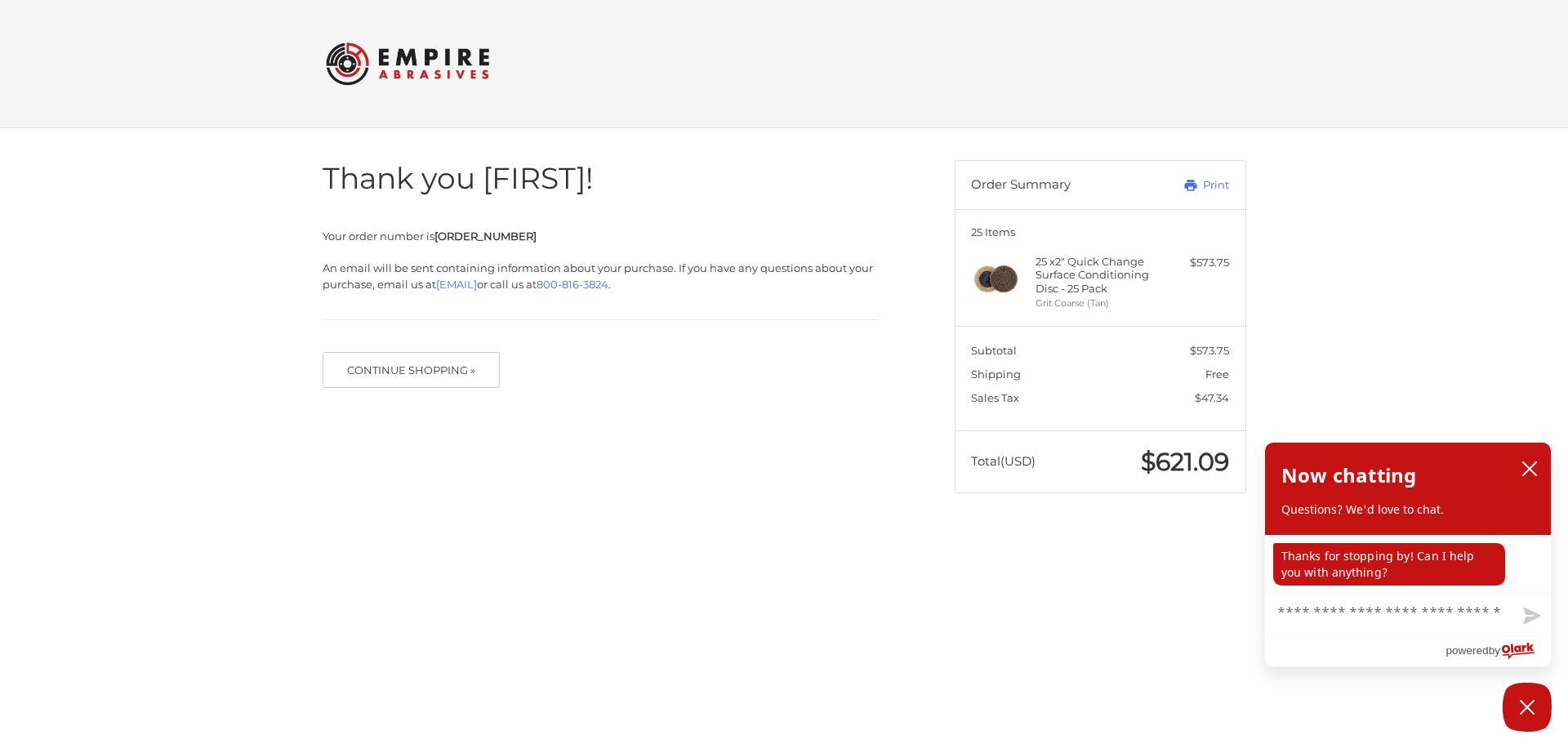 click on "Chat with us" at bounding box center (1408, 614) 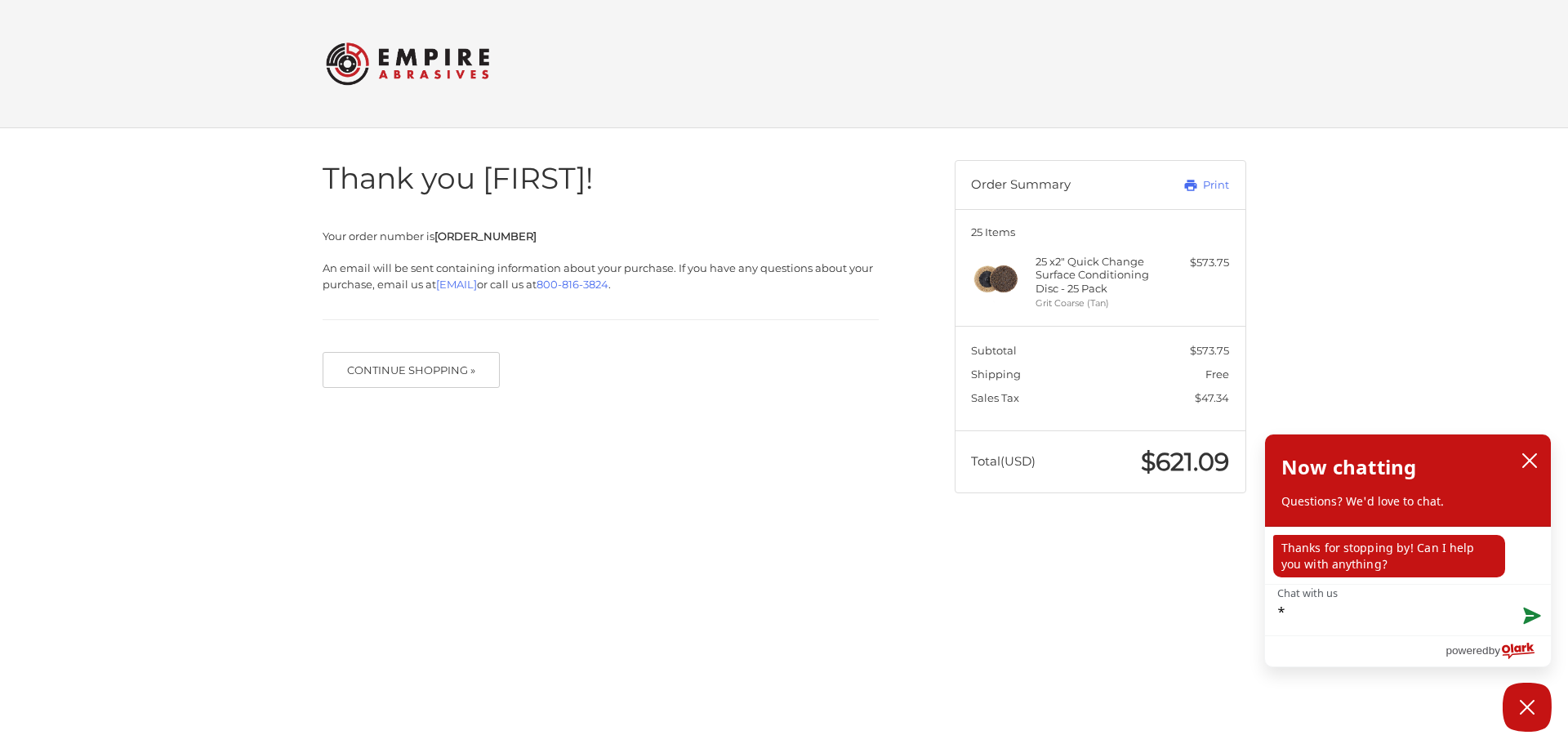 type on "**" 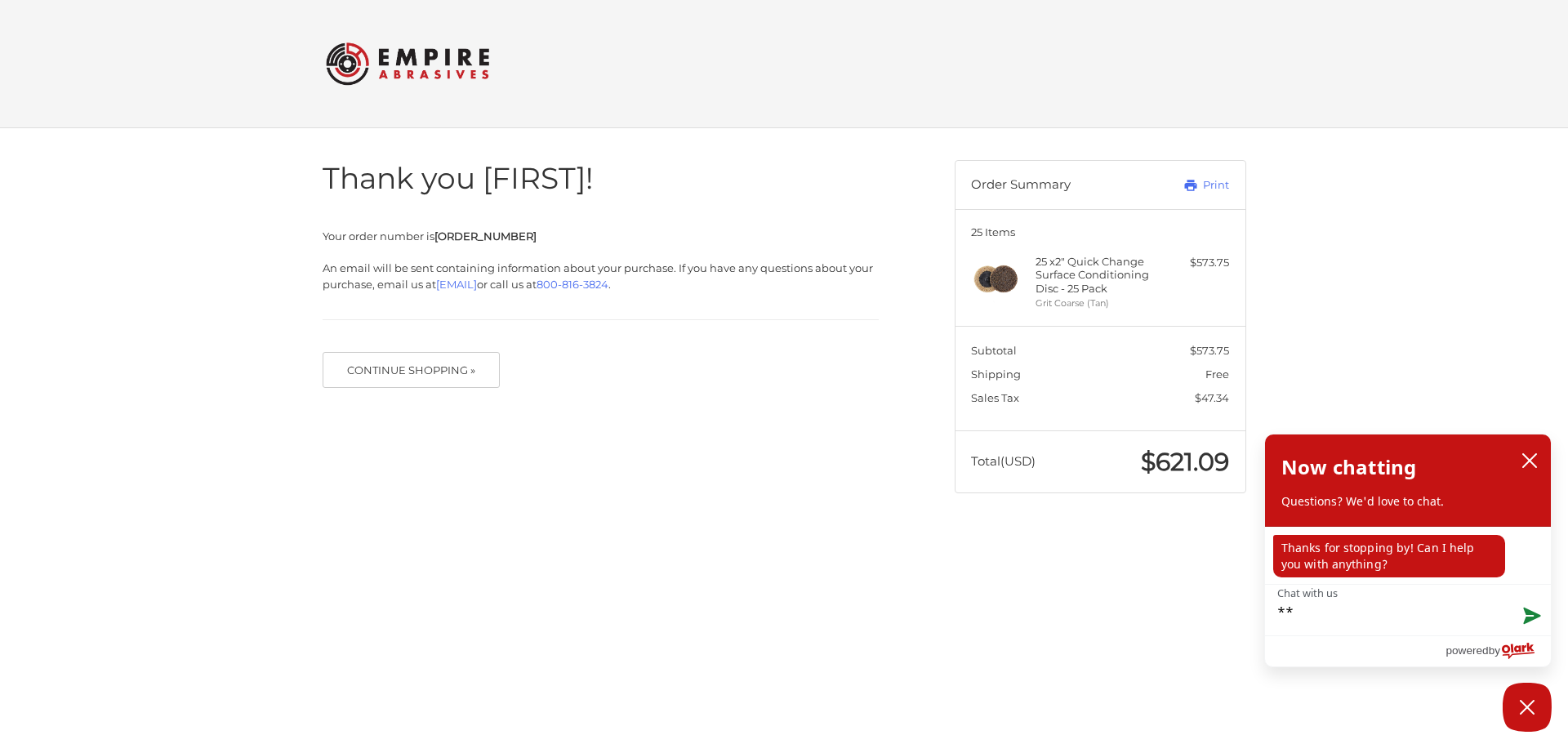 type on "***" 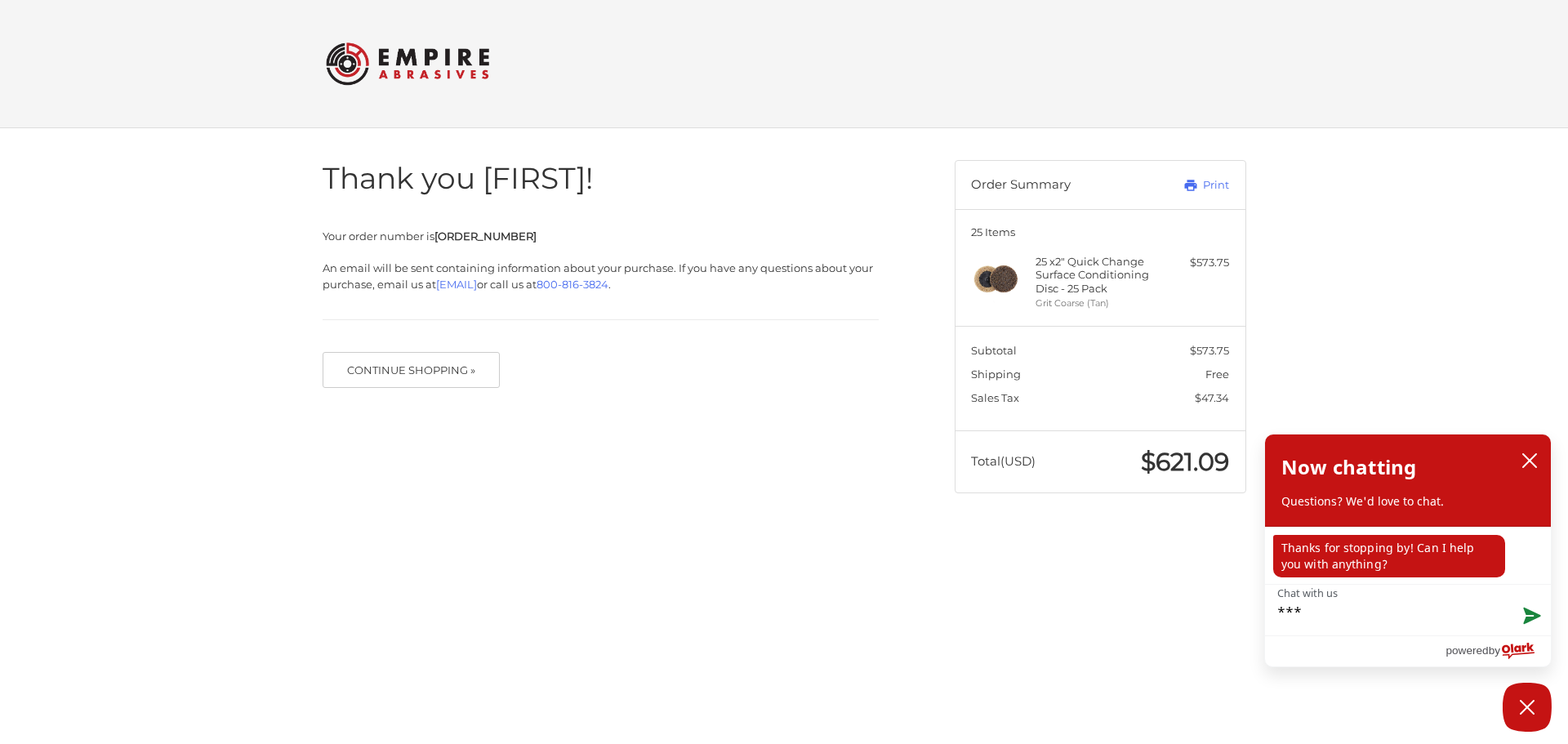 type on "****" 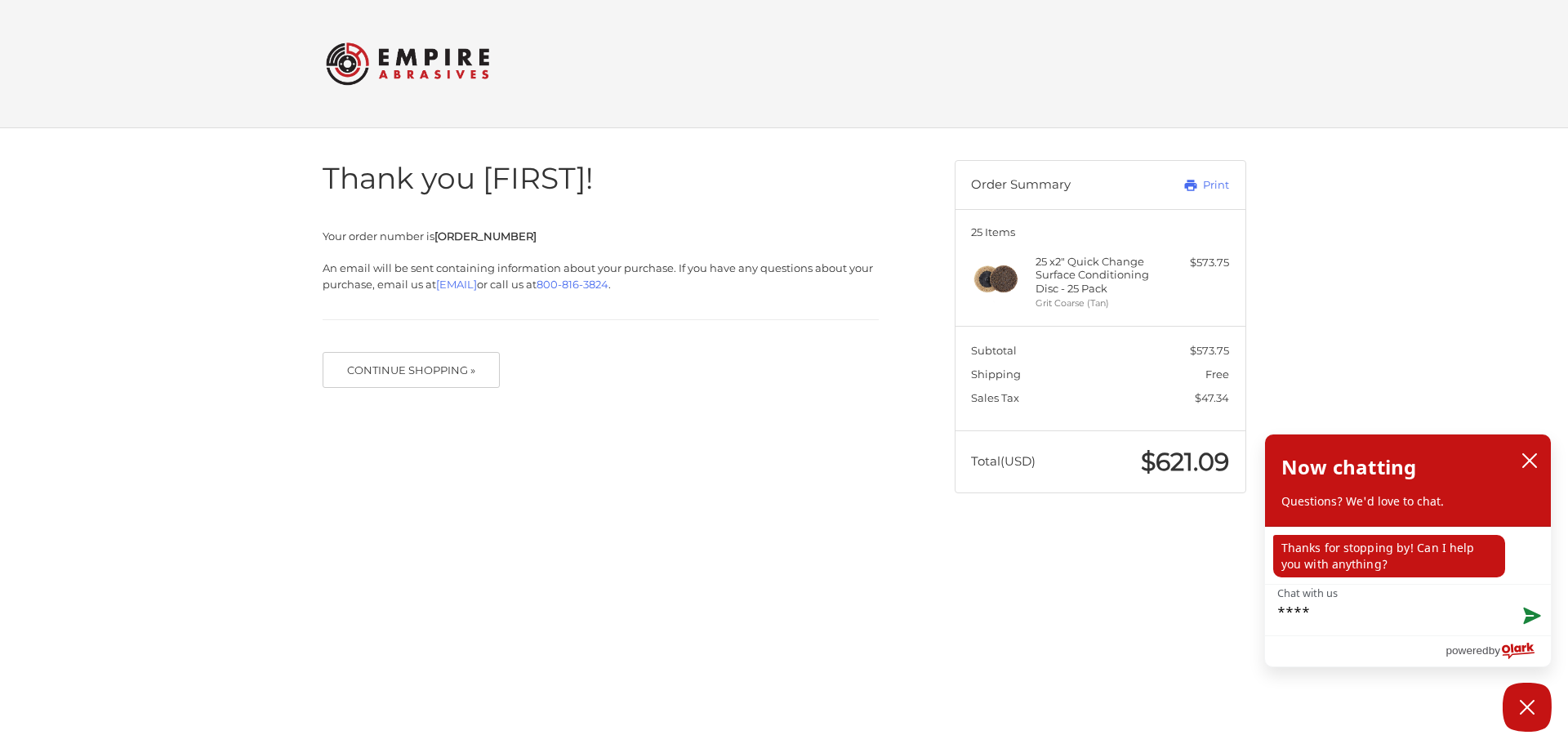 type on "****" 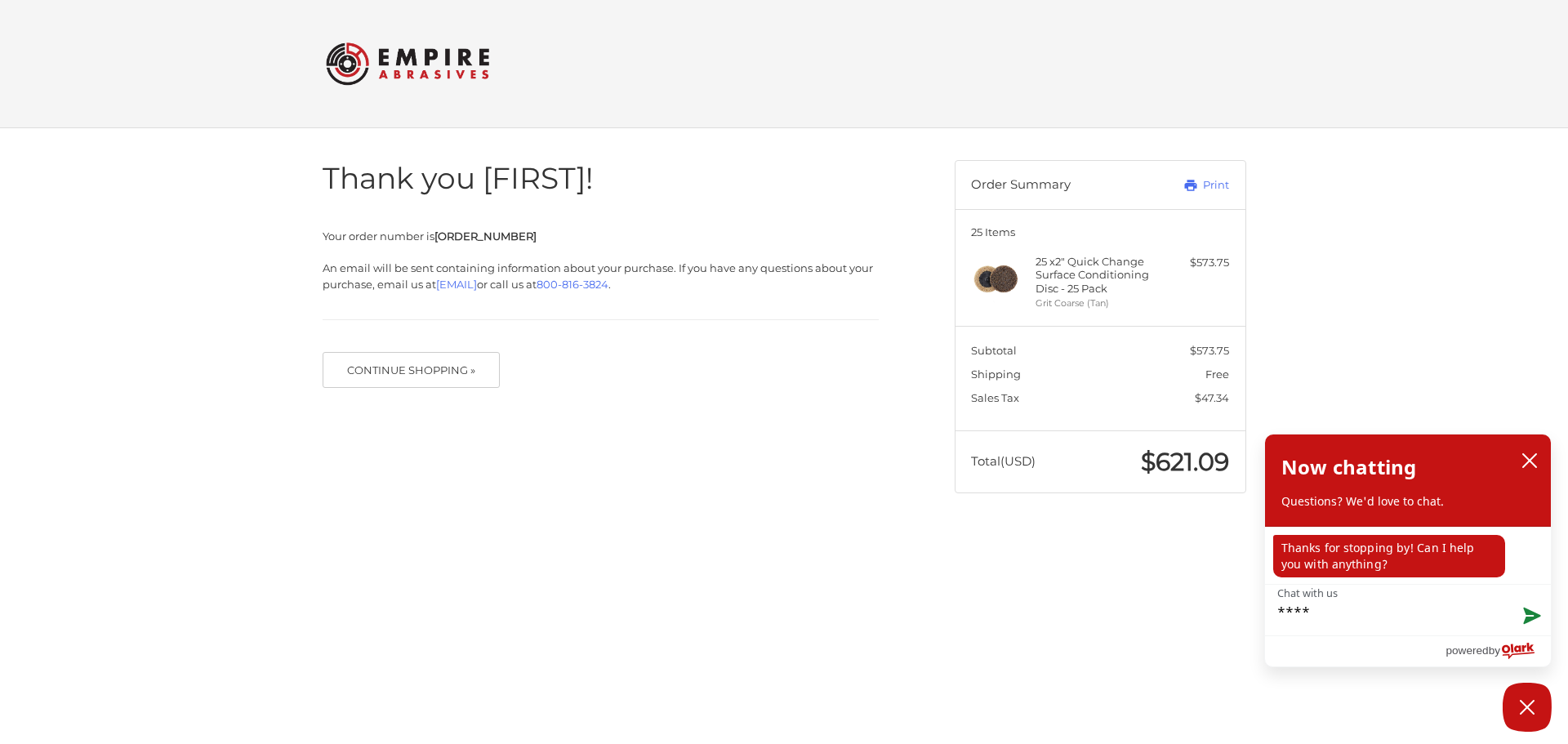 type on "****" 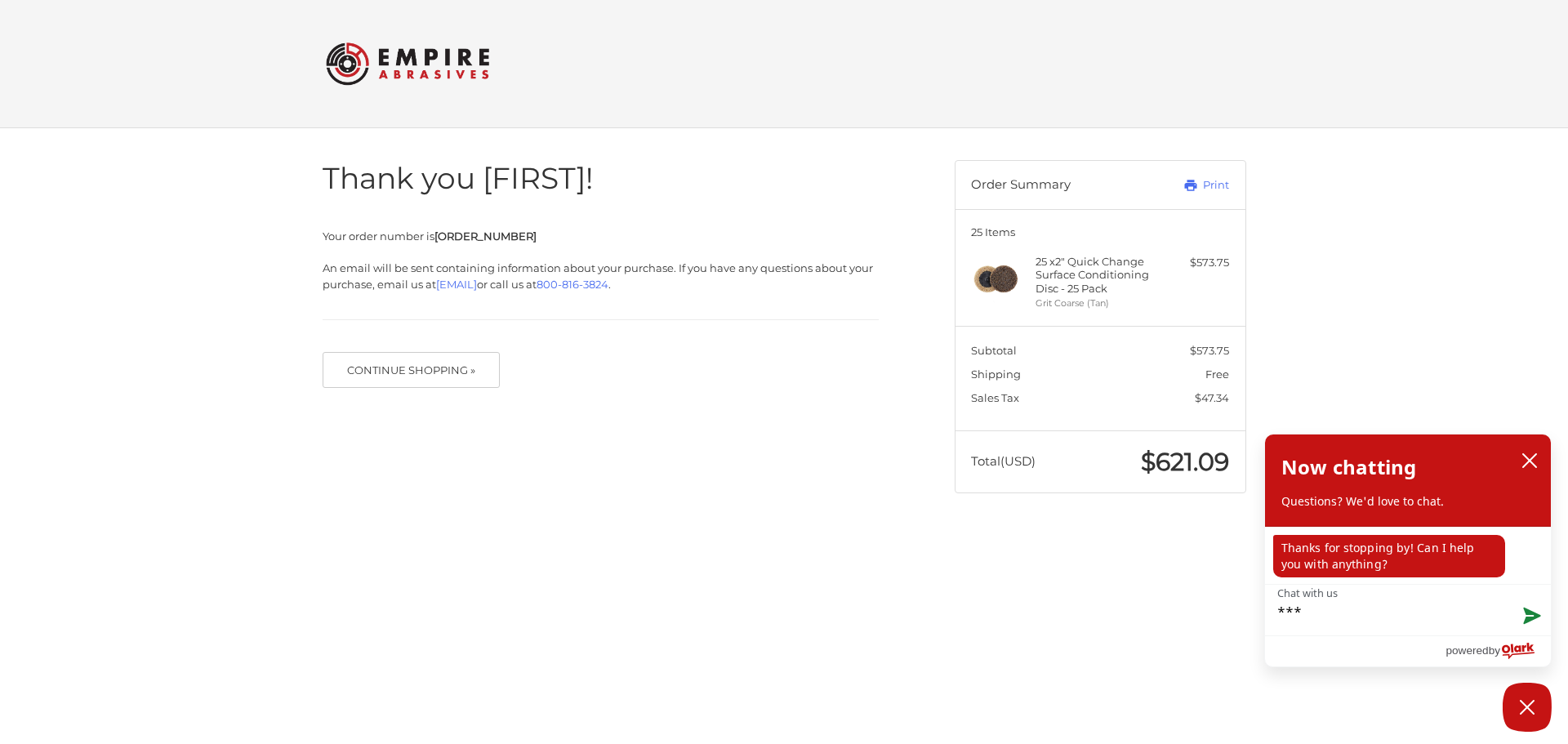 type on "**" 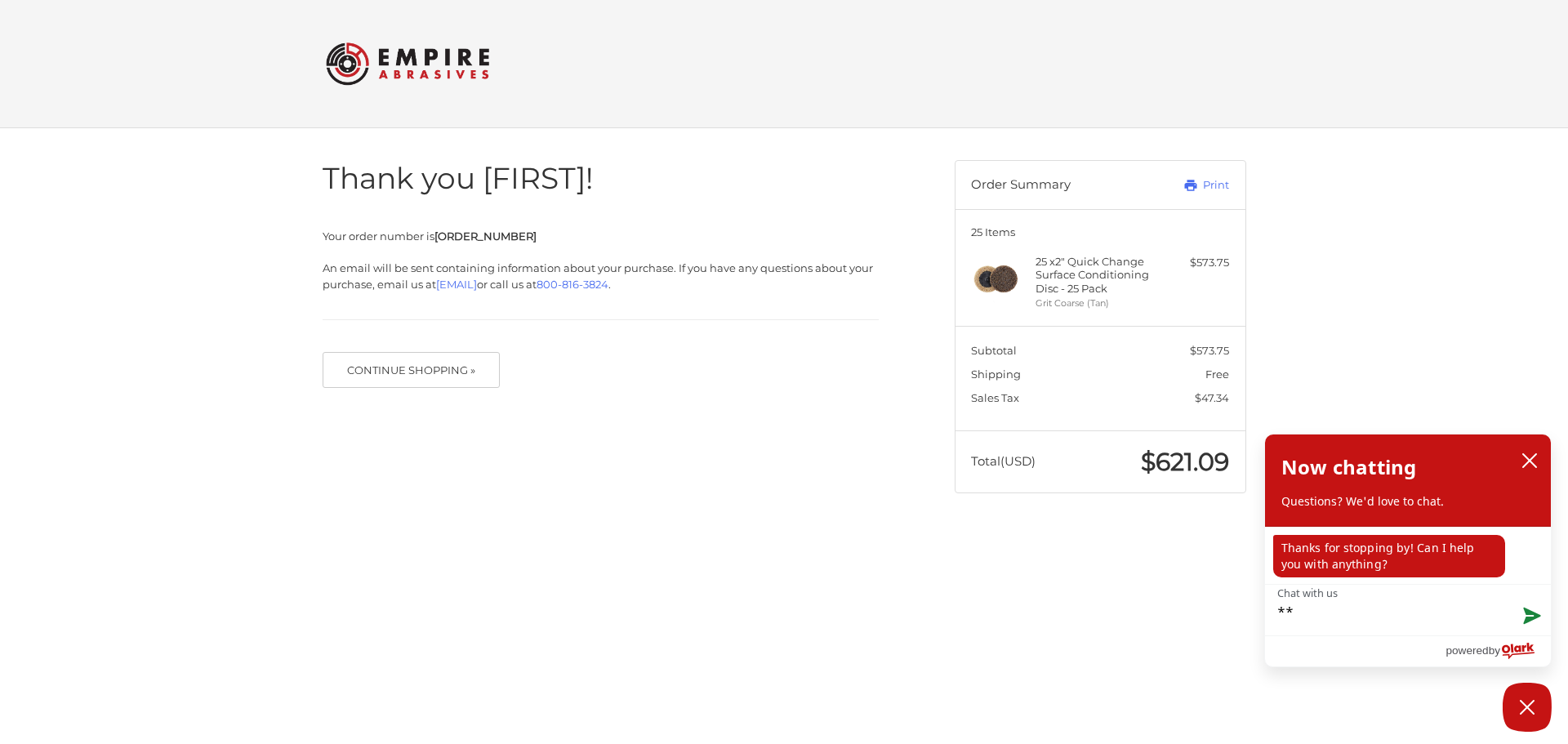 type on "*" 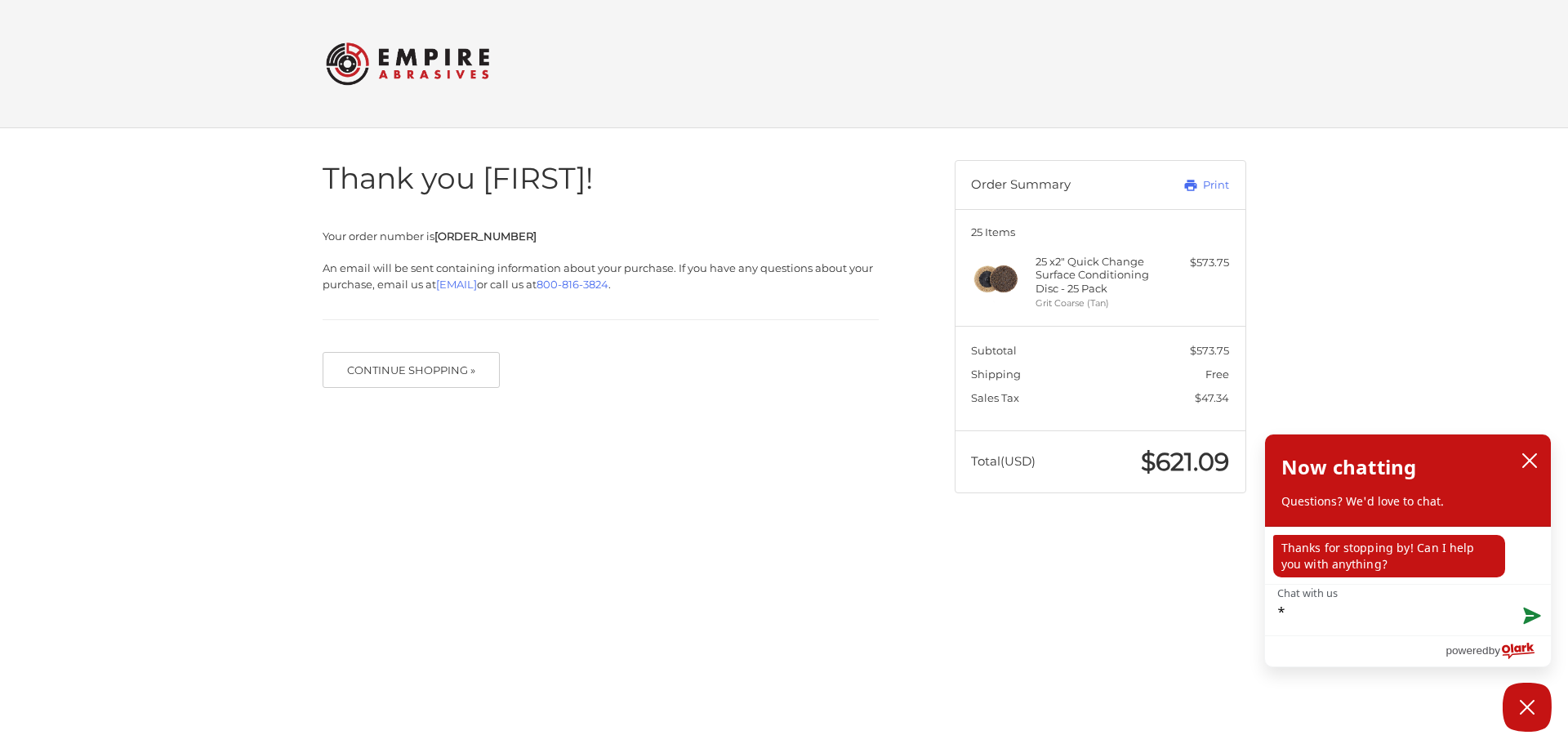 type on "**" 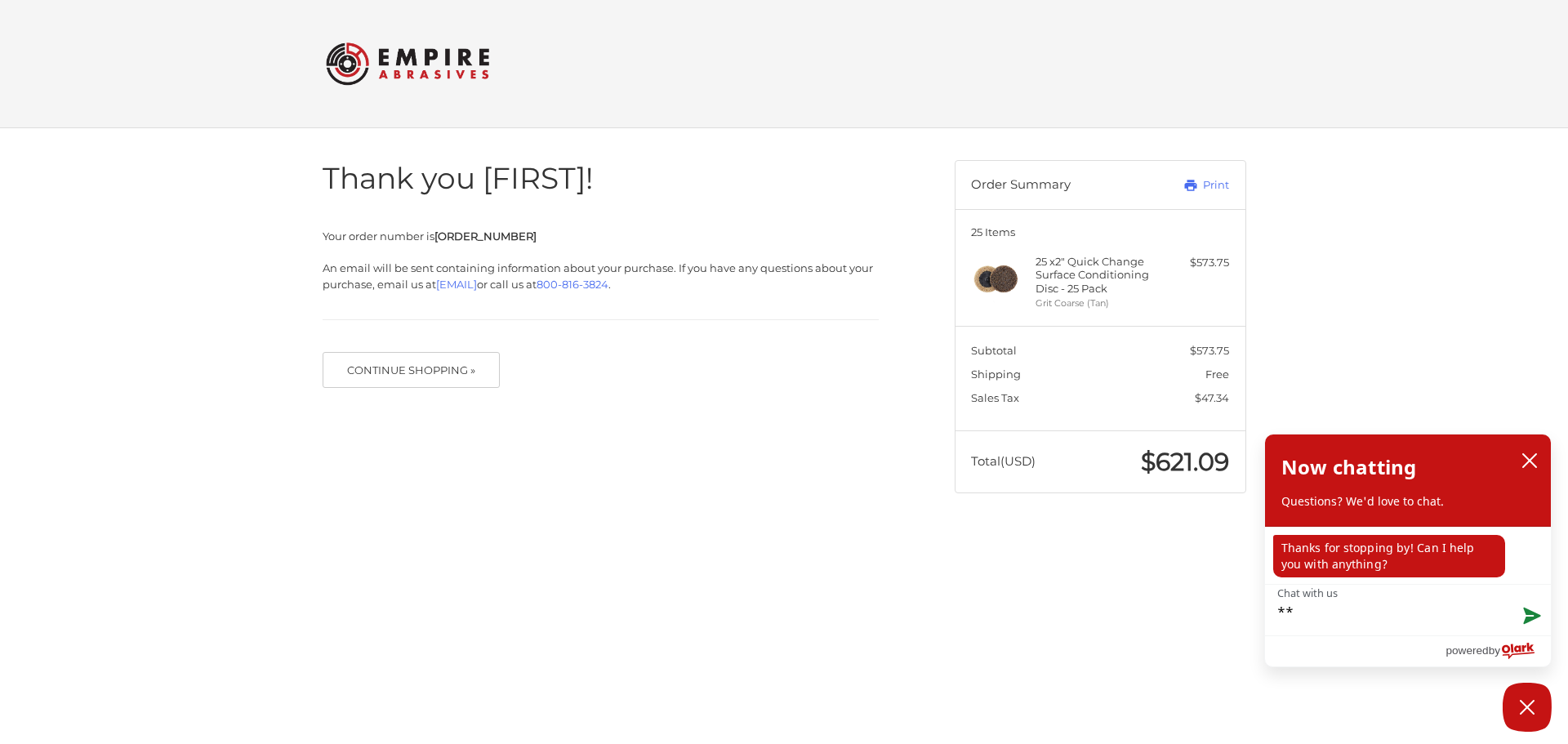 type on "***" 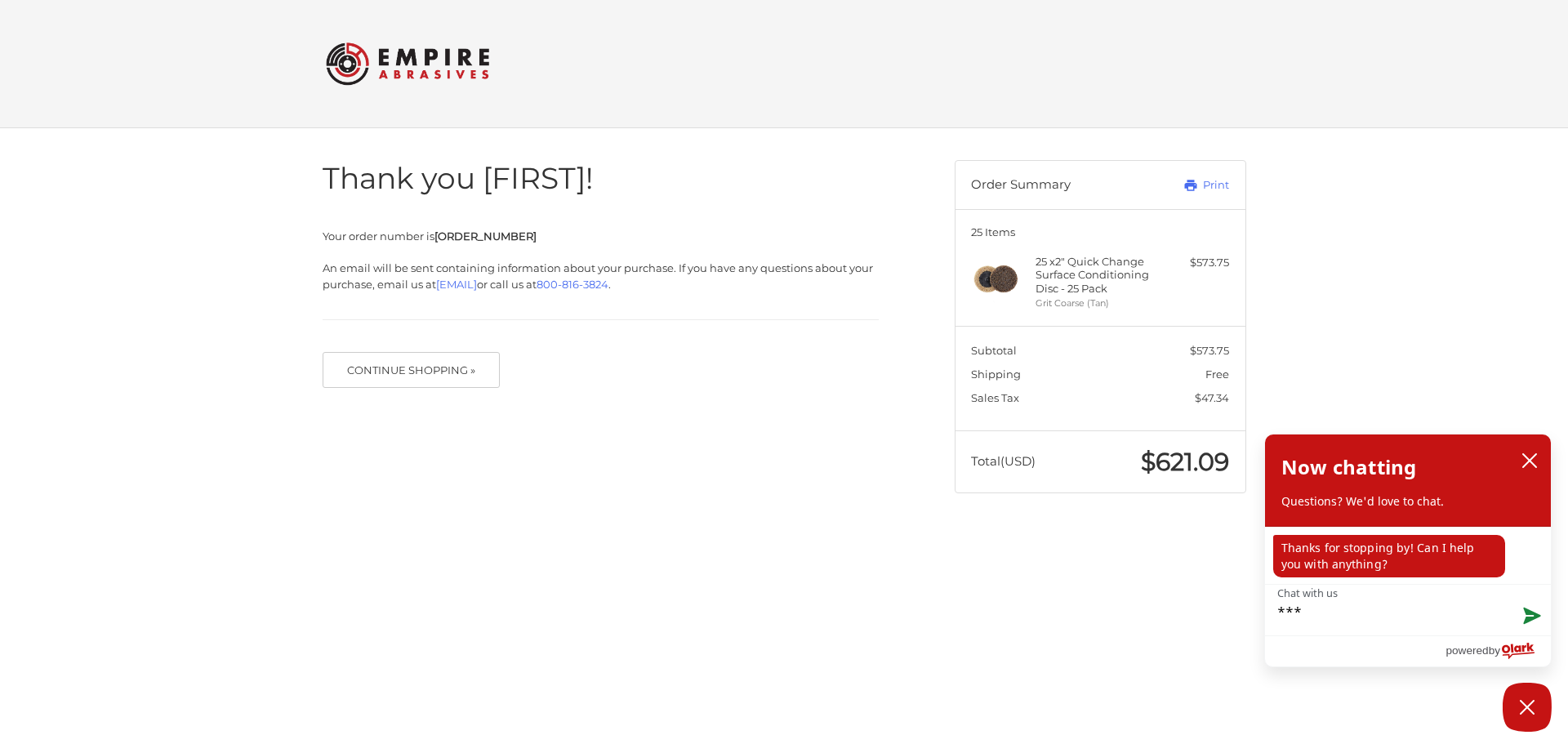 type on "****" 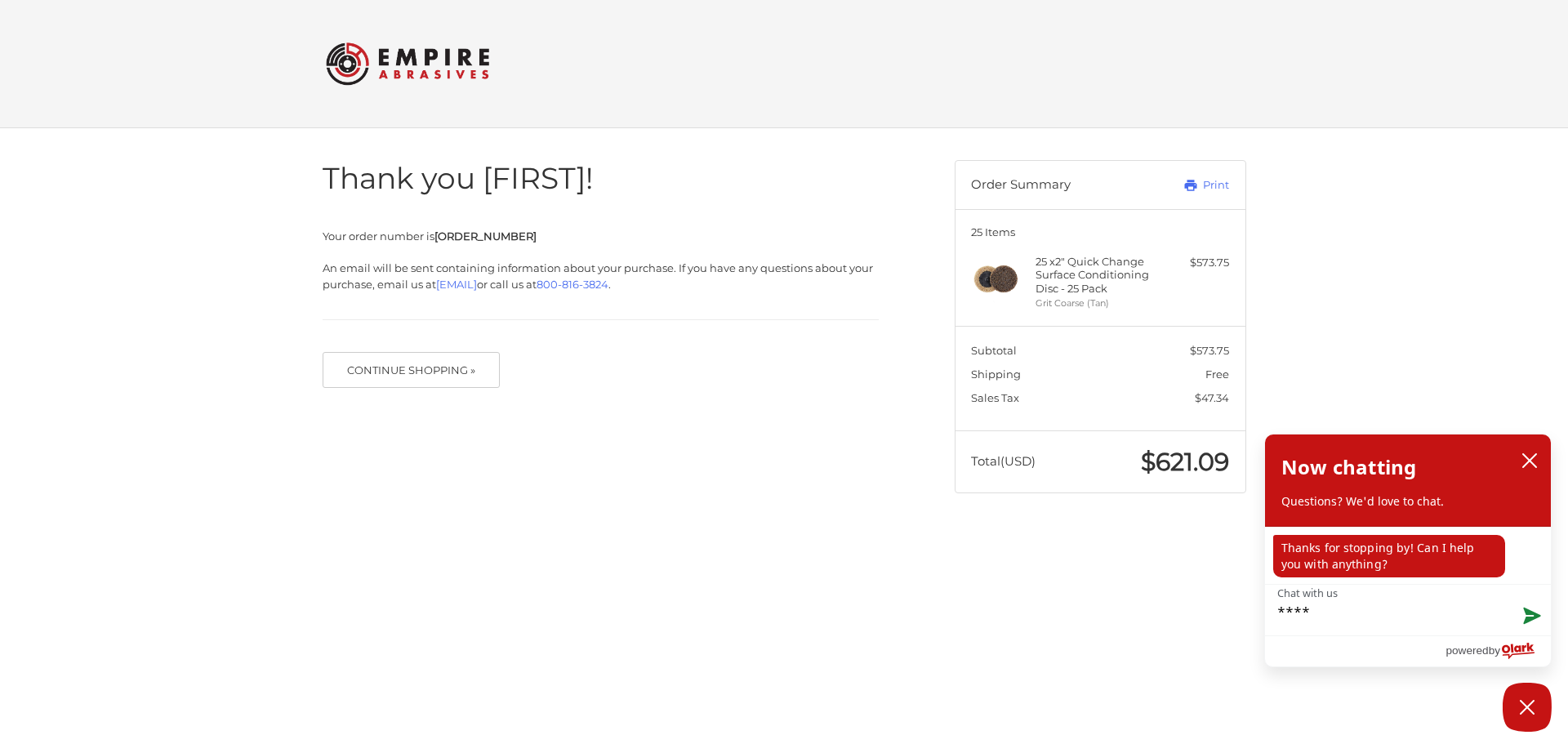 type on "****" 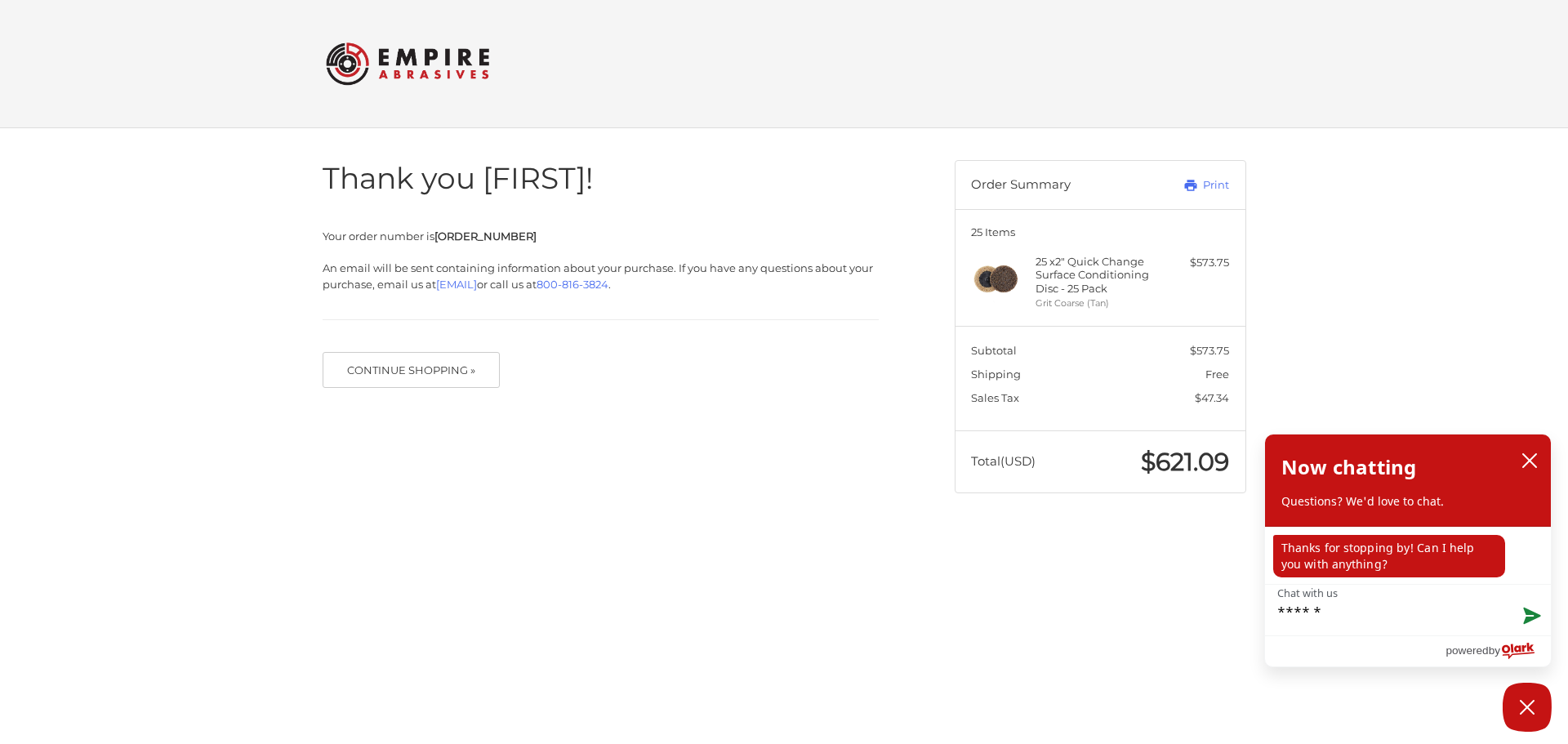type on "*******" 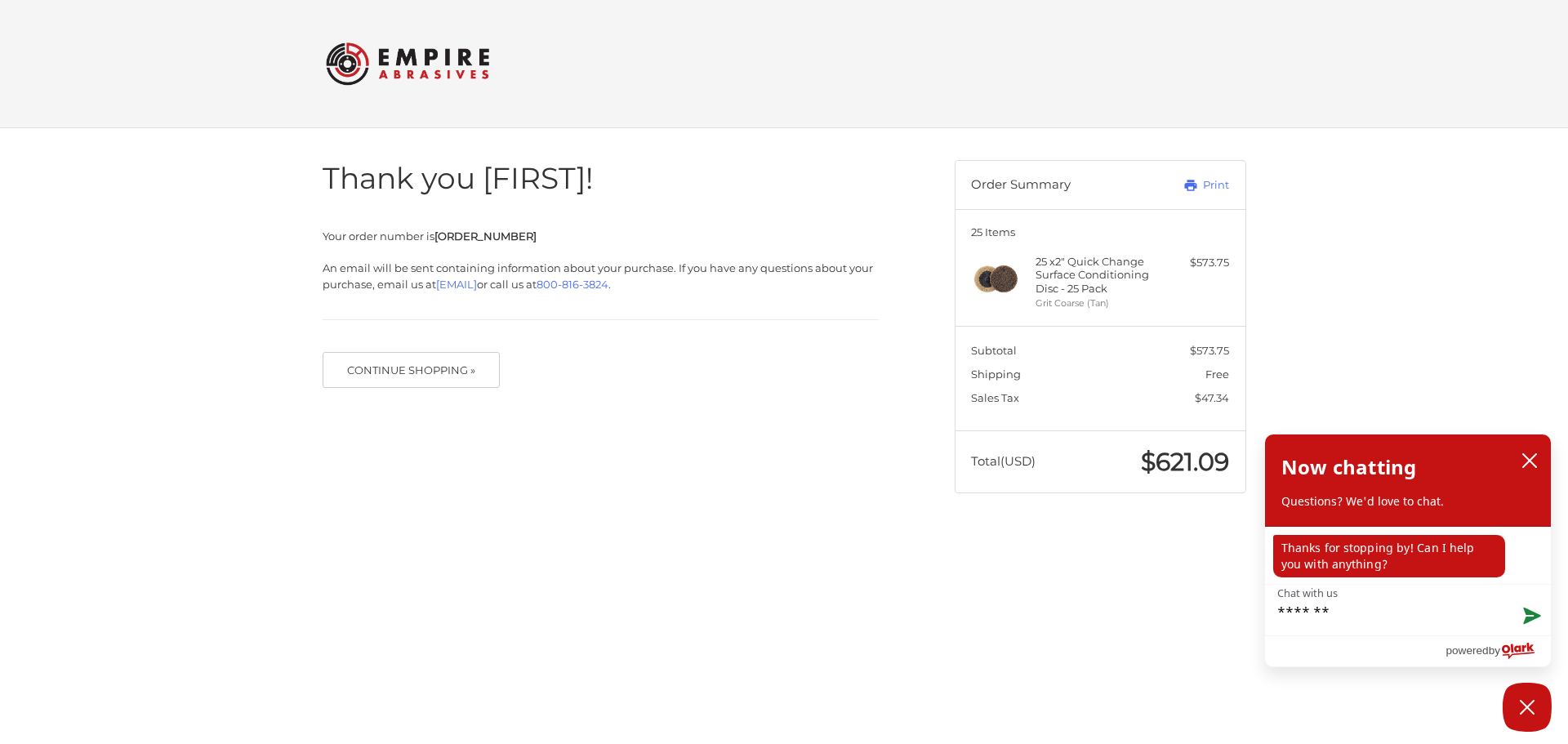 type on "******" 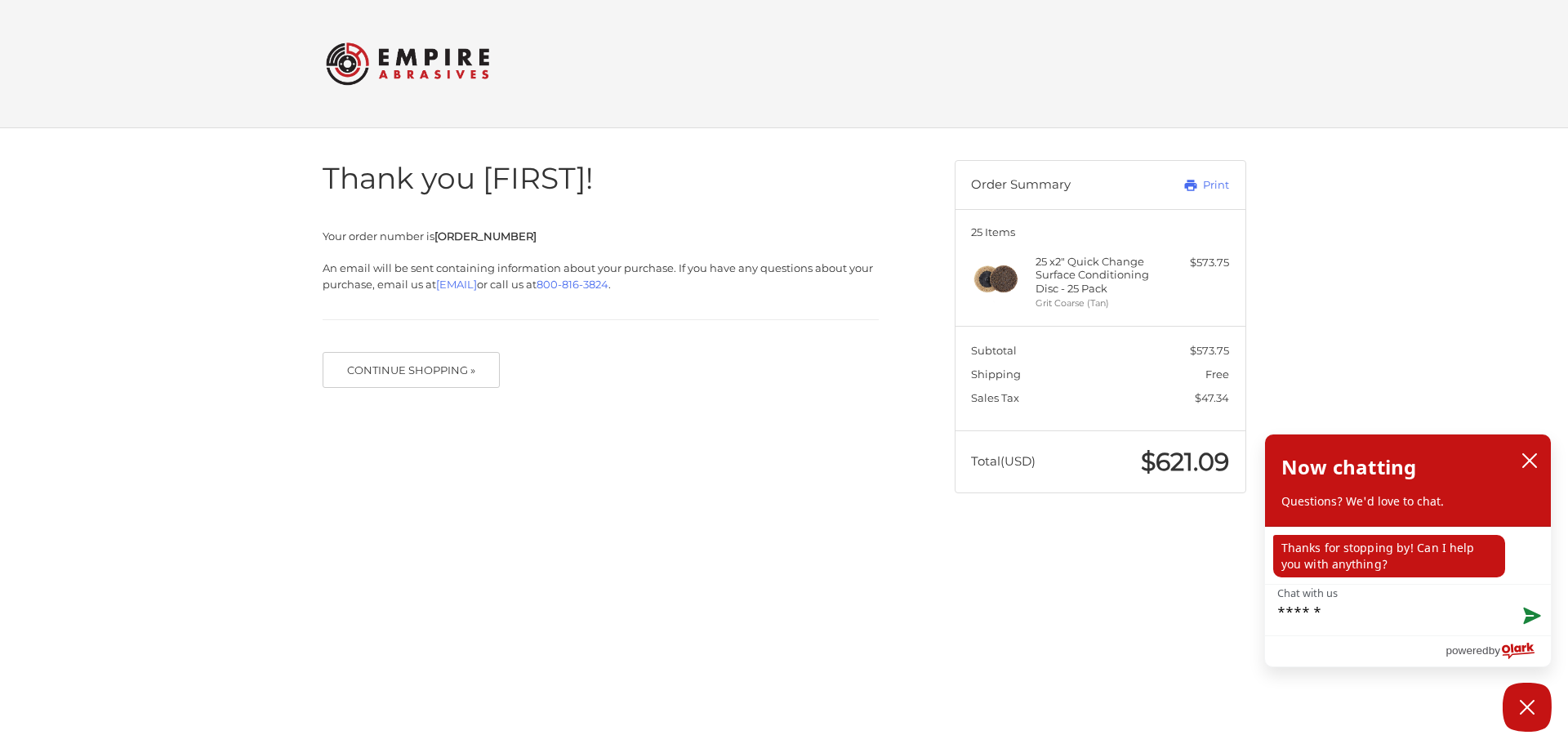 type on "****" 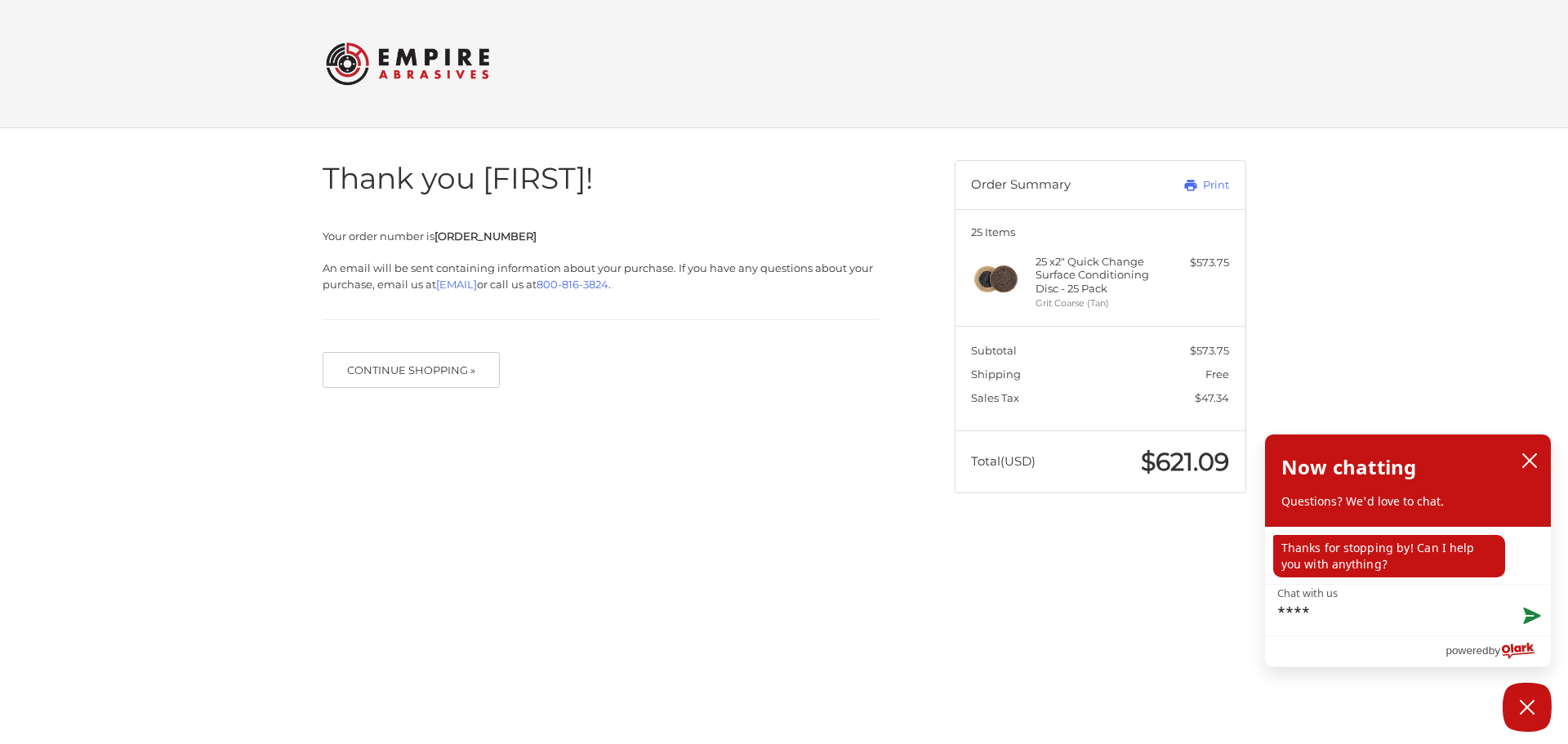 type on "******" 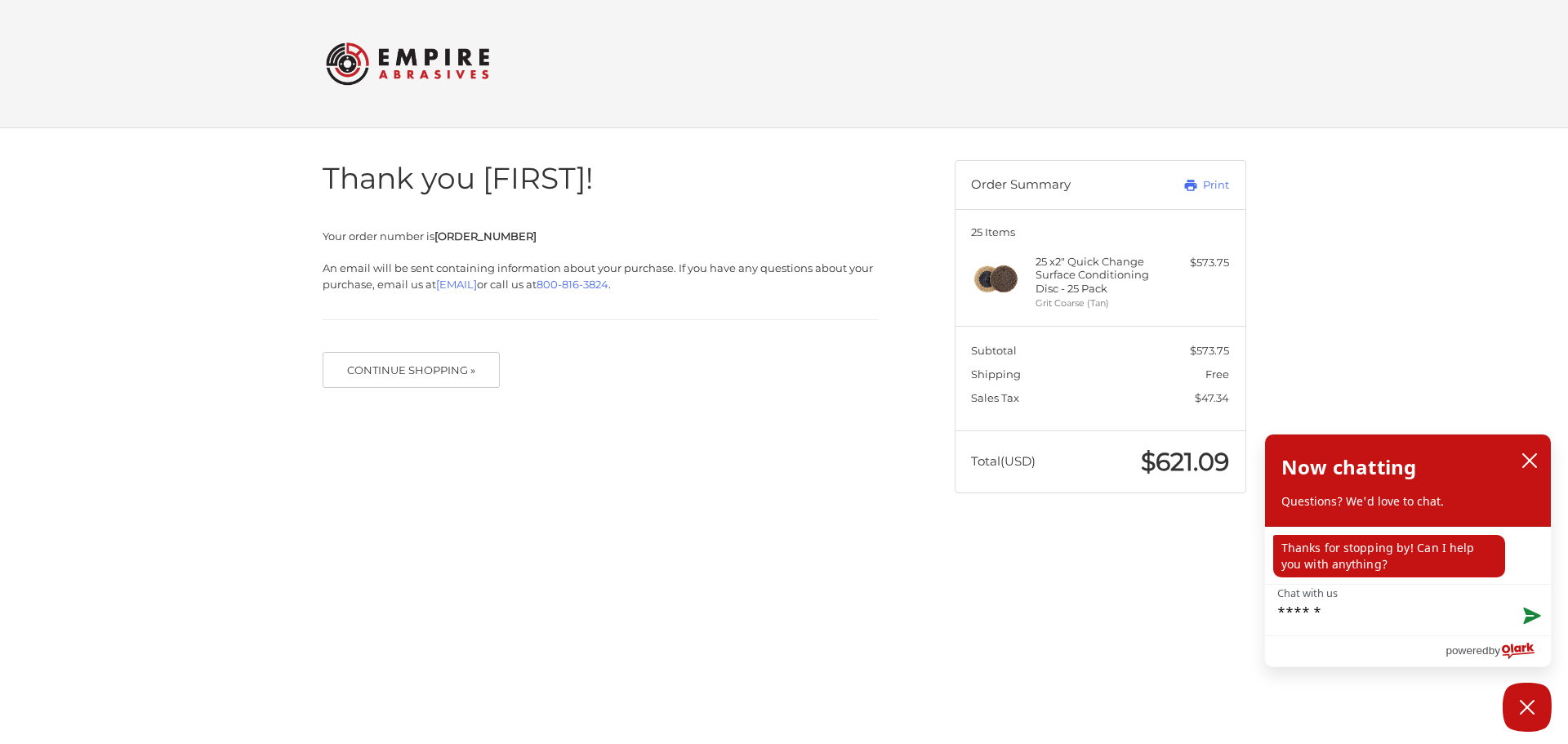 type on "*******" 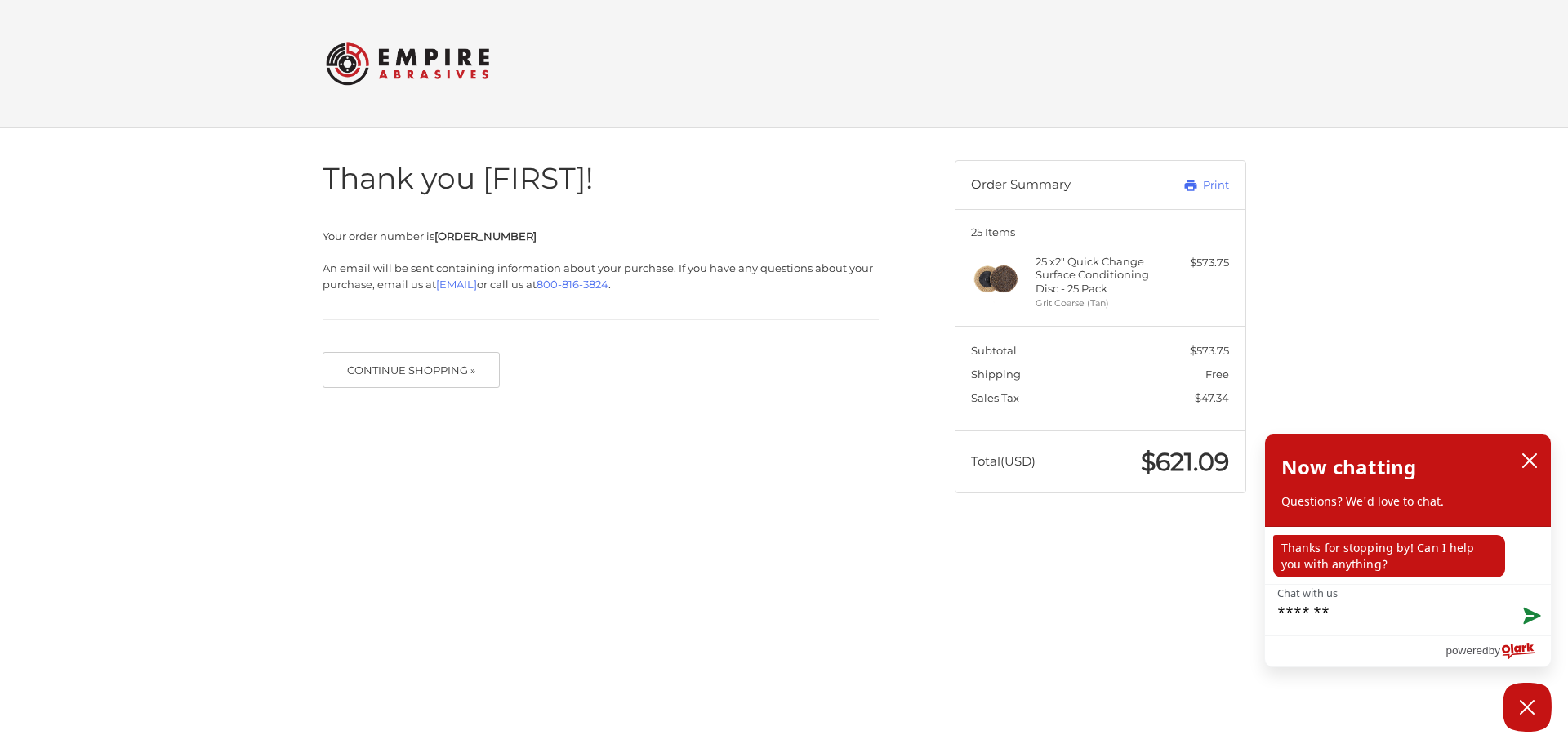 type on "*******" 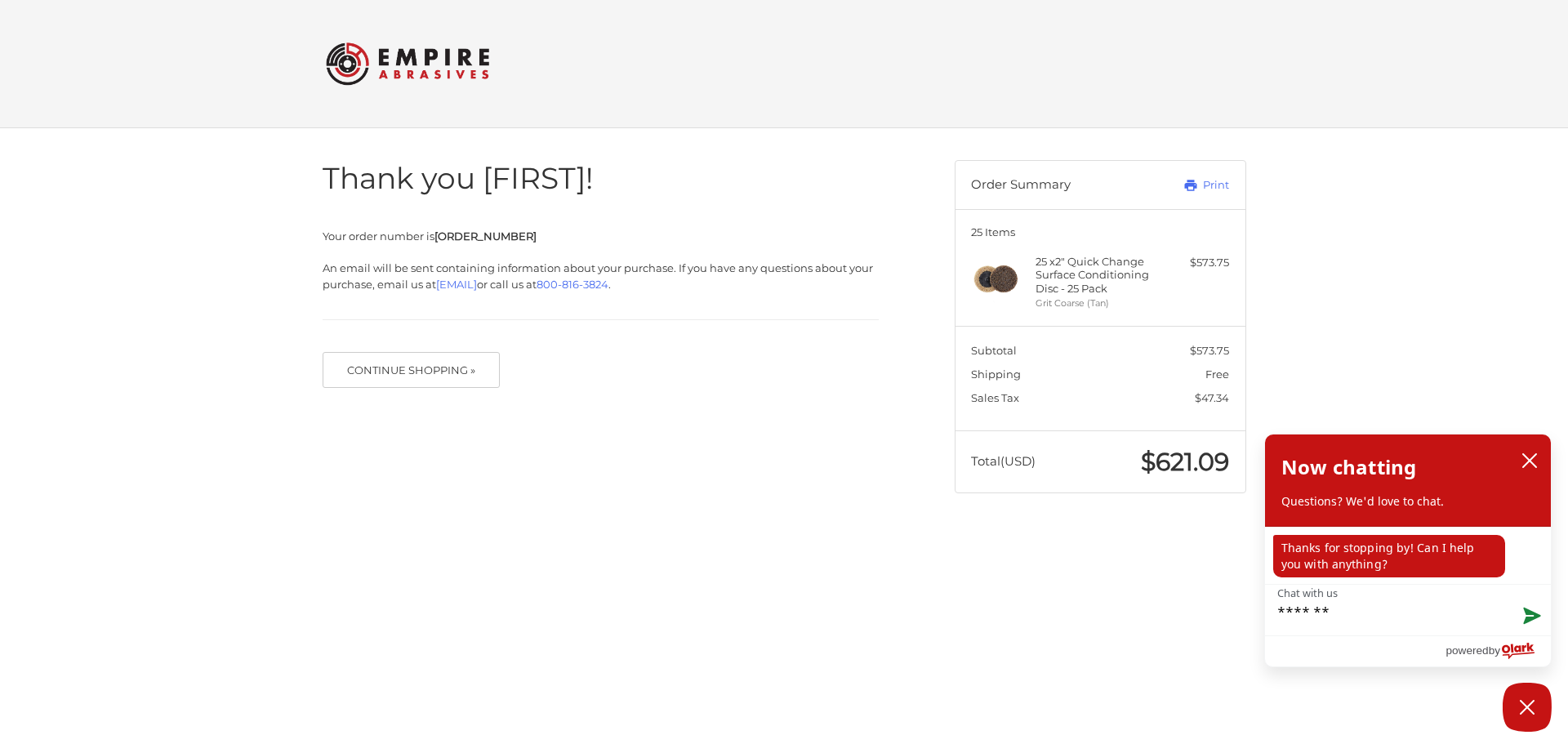 type on "*******" 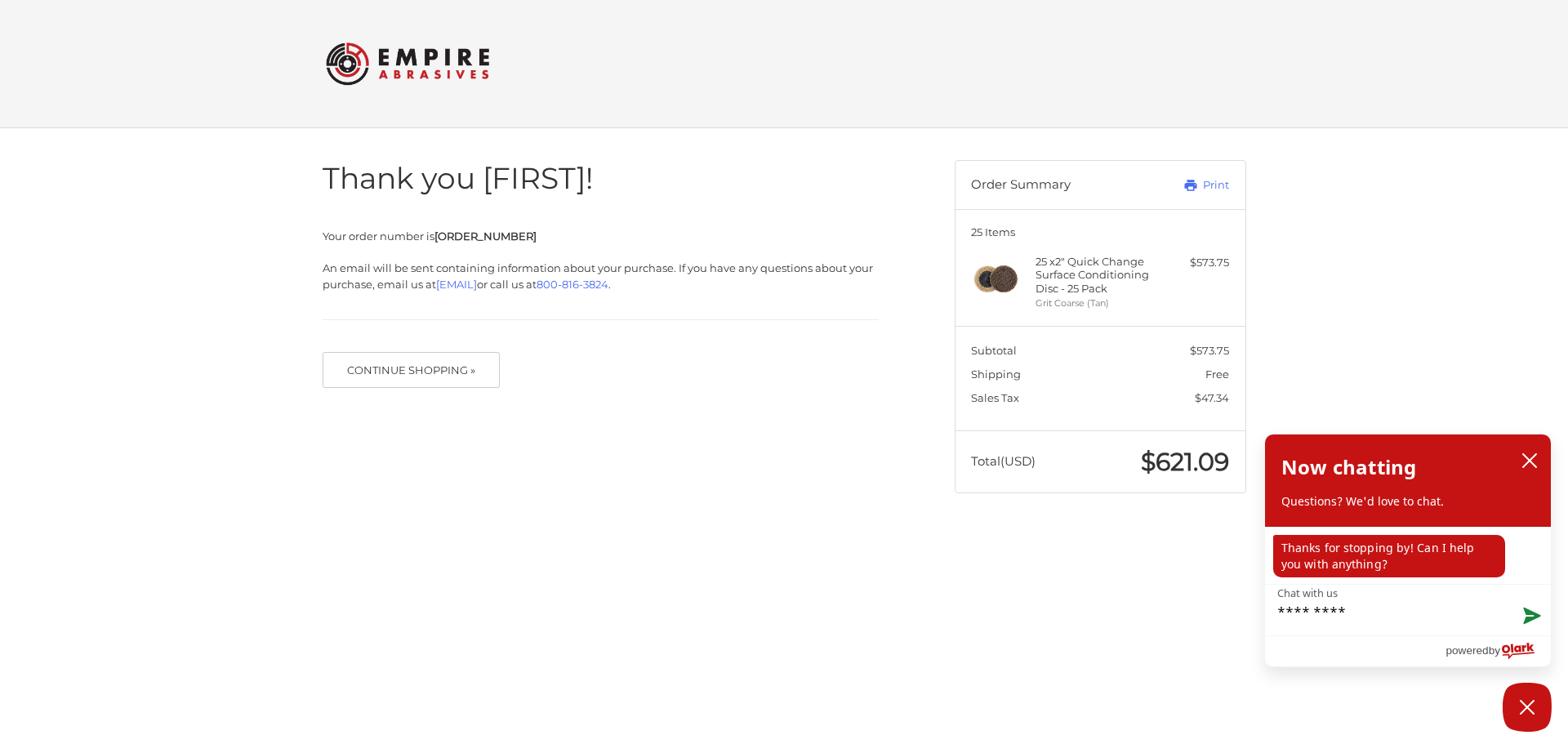 type on "*********" 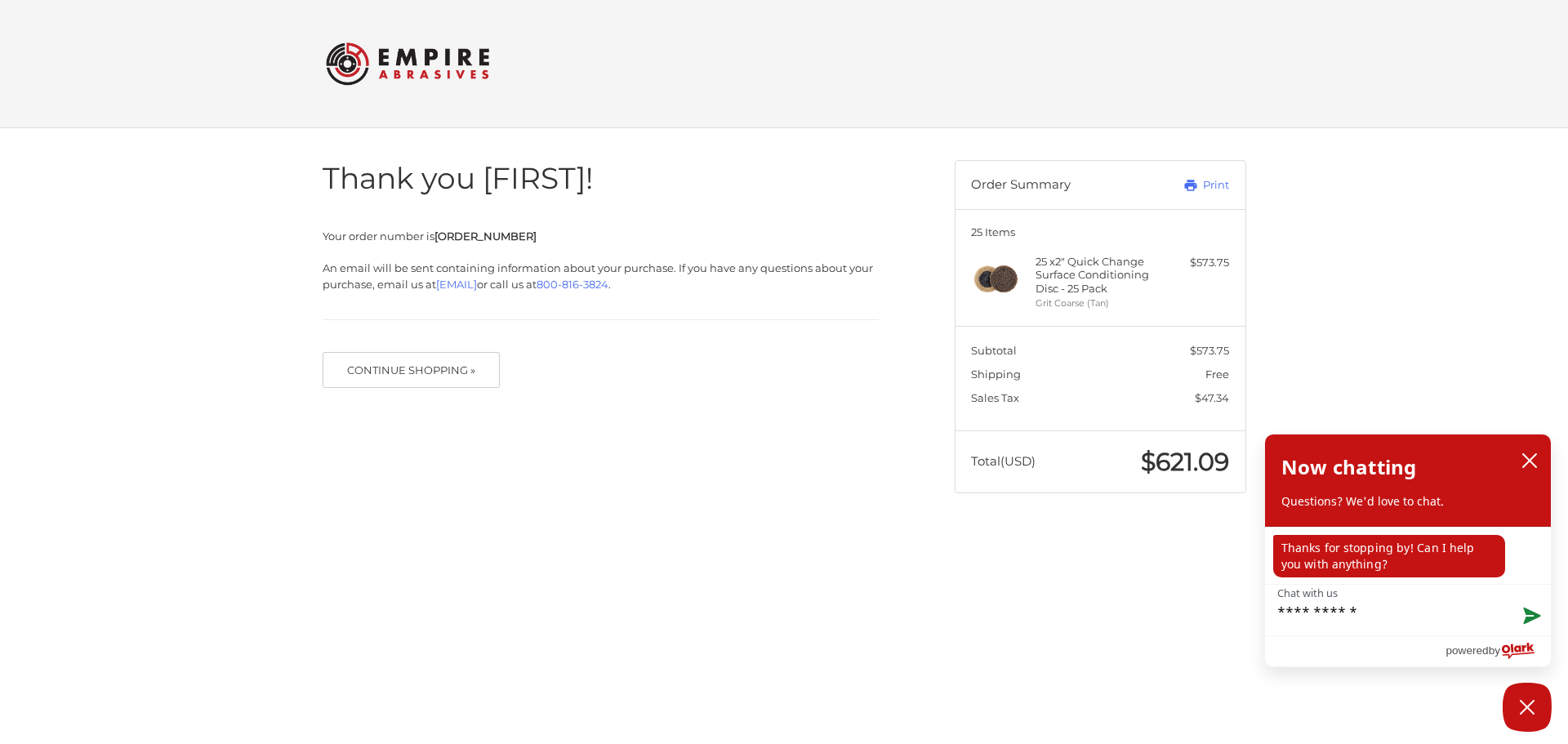 type on "**********" 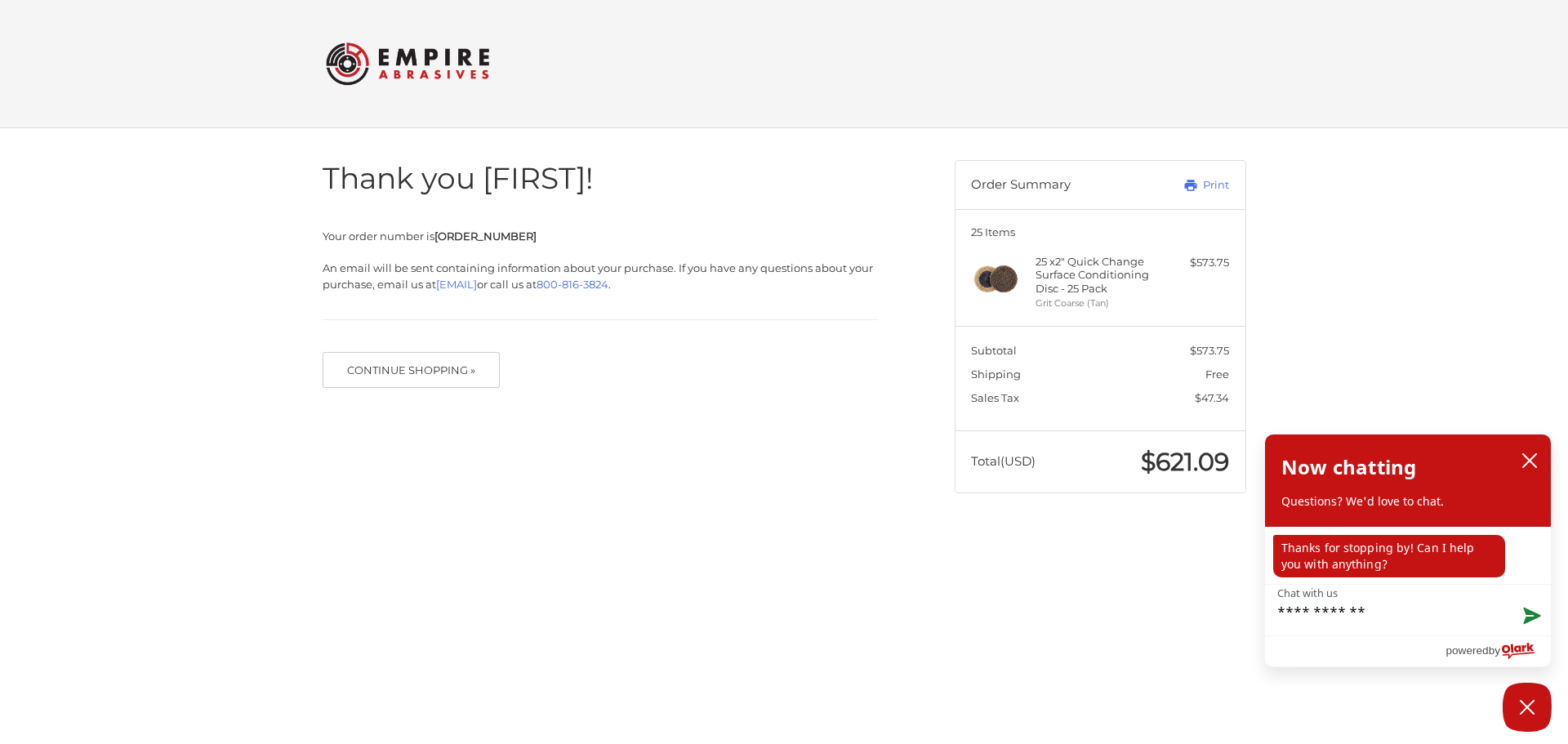 type on "**********" 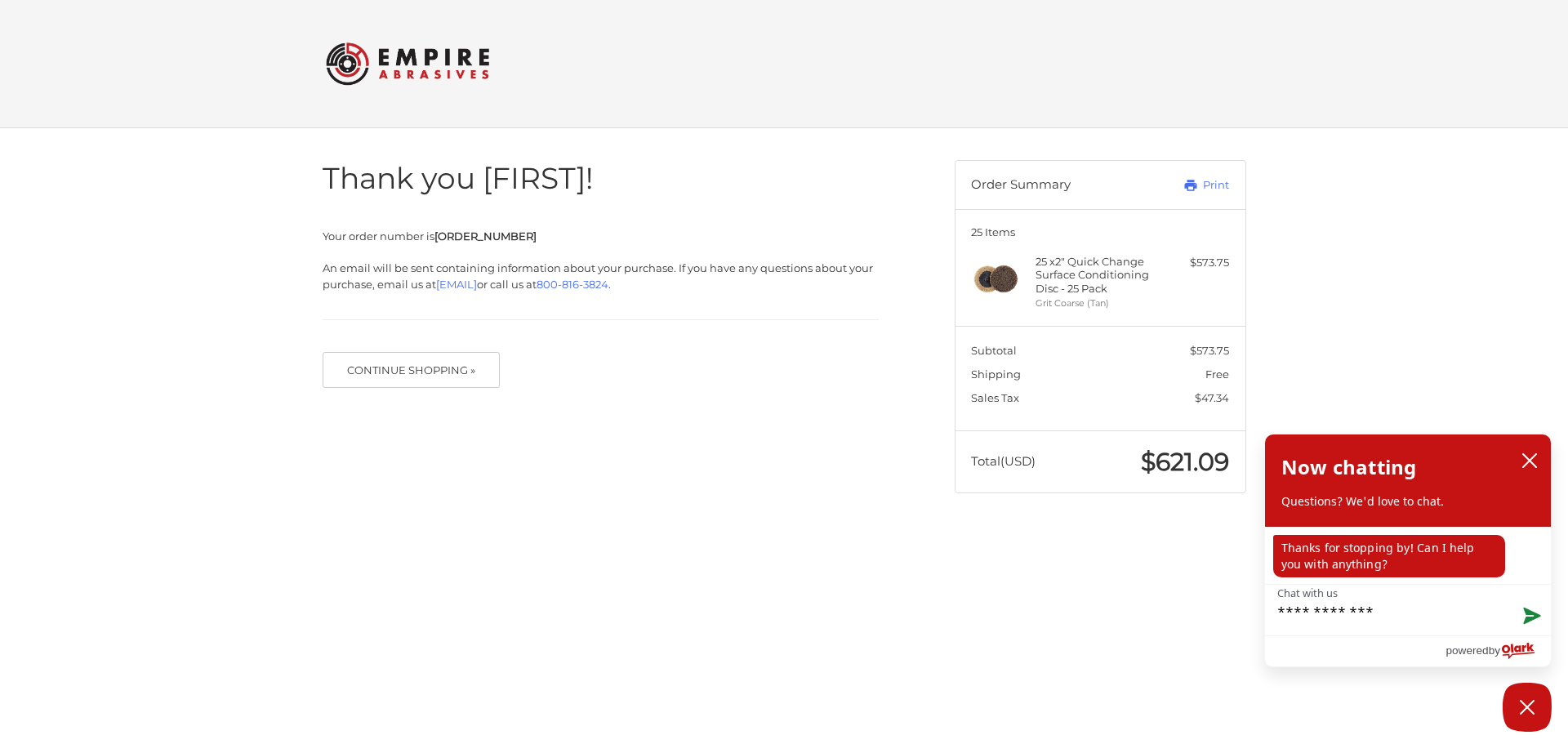 type on "**********" 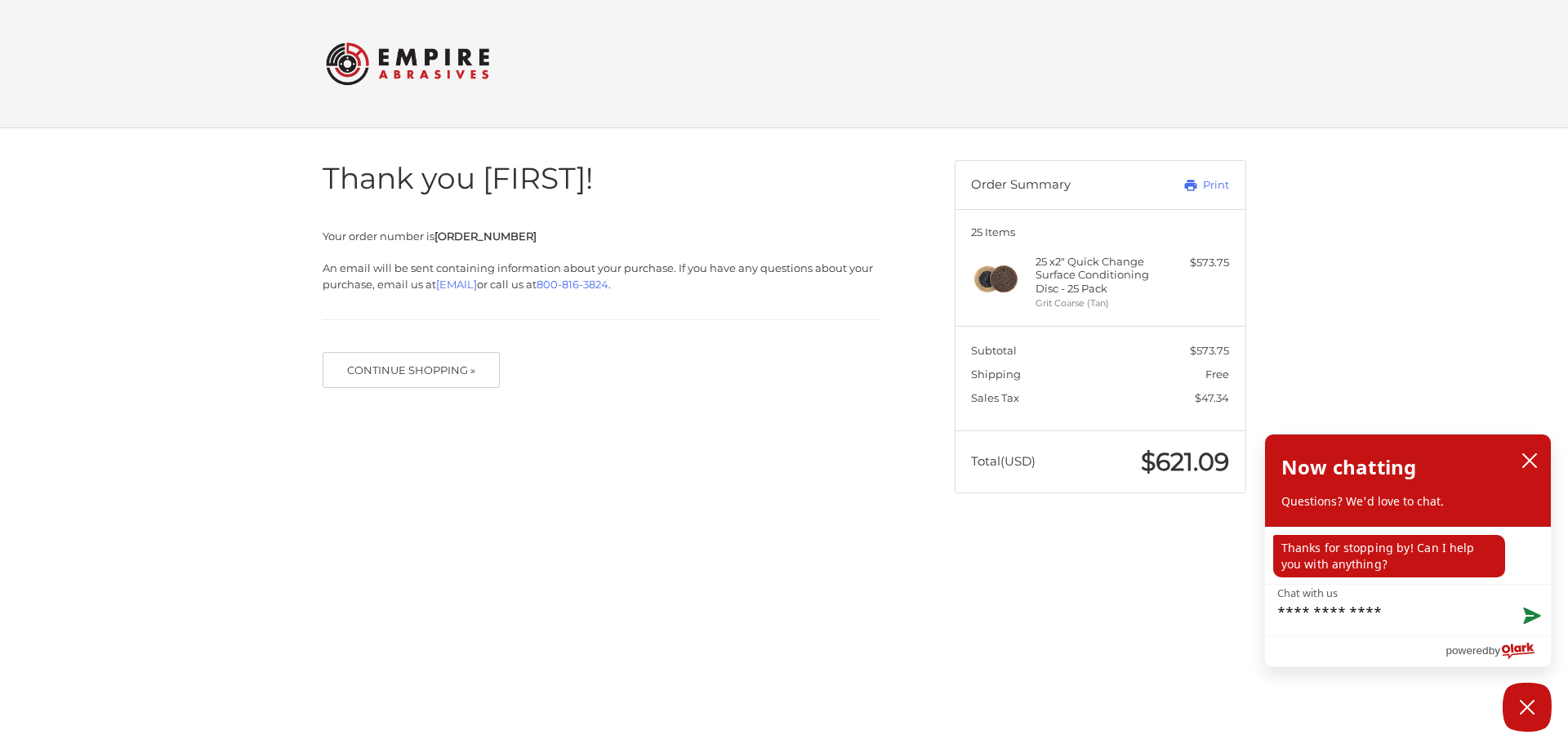 type on "**********" 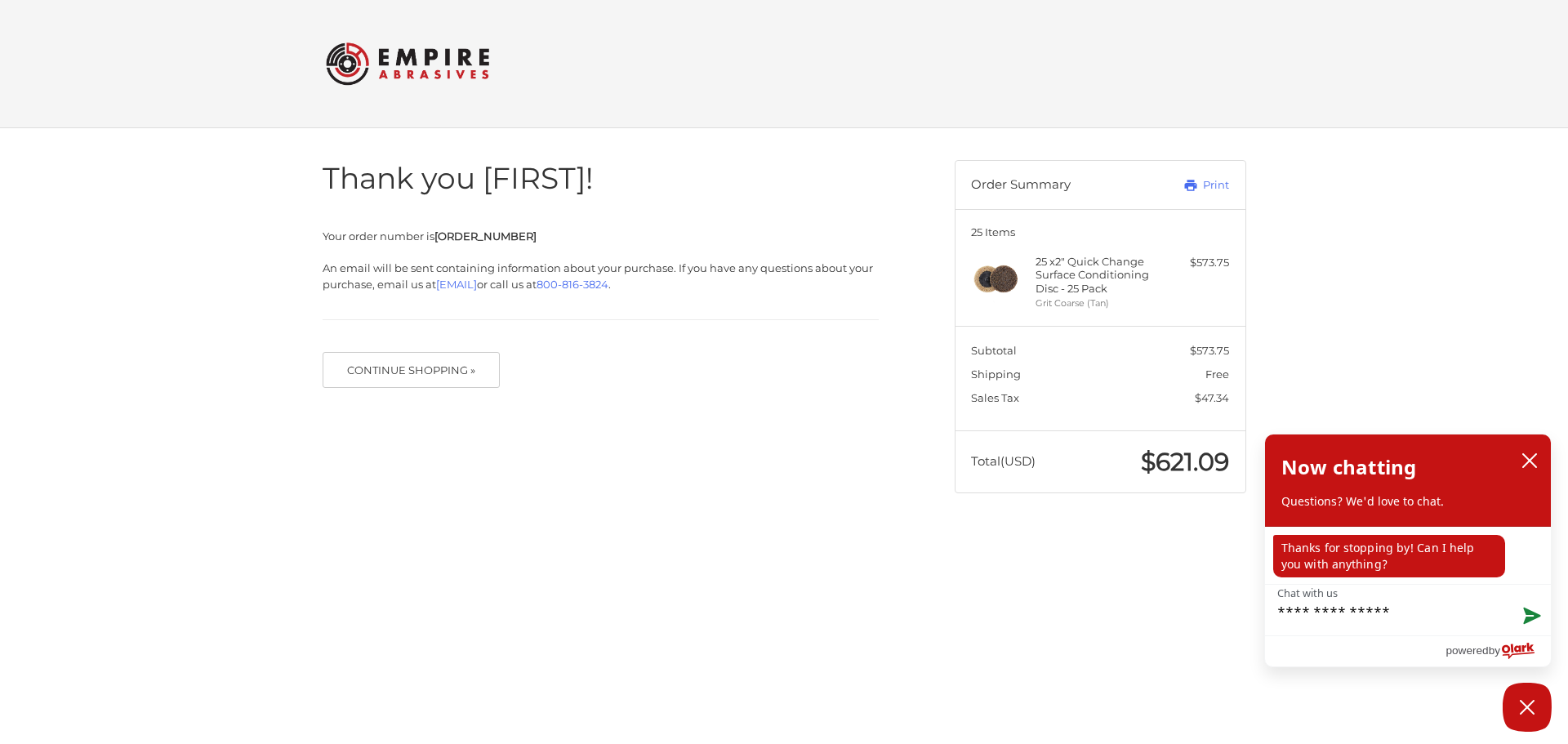 type on "**********" 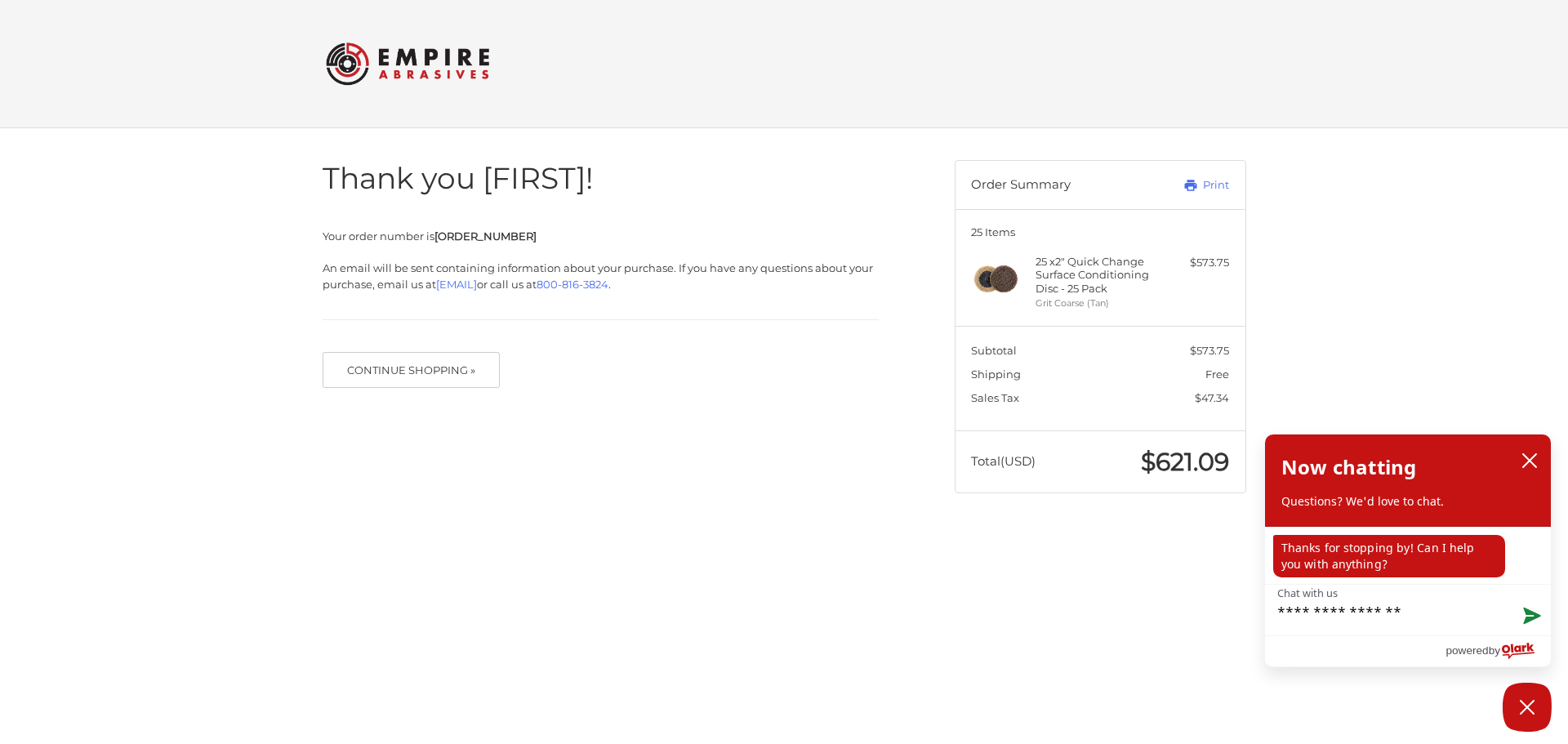 type on "**********" 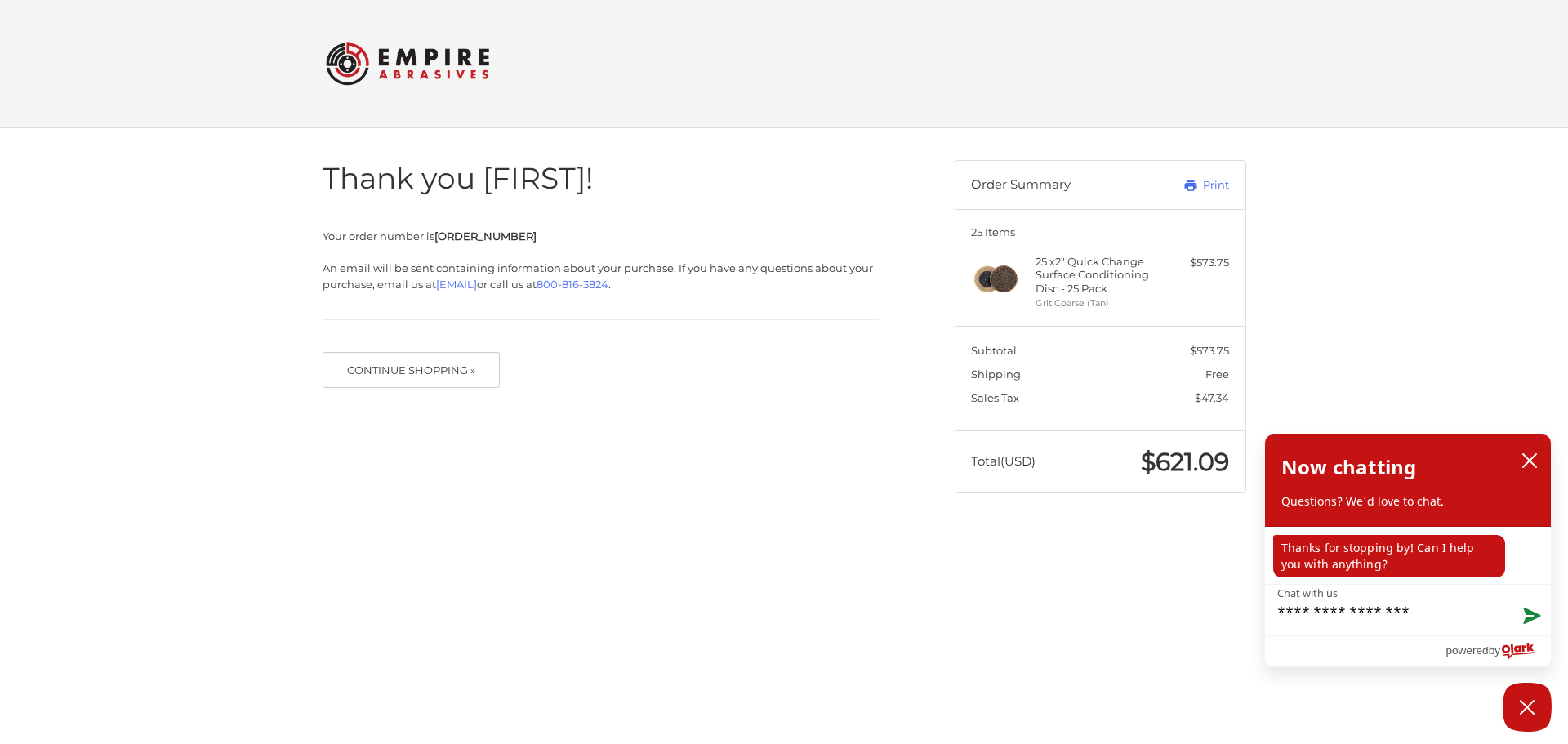 type on "**********" 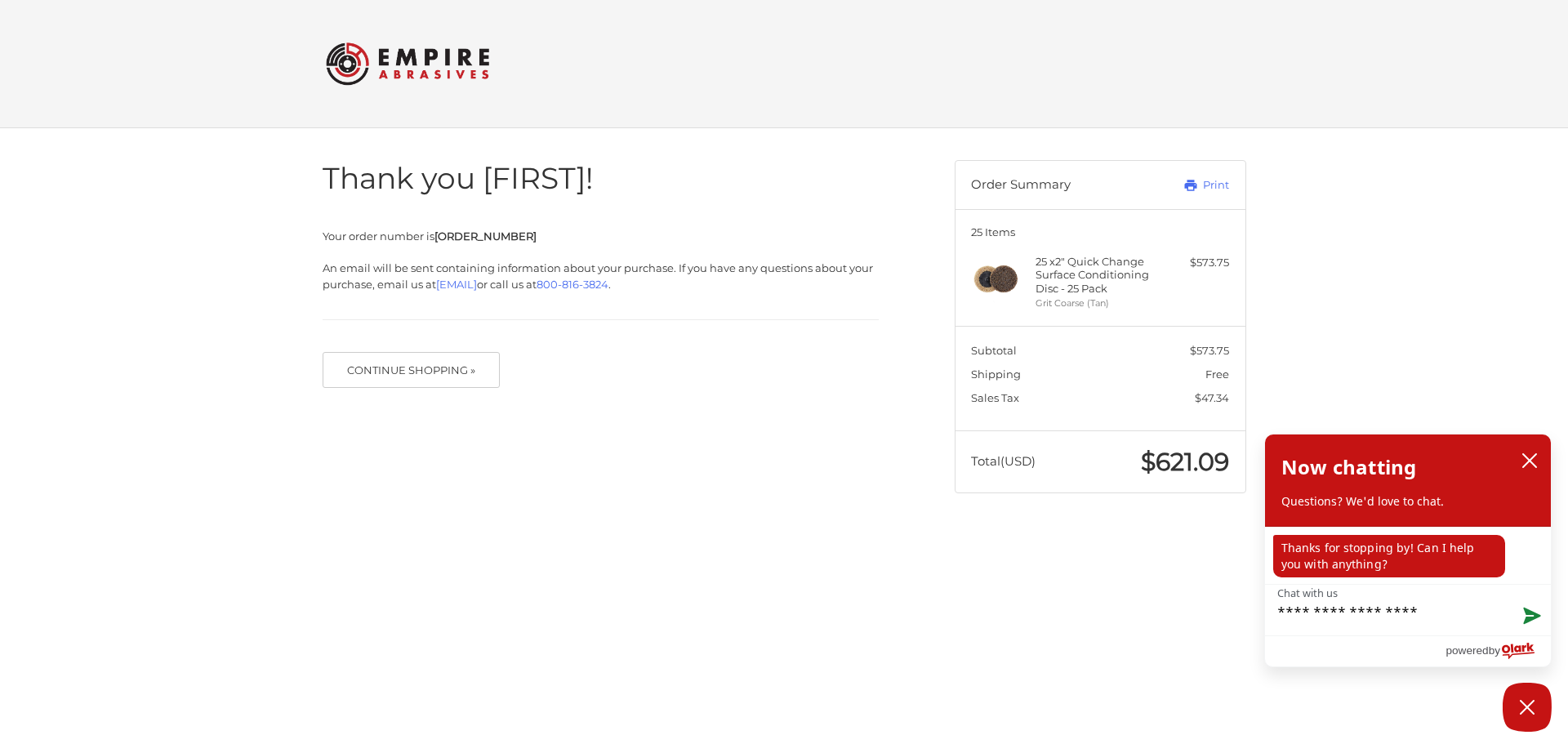 type on "**********" 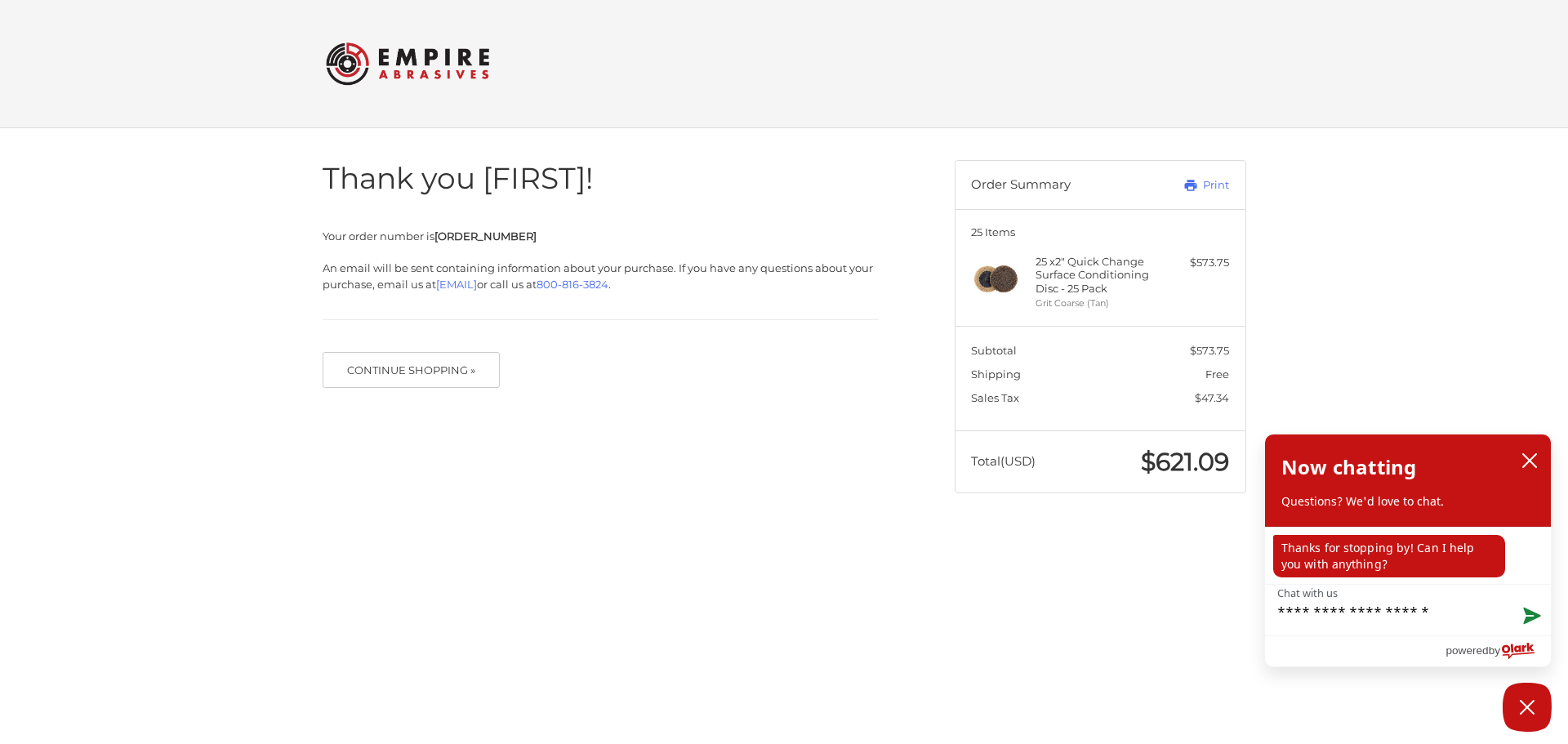 type on "**********" 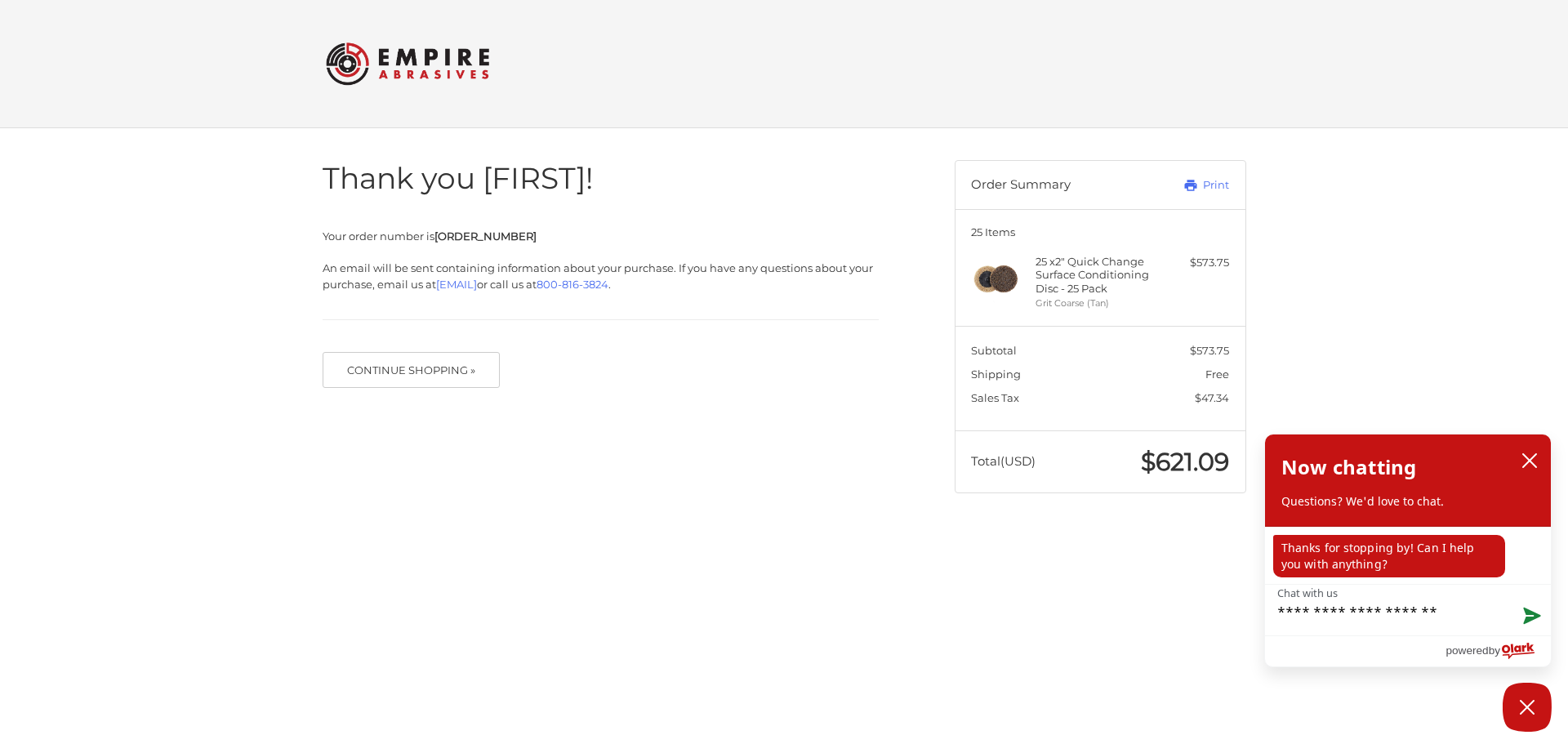 type on "**********" 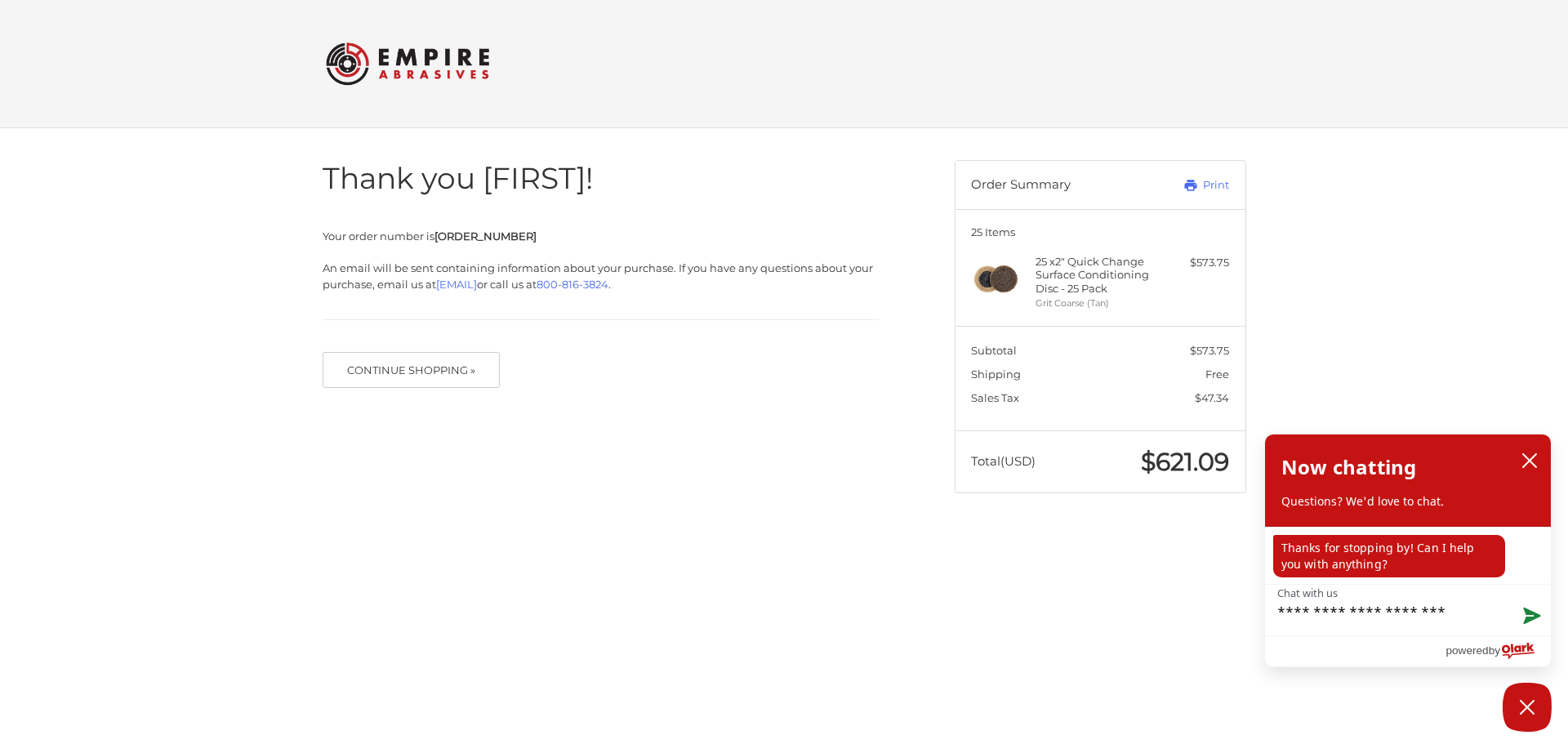 type on "**********" 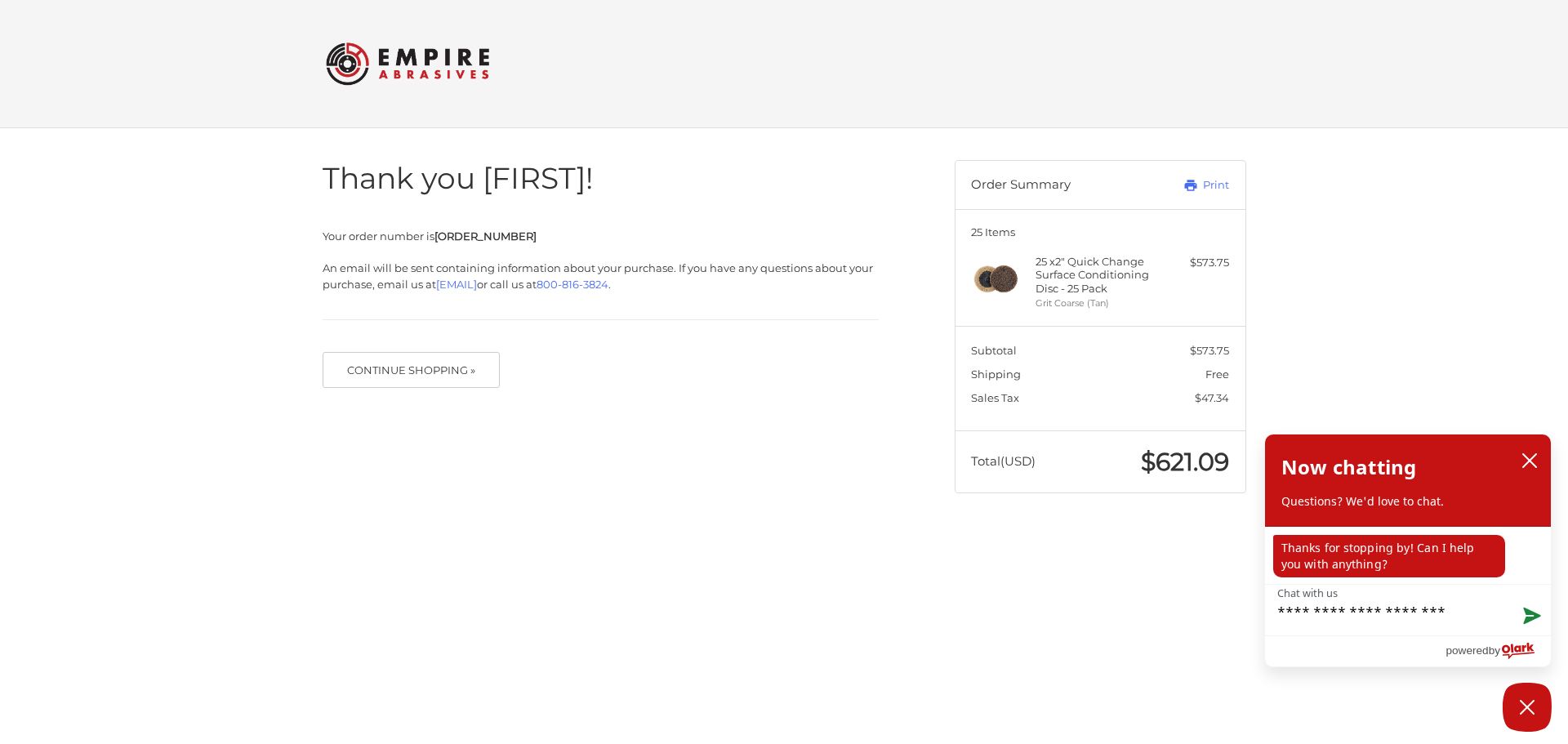 type on "**********" 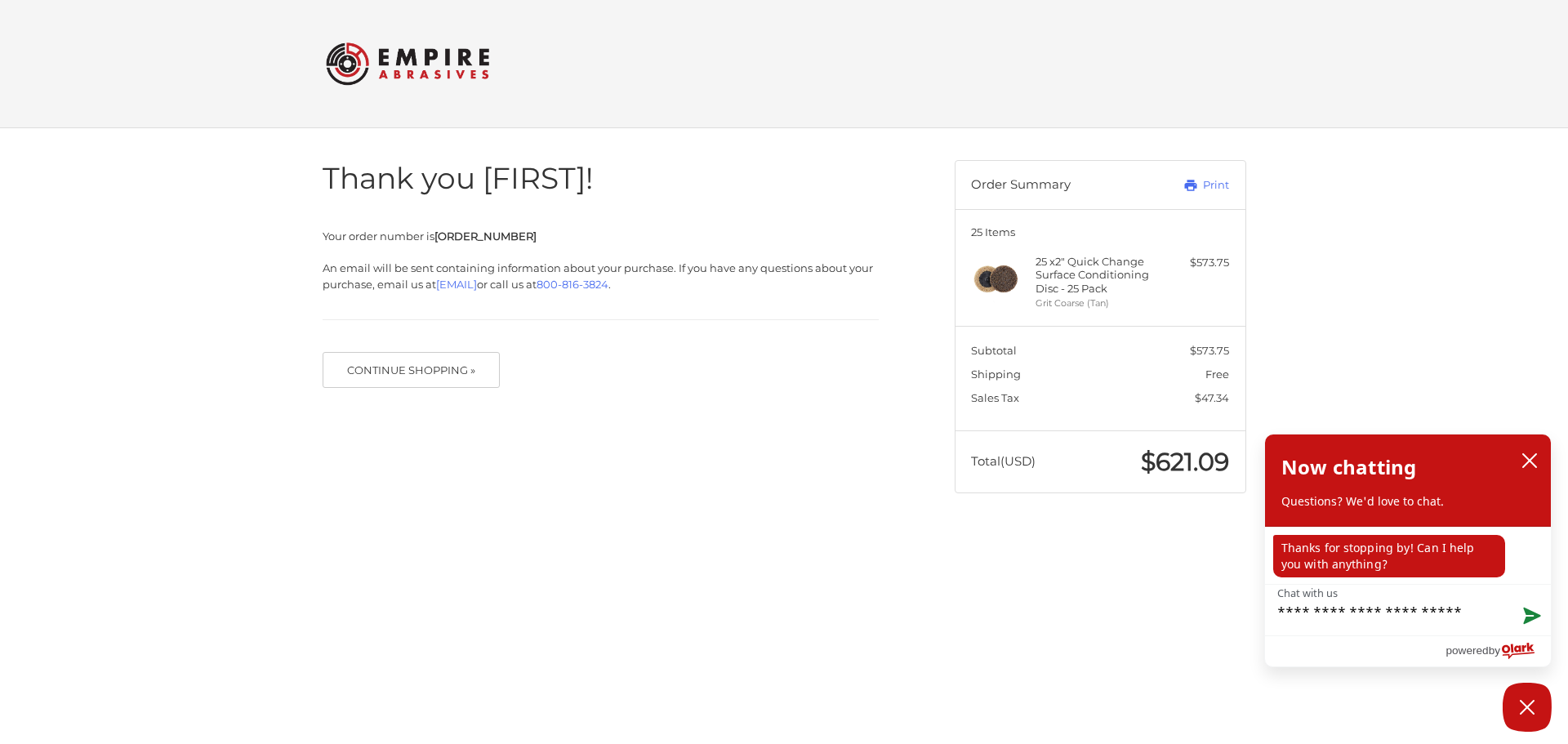 type on "**********" 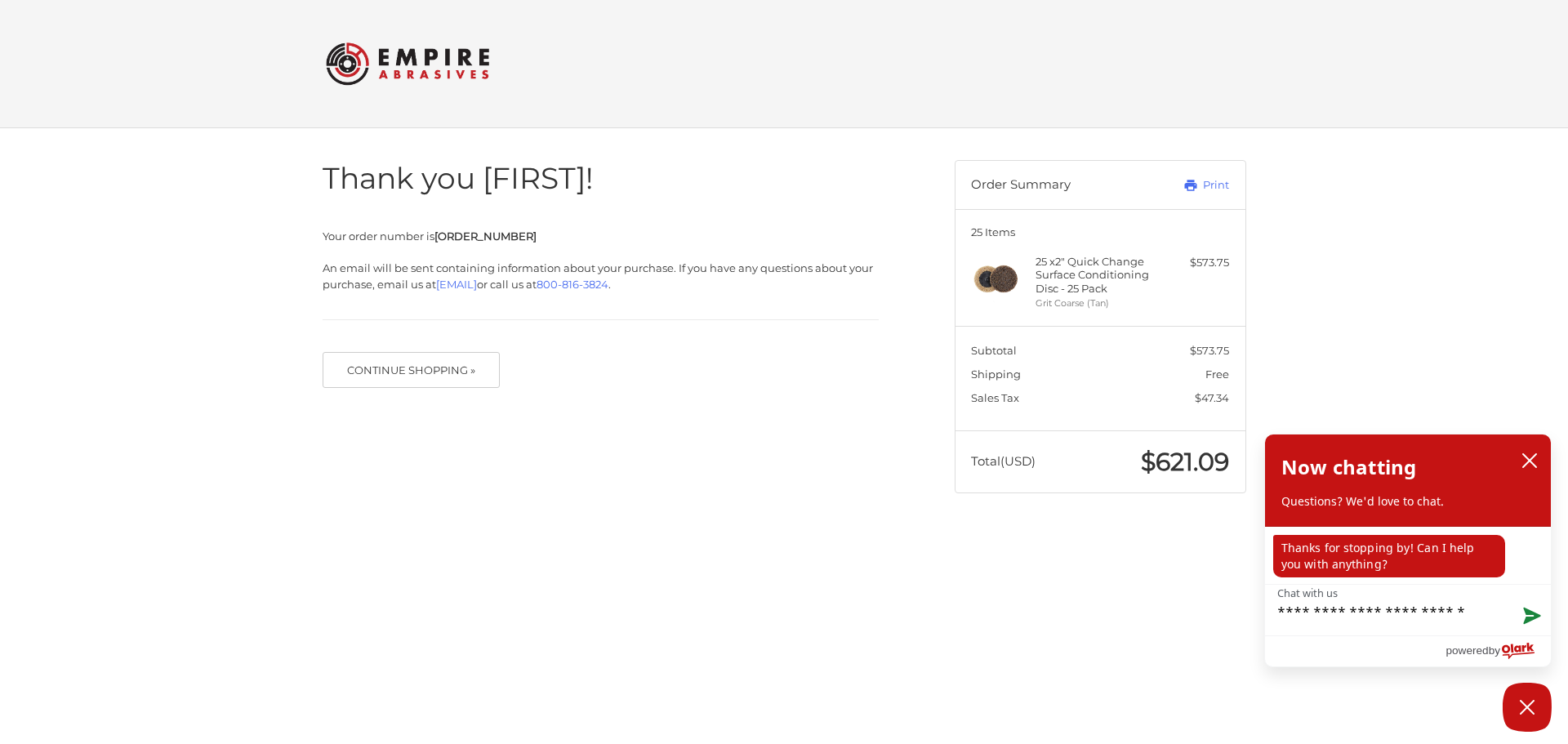 type on "**********" 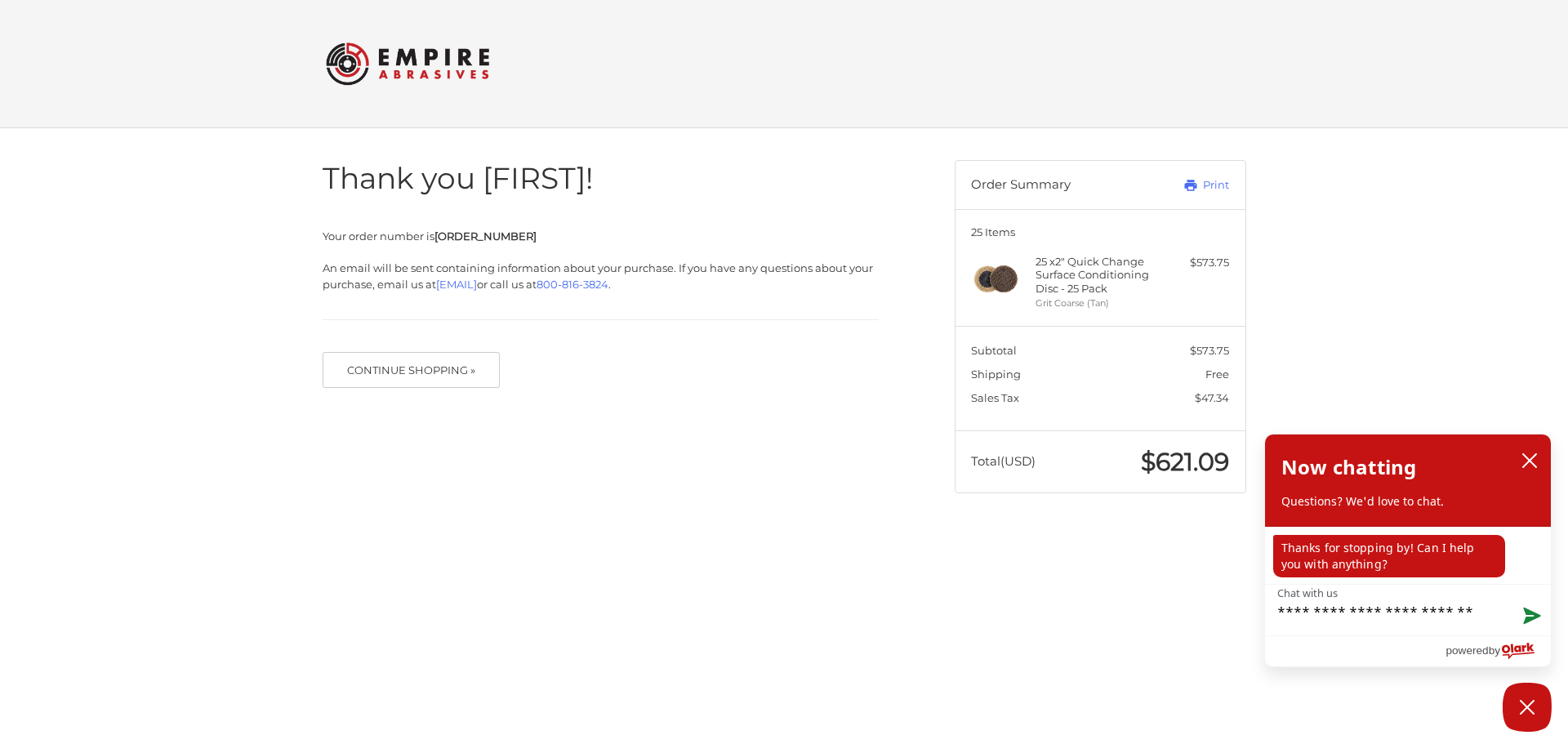 type on "**********" 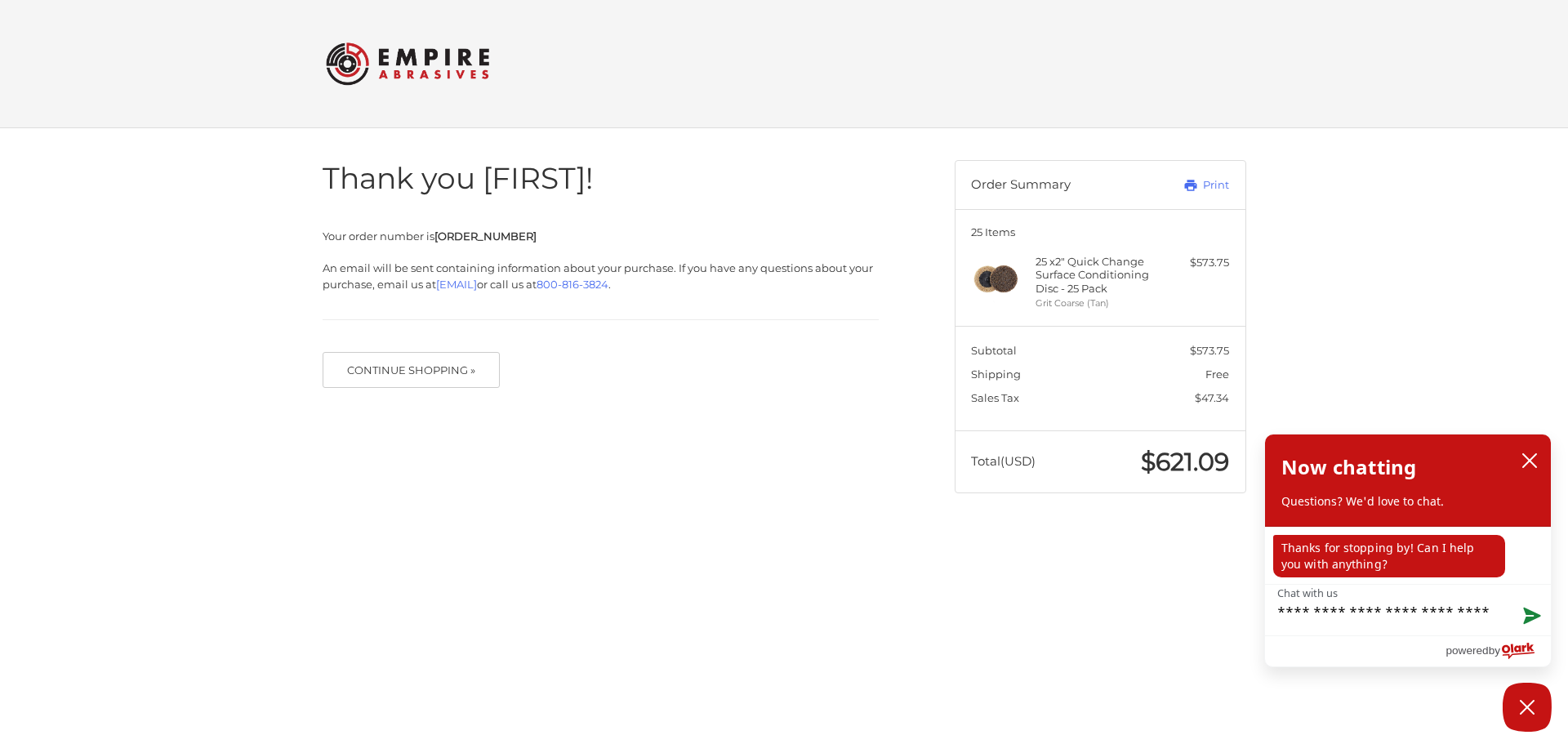 type on "**********" 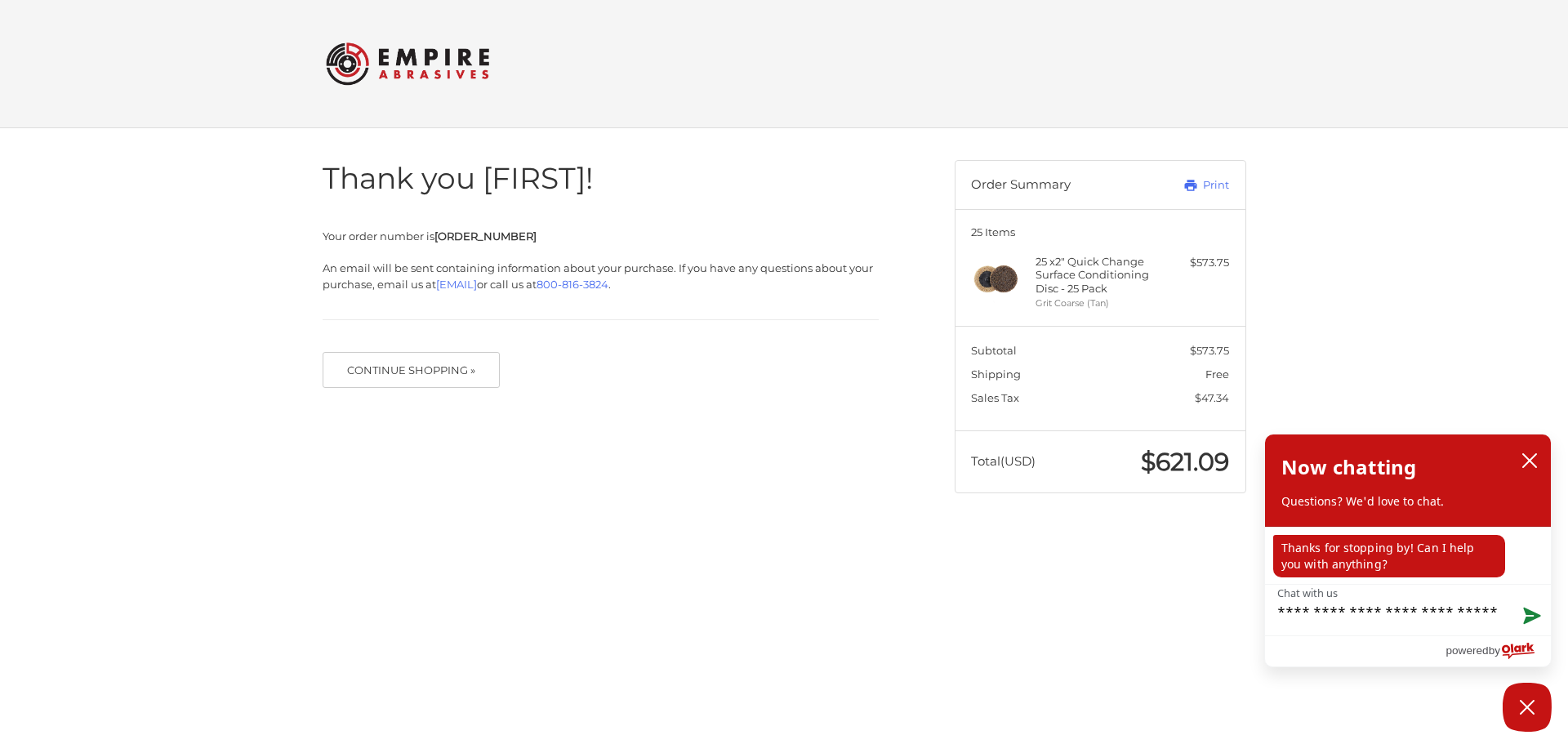 type on "**********" 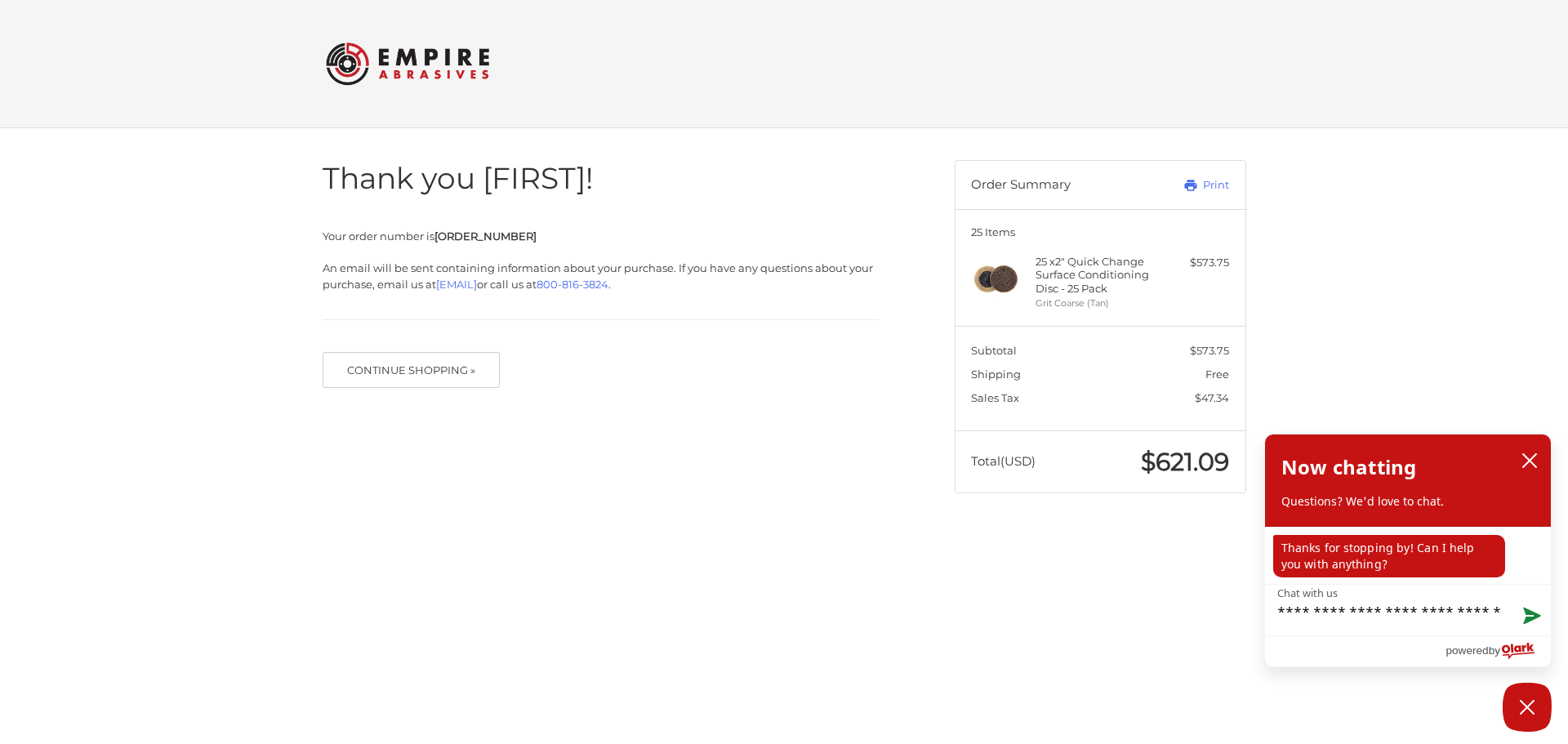 type on "**********" 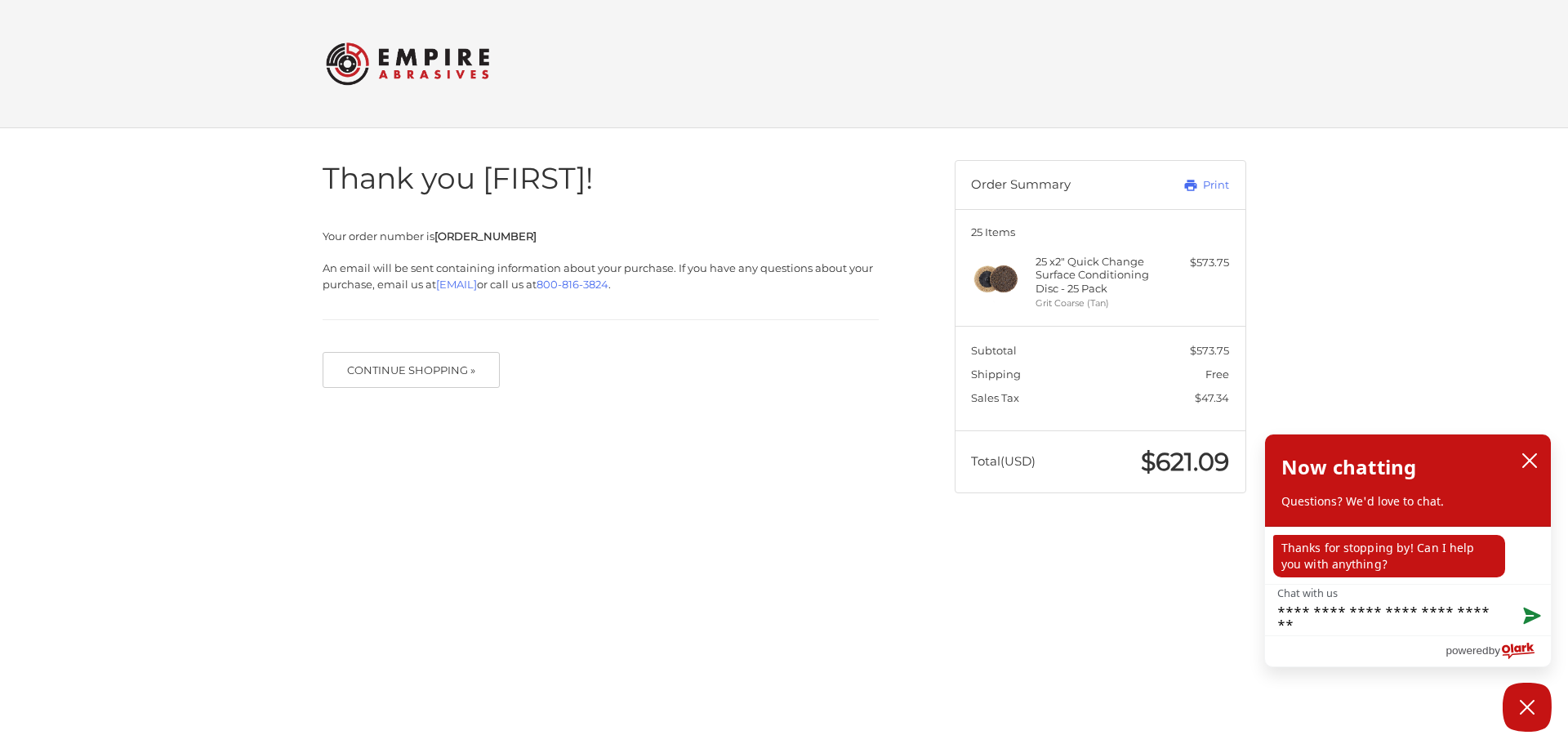 type on "**********" 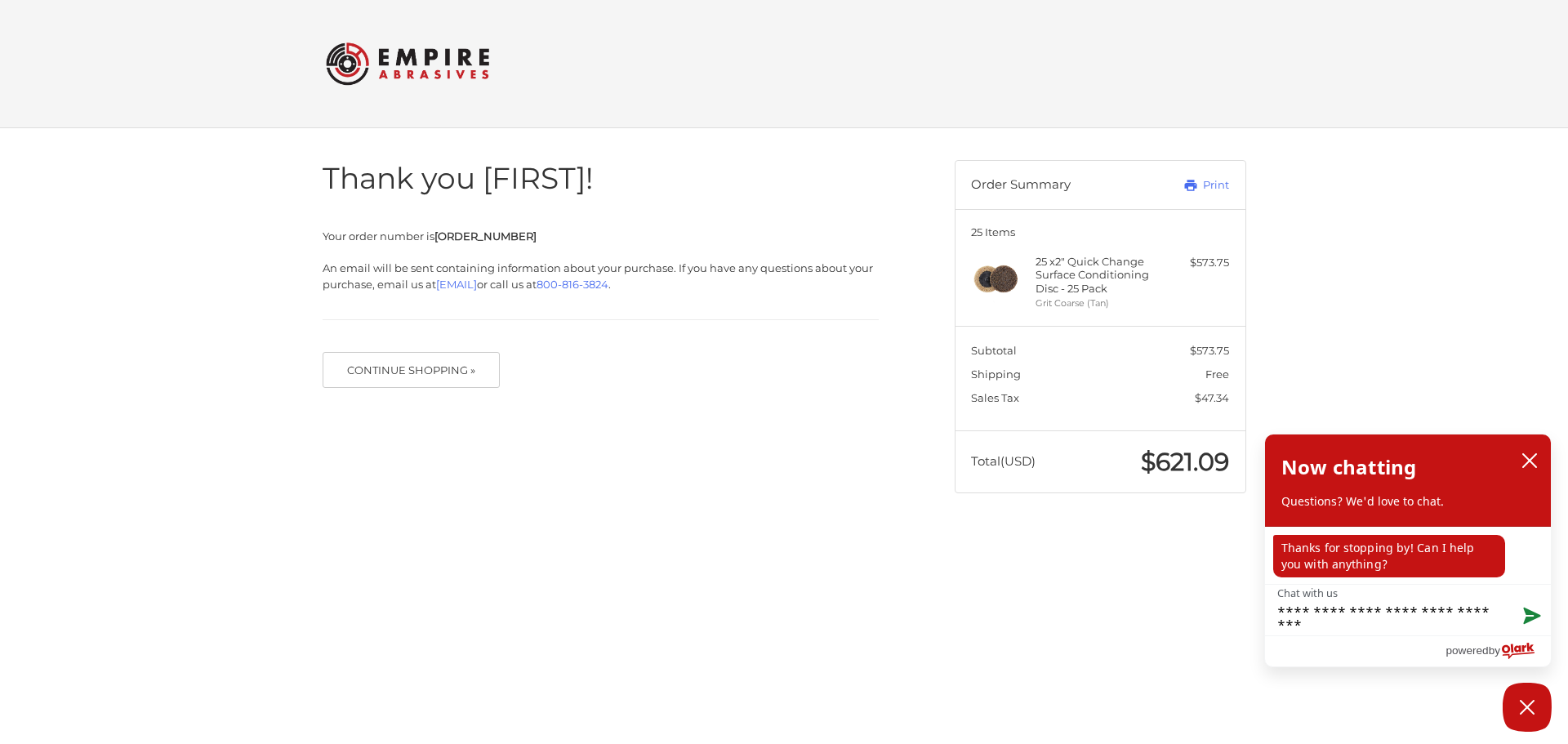 type on "**********" 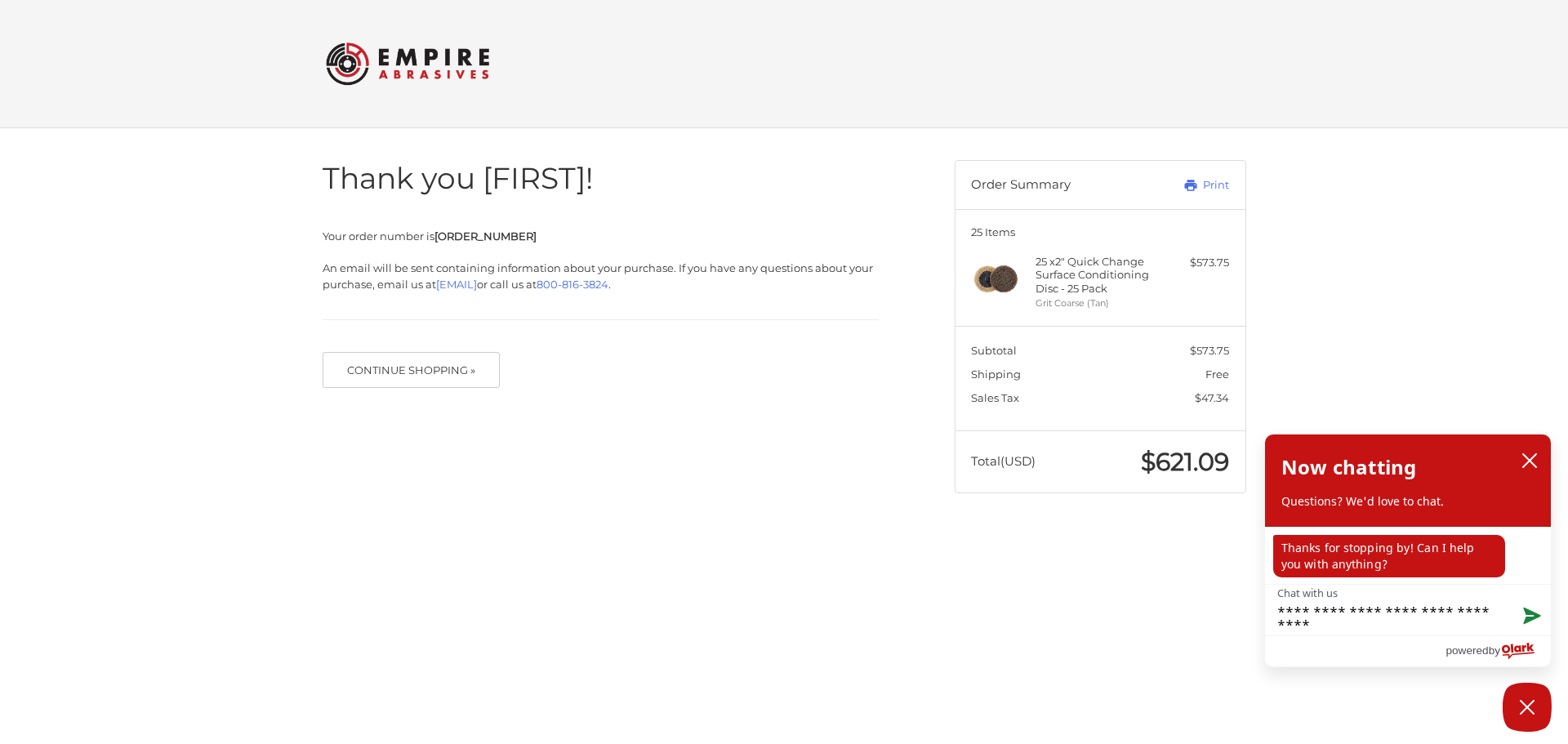 type on "**********" 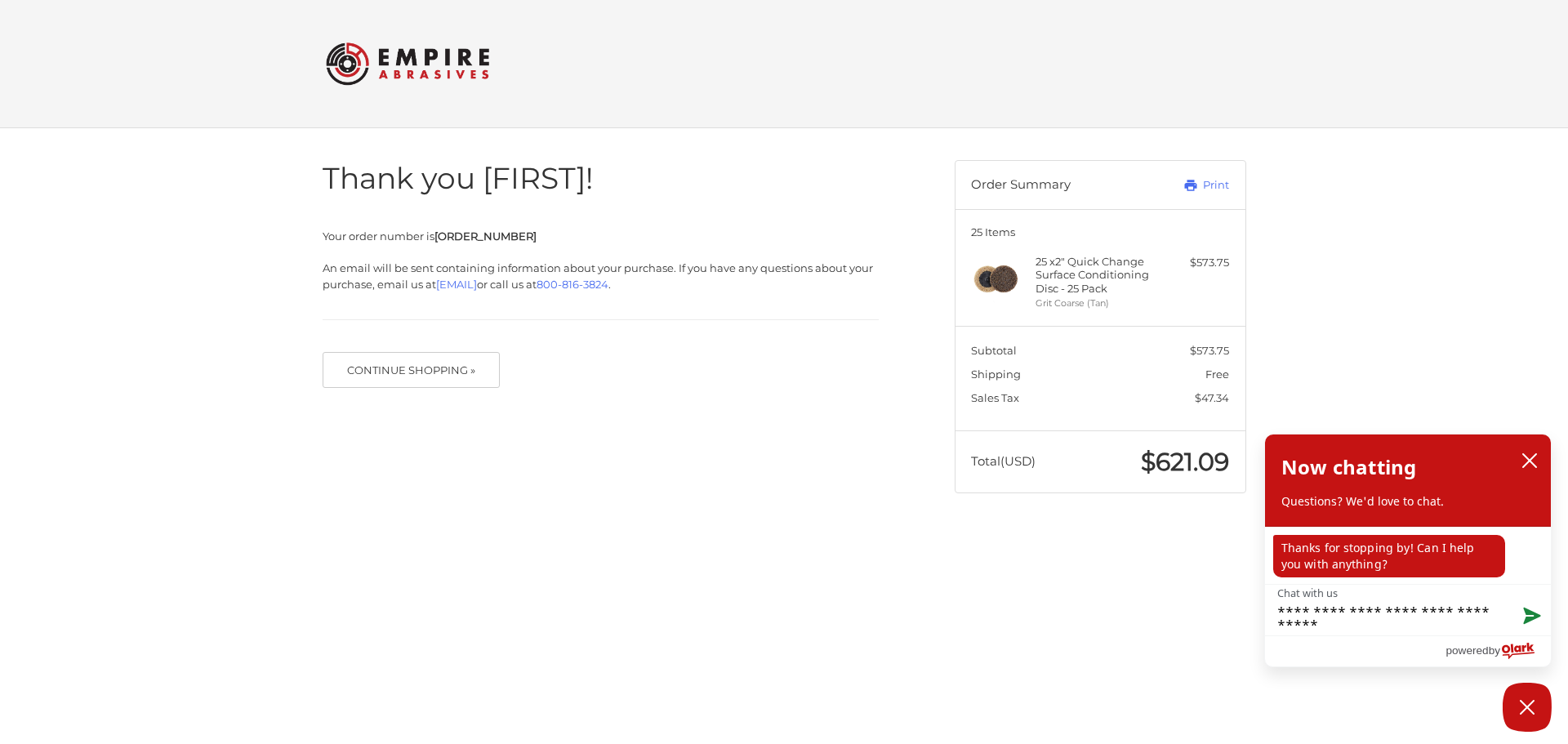 type on "**********" 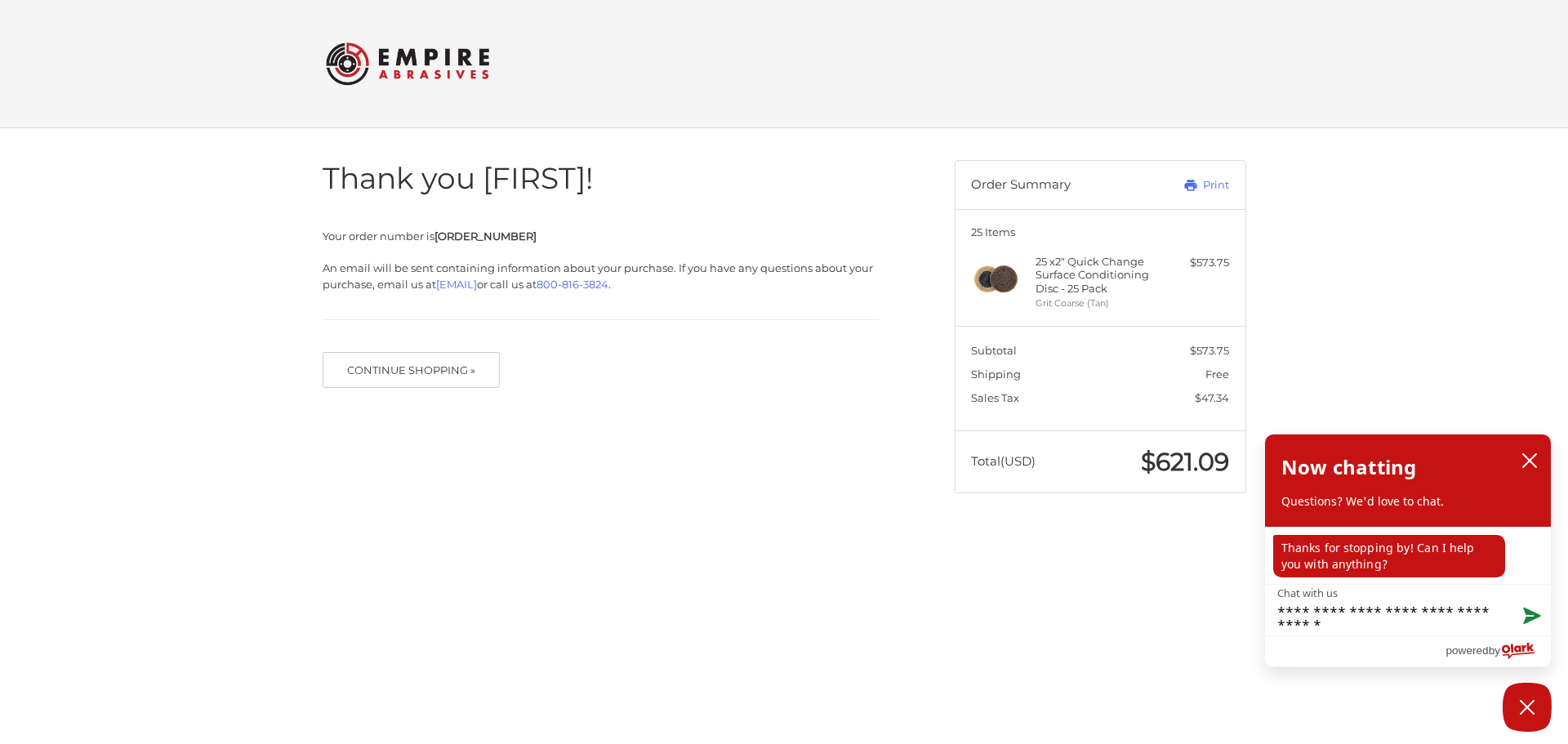 type on "**********" 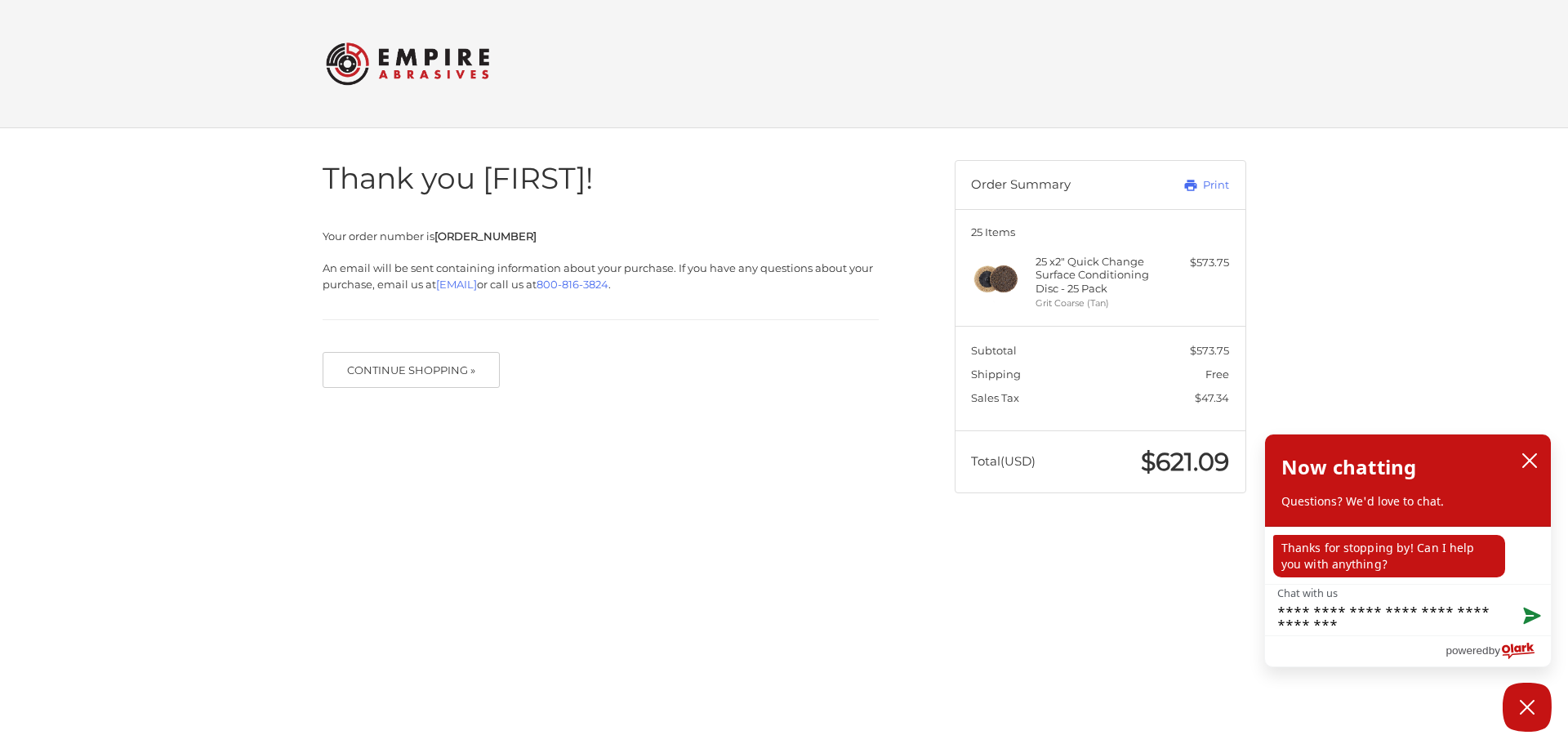 type on "**********" 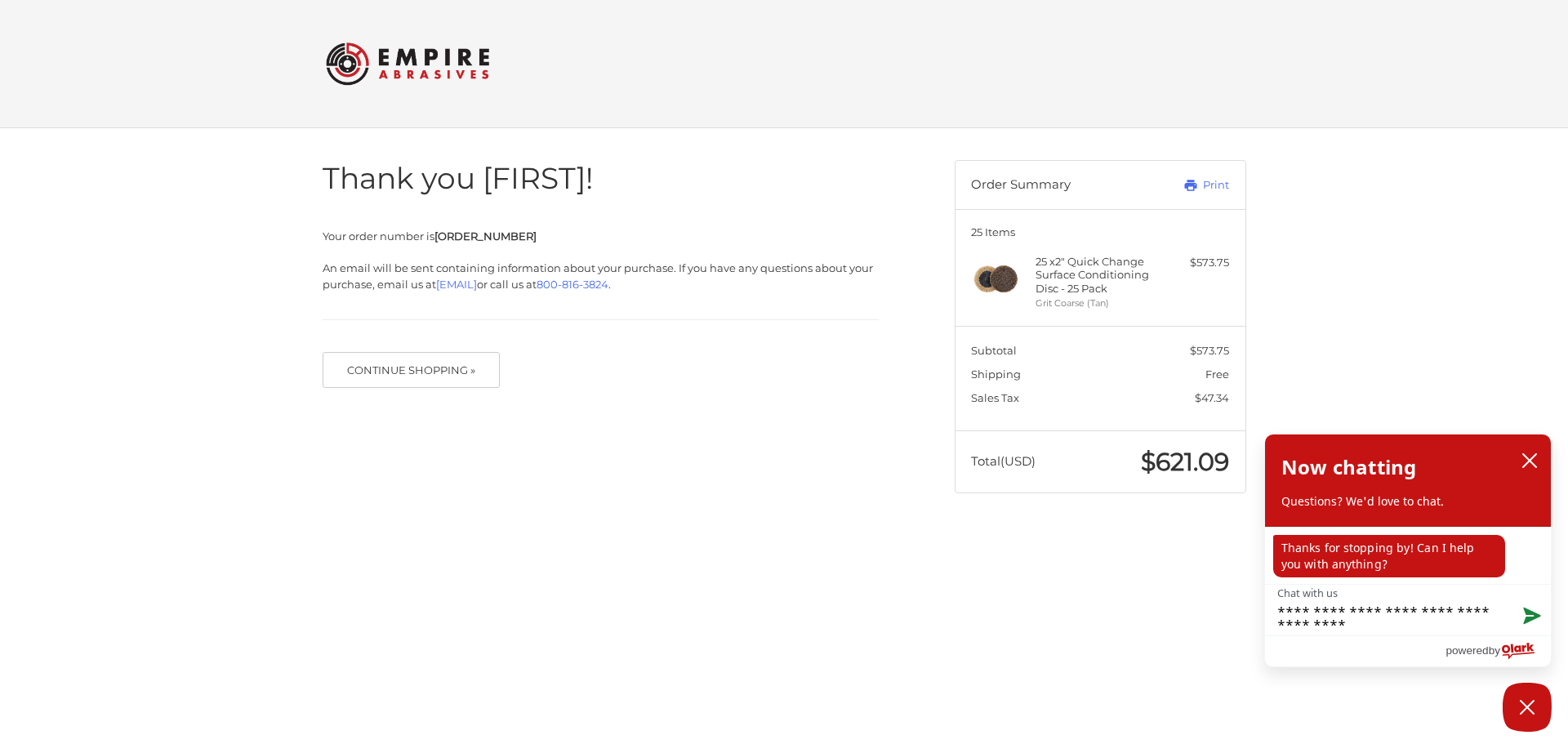 type on "**********" 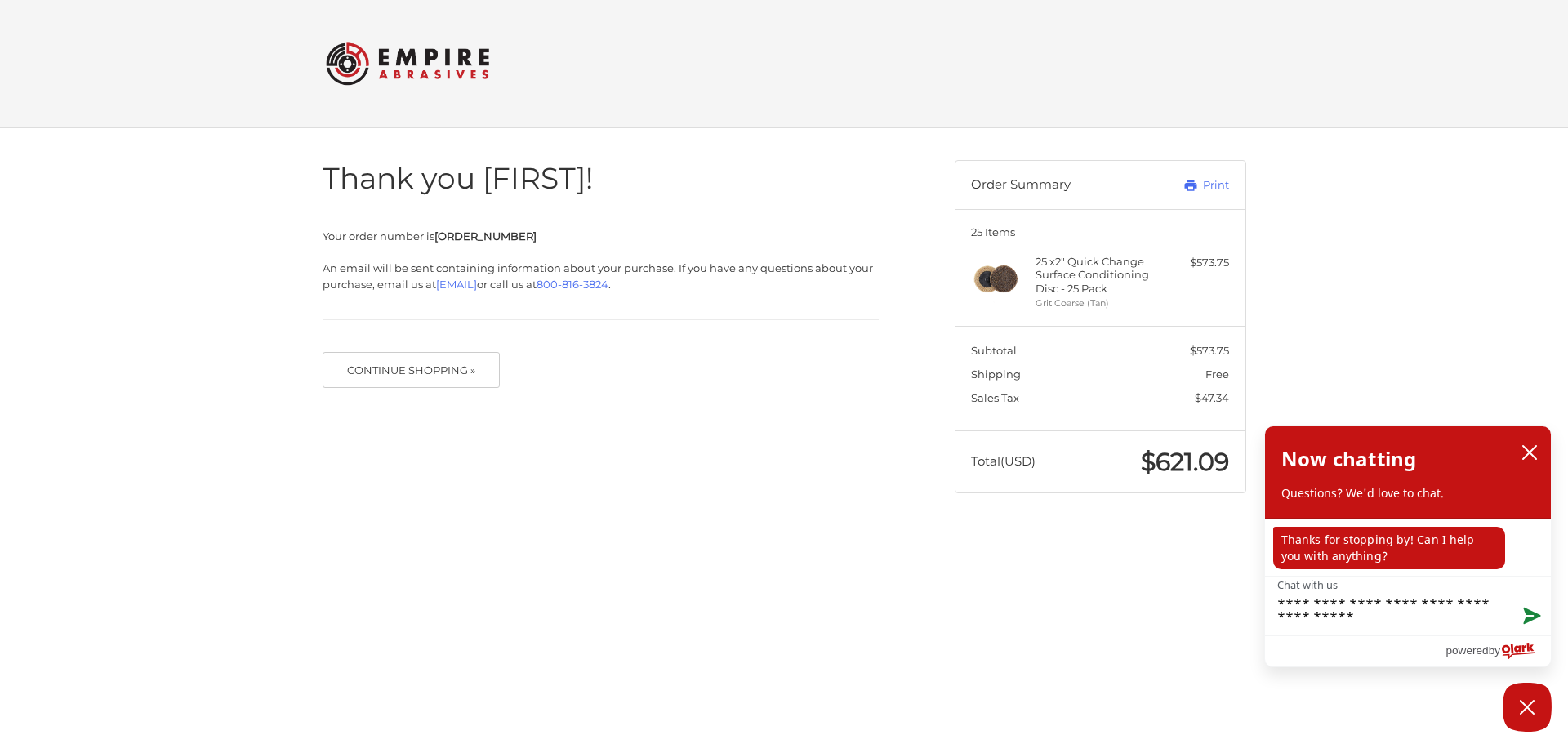 type on "**********" 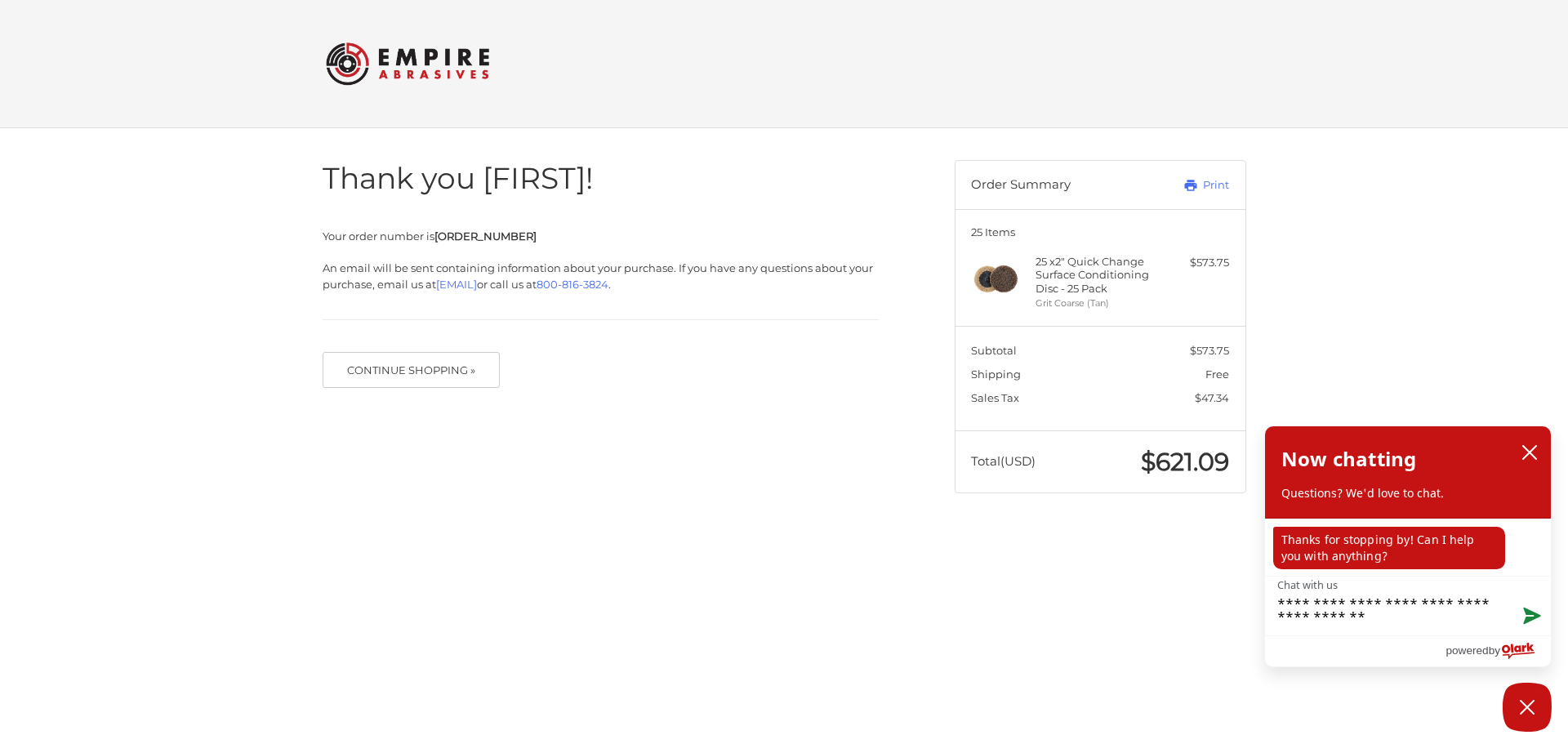 type on "**********" 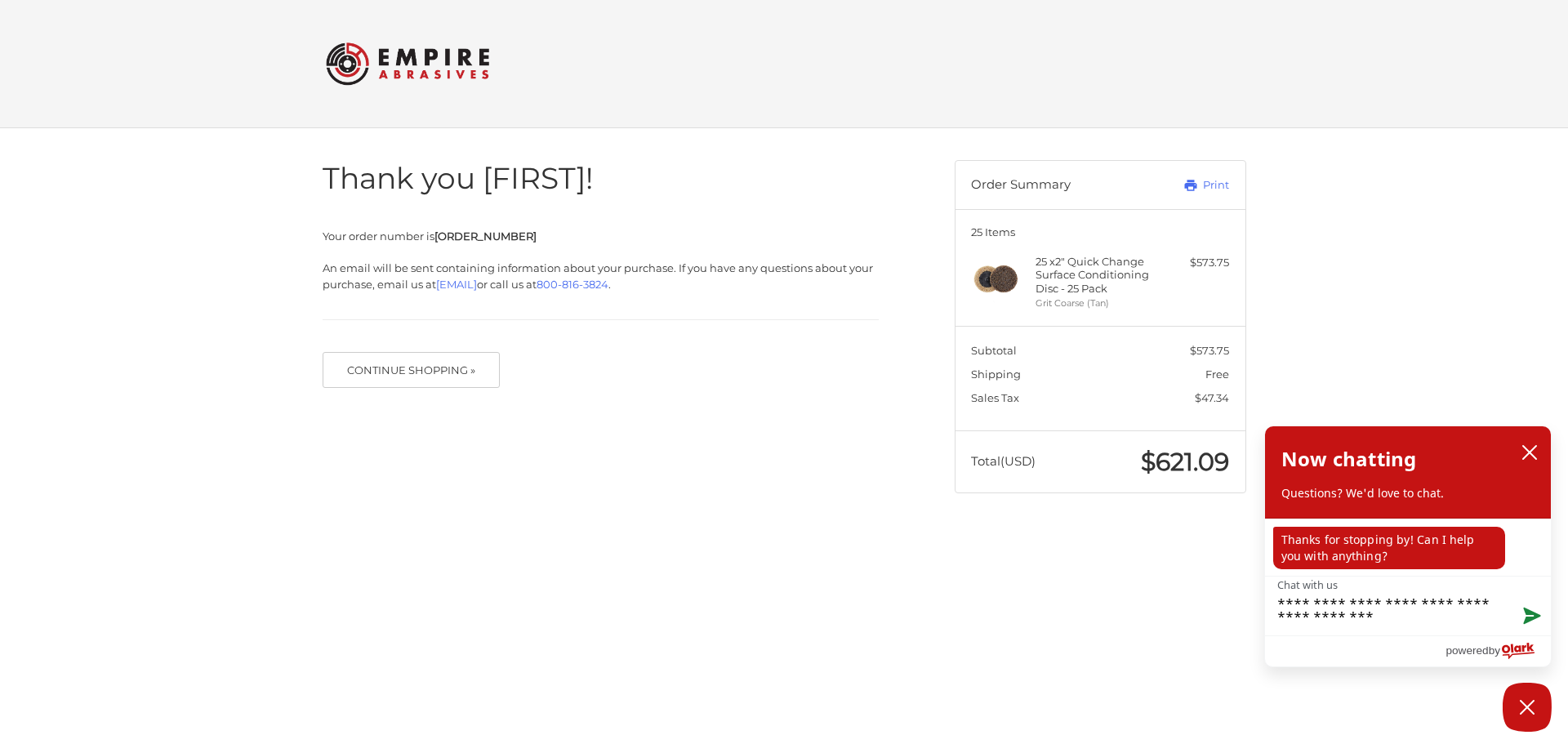 type on "**********" 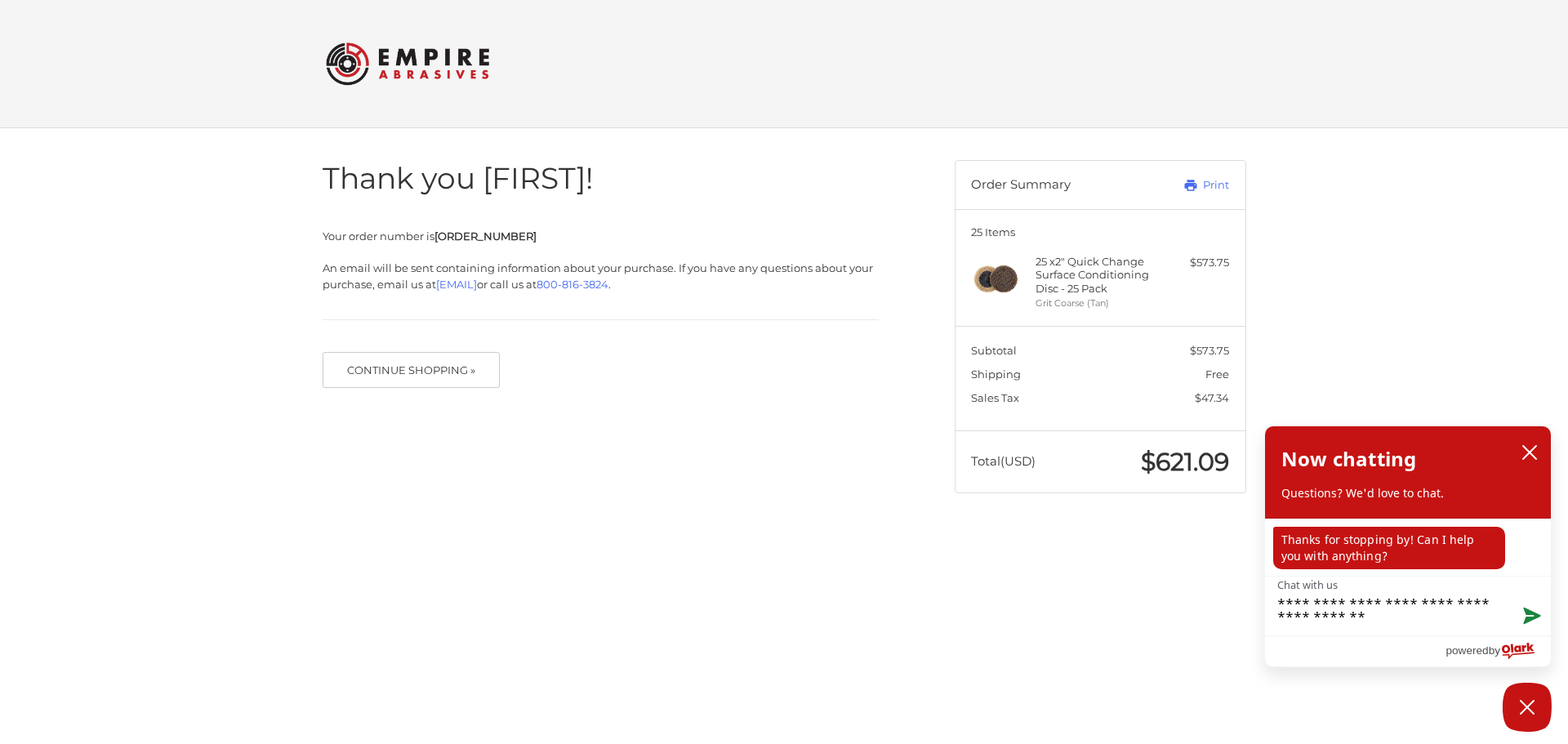 type on "**********" 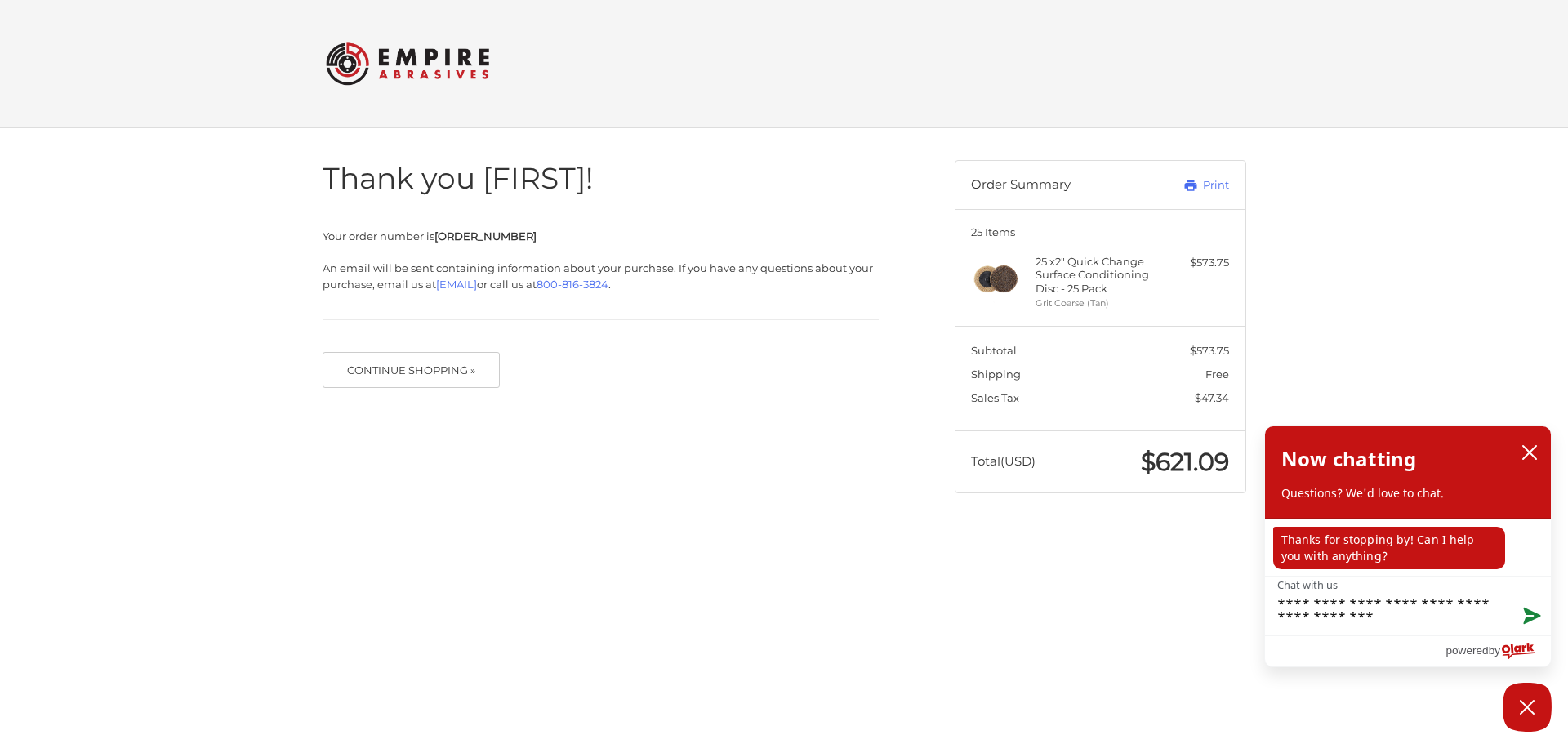 type on "**********" 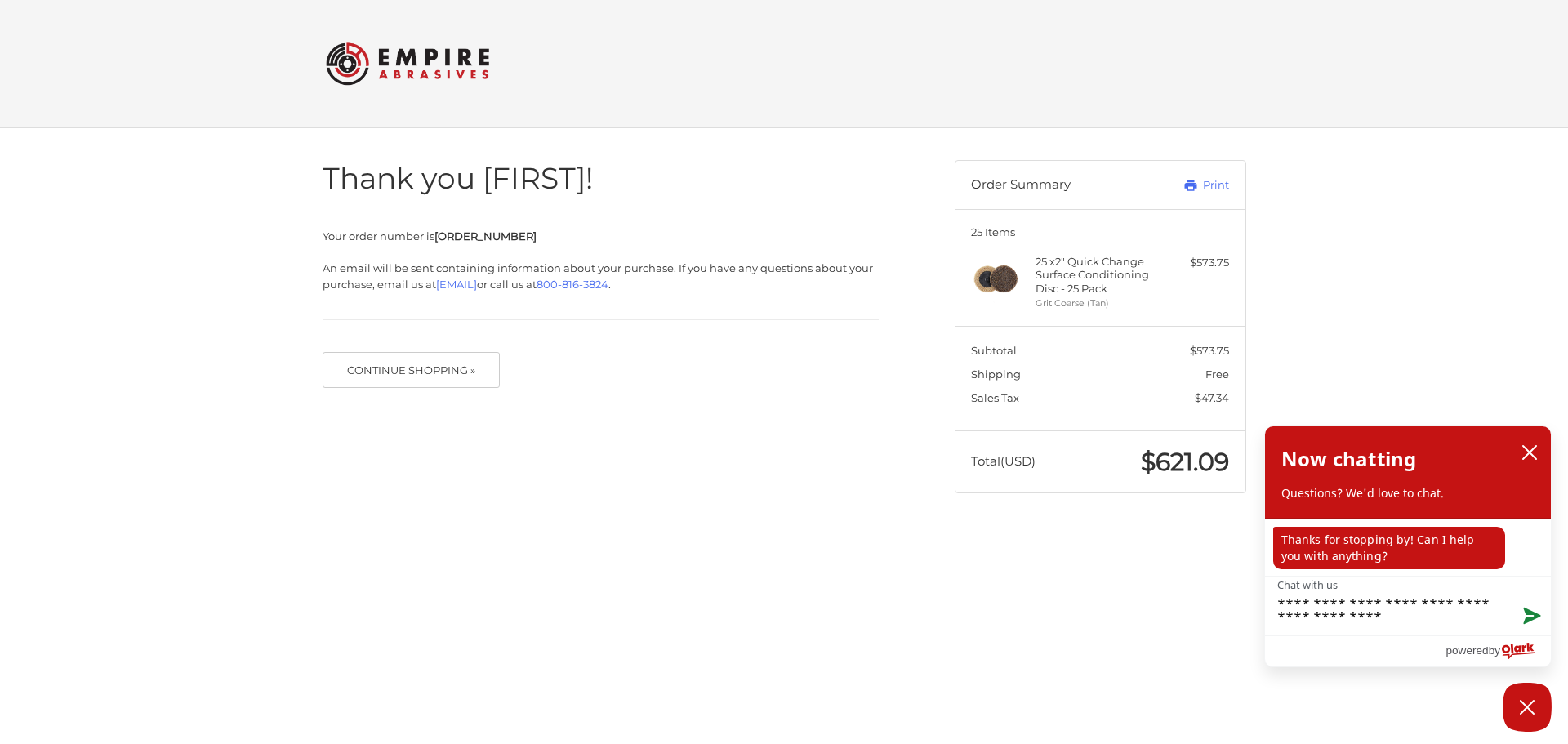 type on "**********" 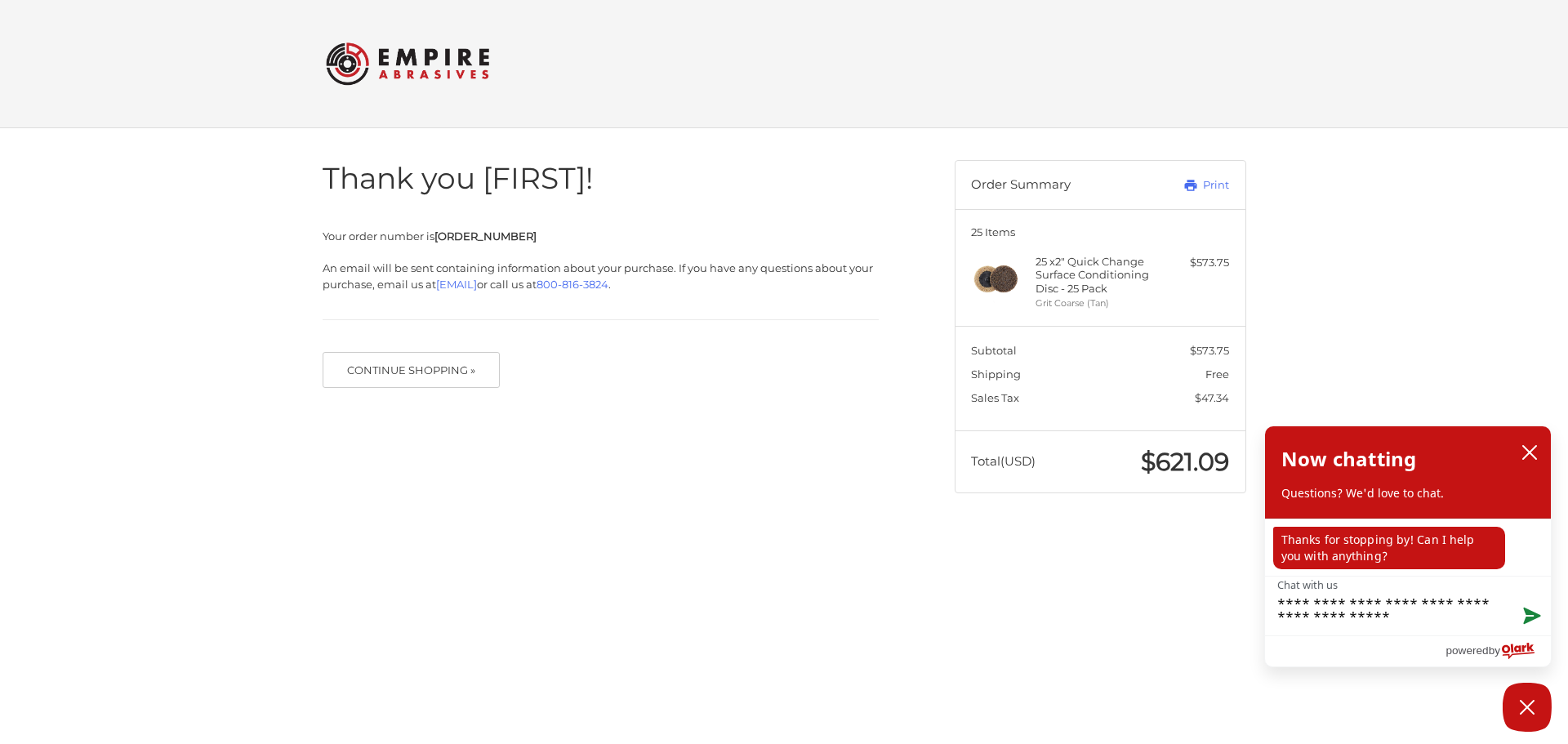 type on "**********" 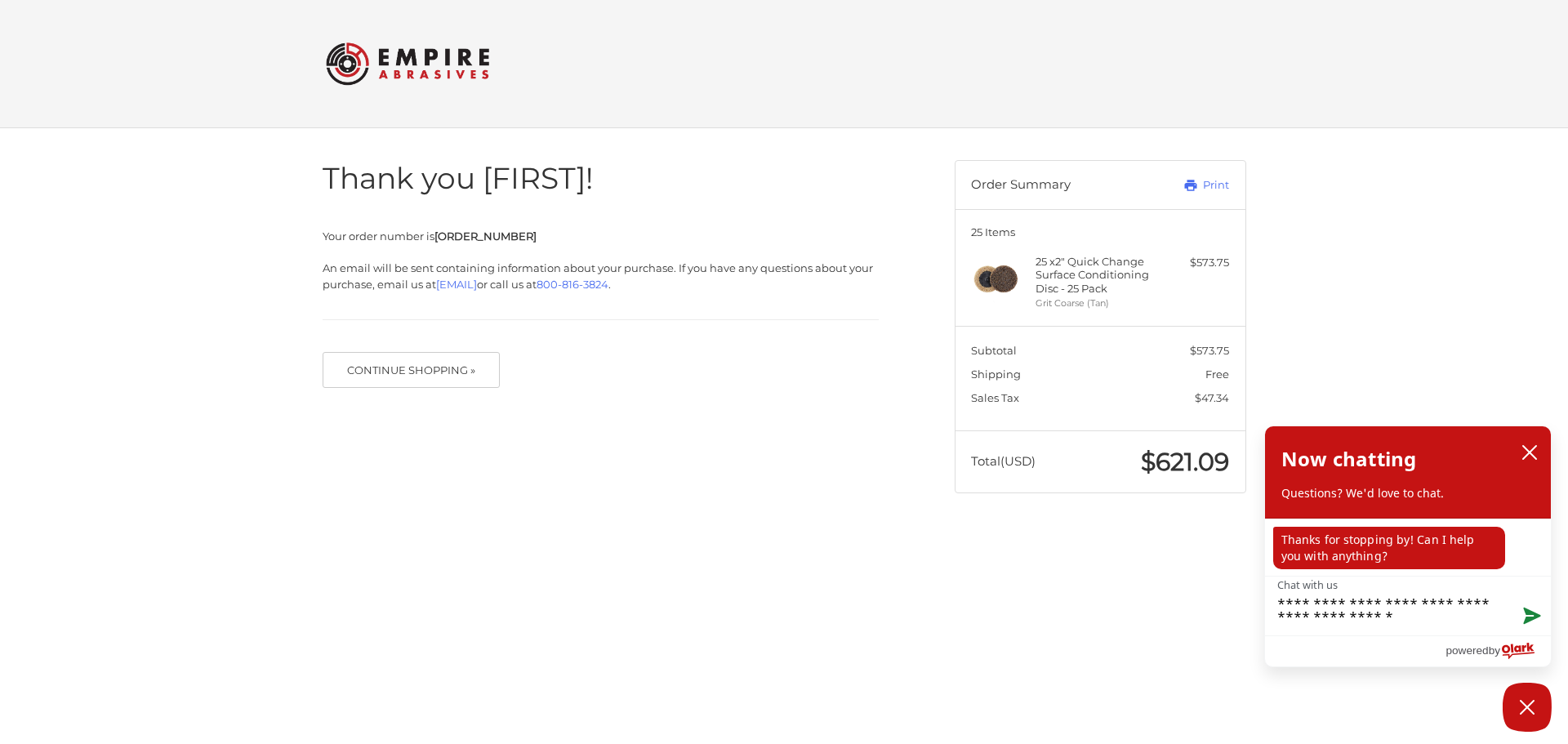 type on "**********" 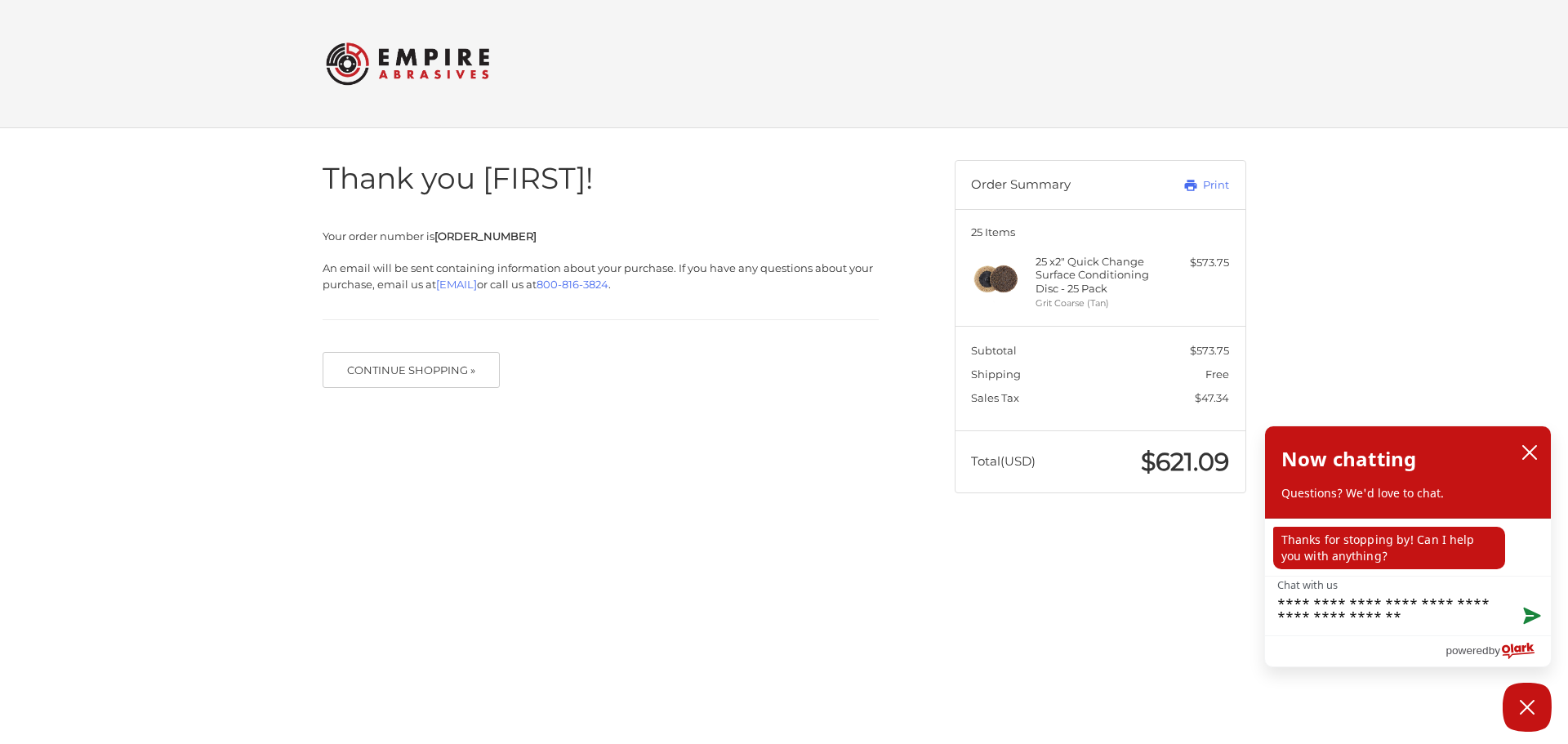 type on "**********" 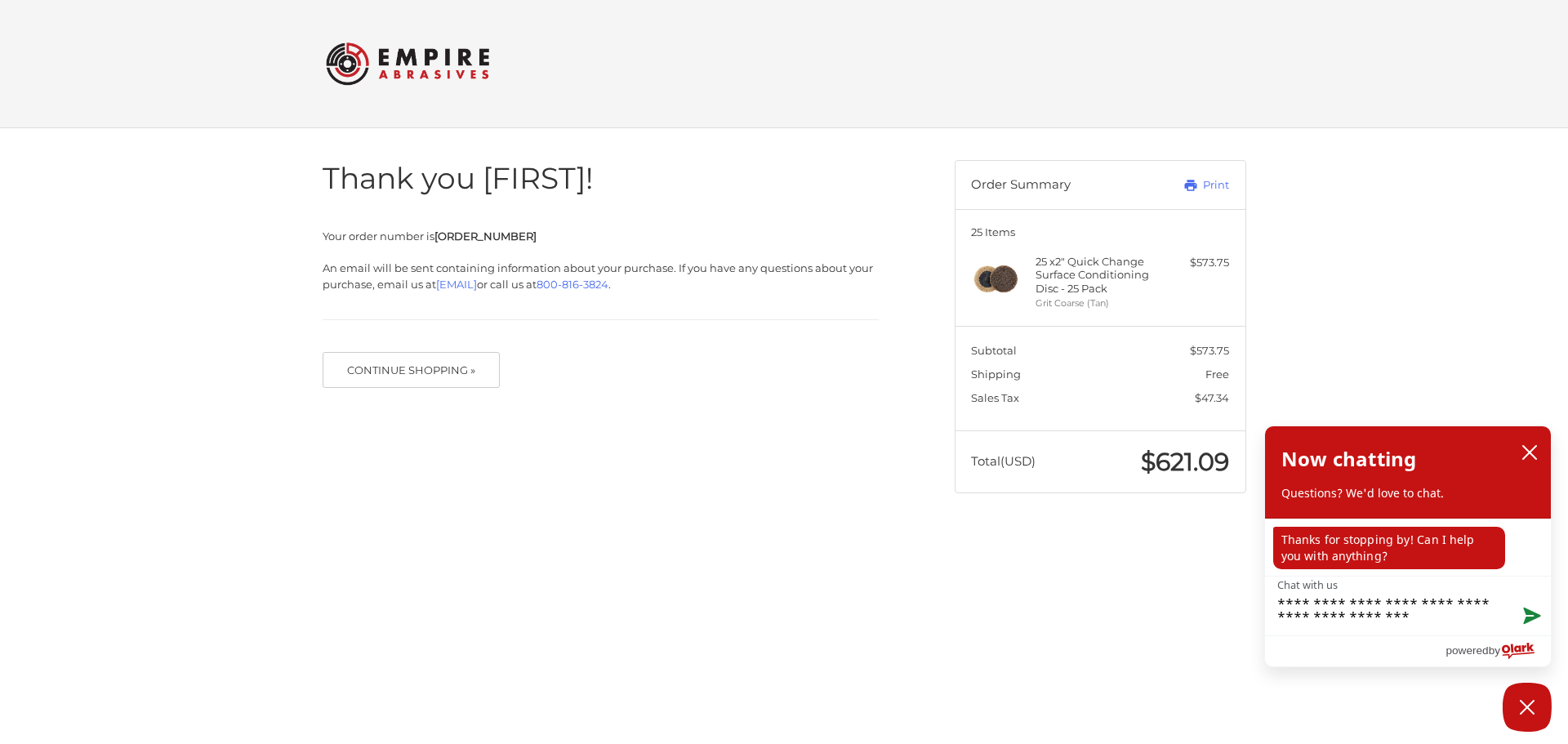 type on "**********" 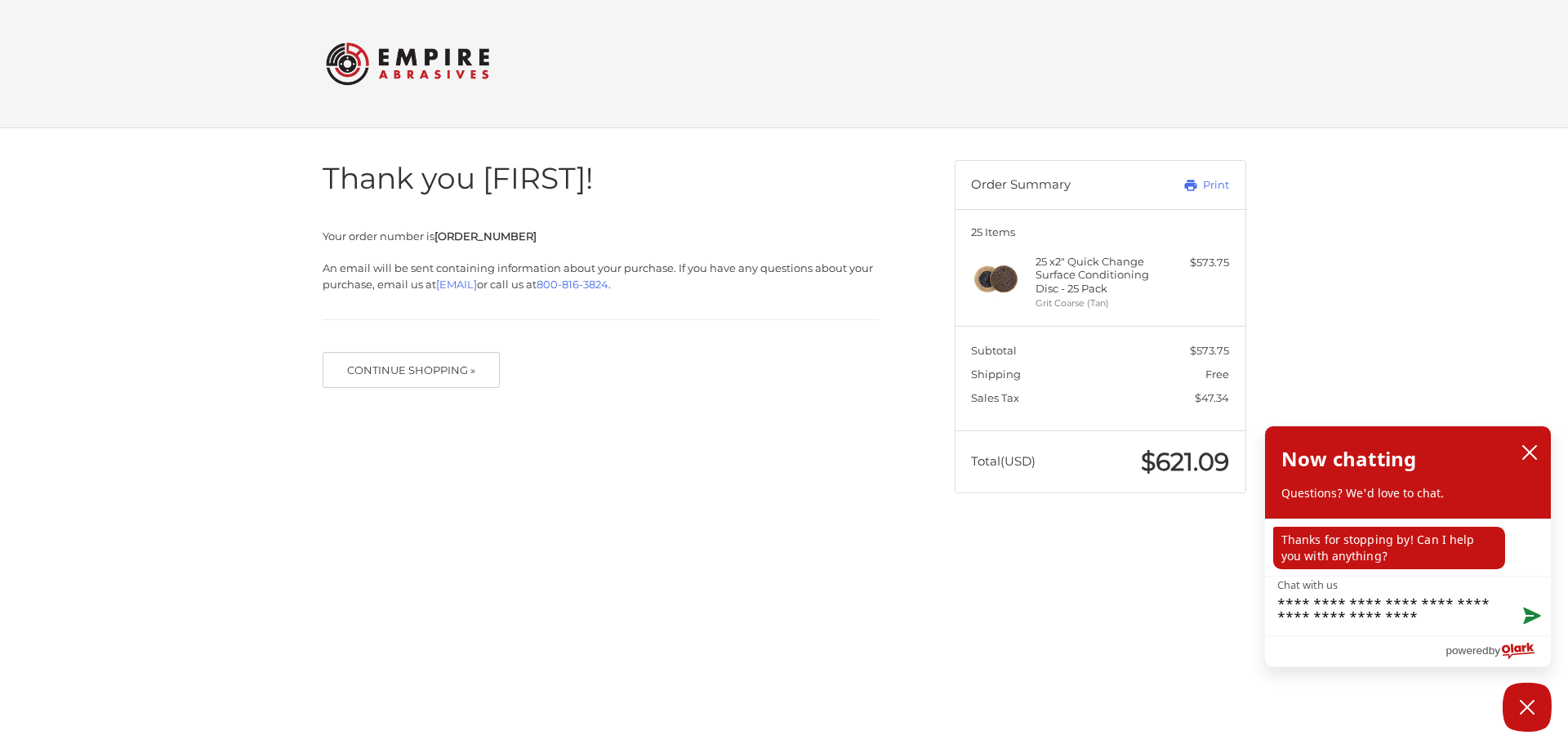 type on "**********" 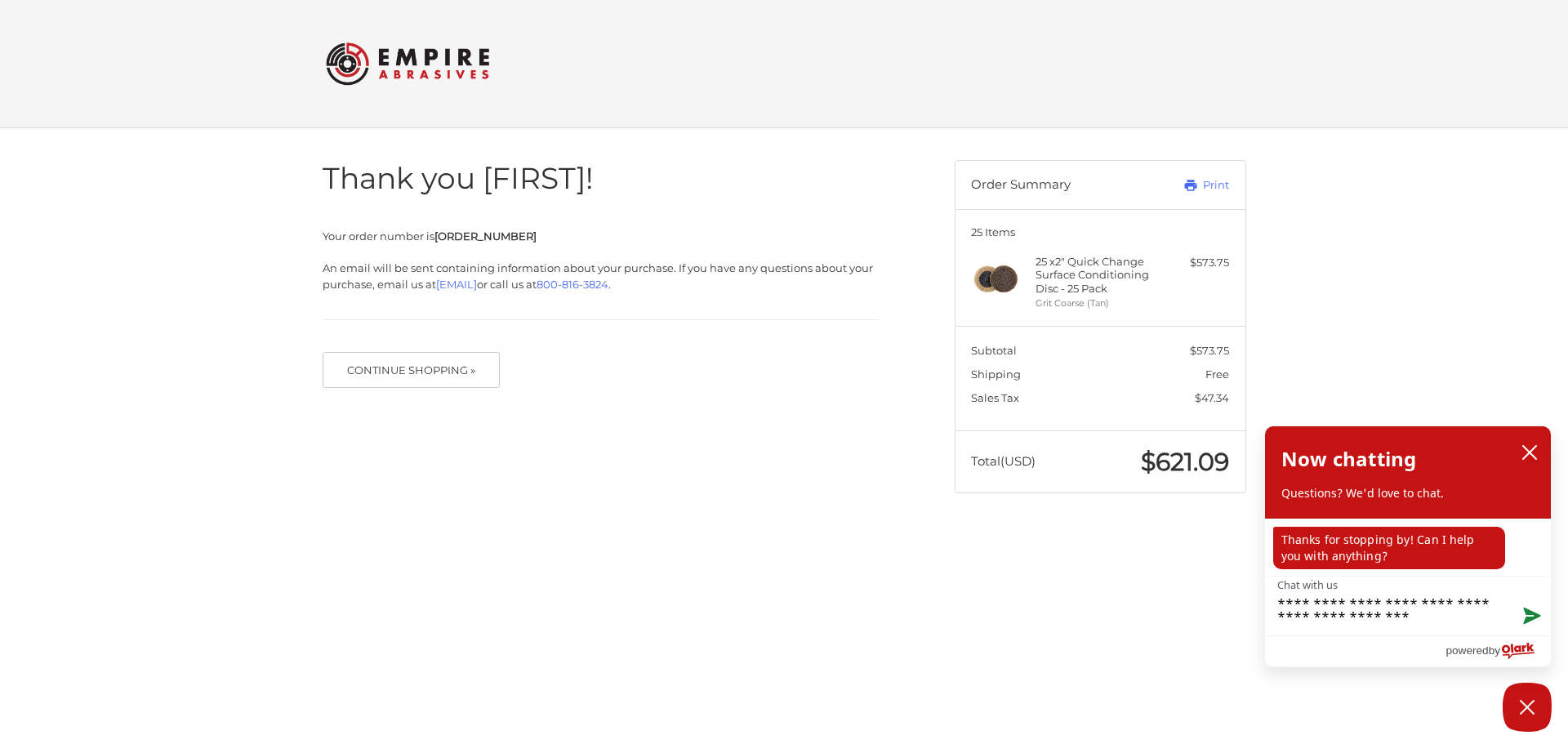 type on "**********" 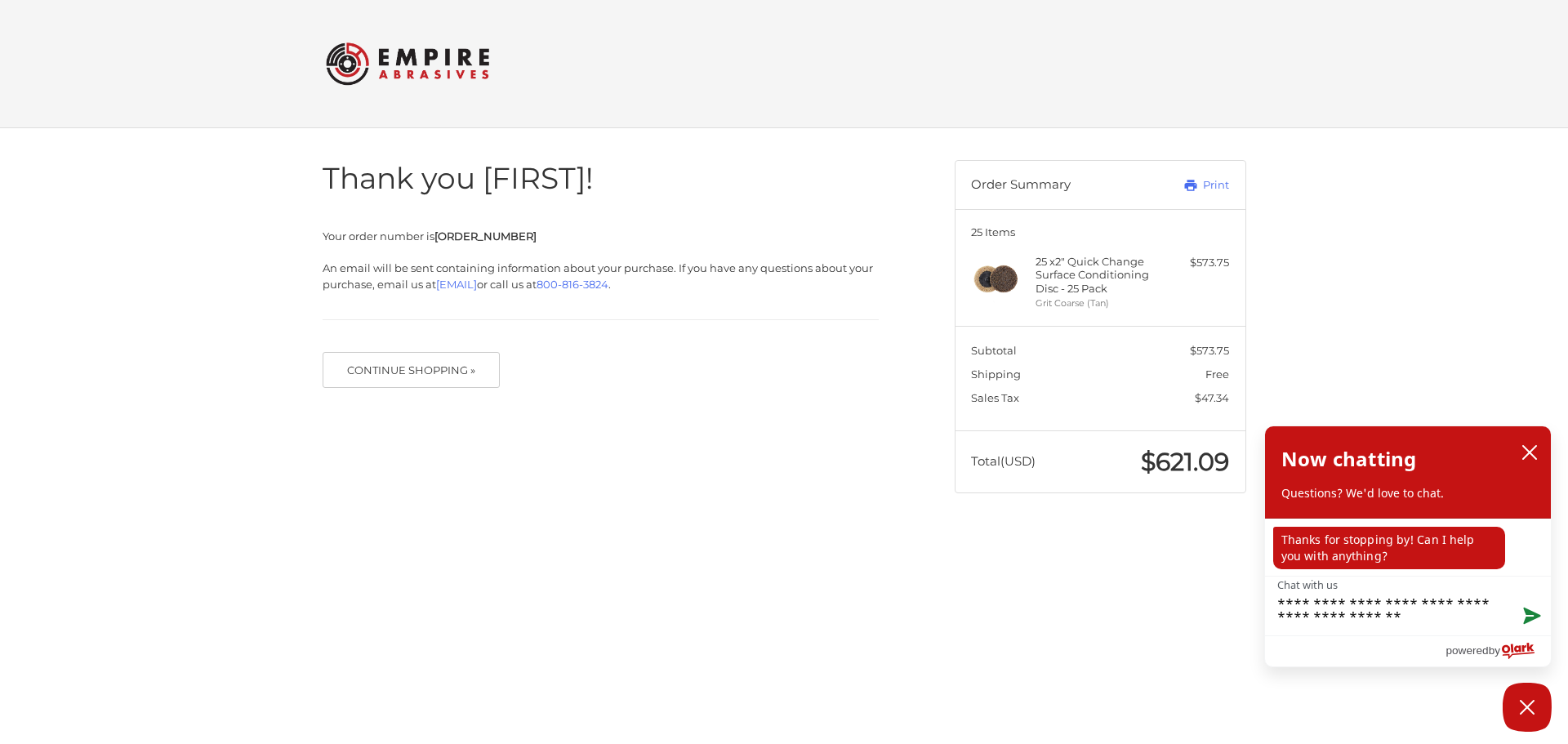 type on "**********" 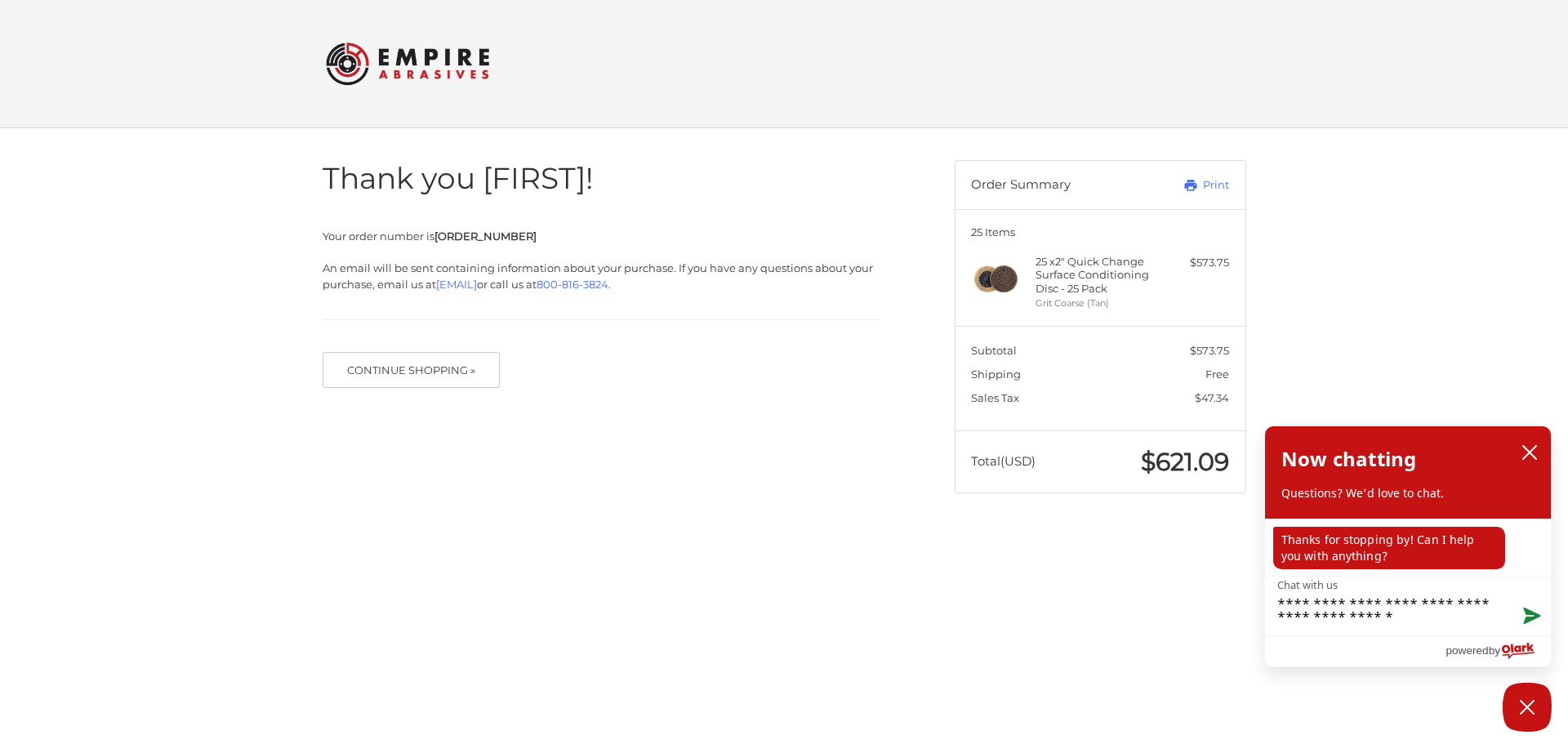 type on "**********" 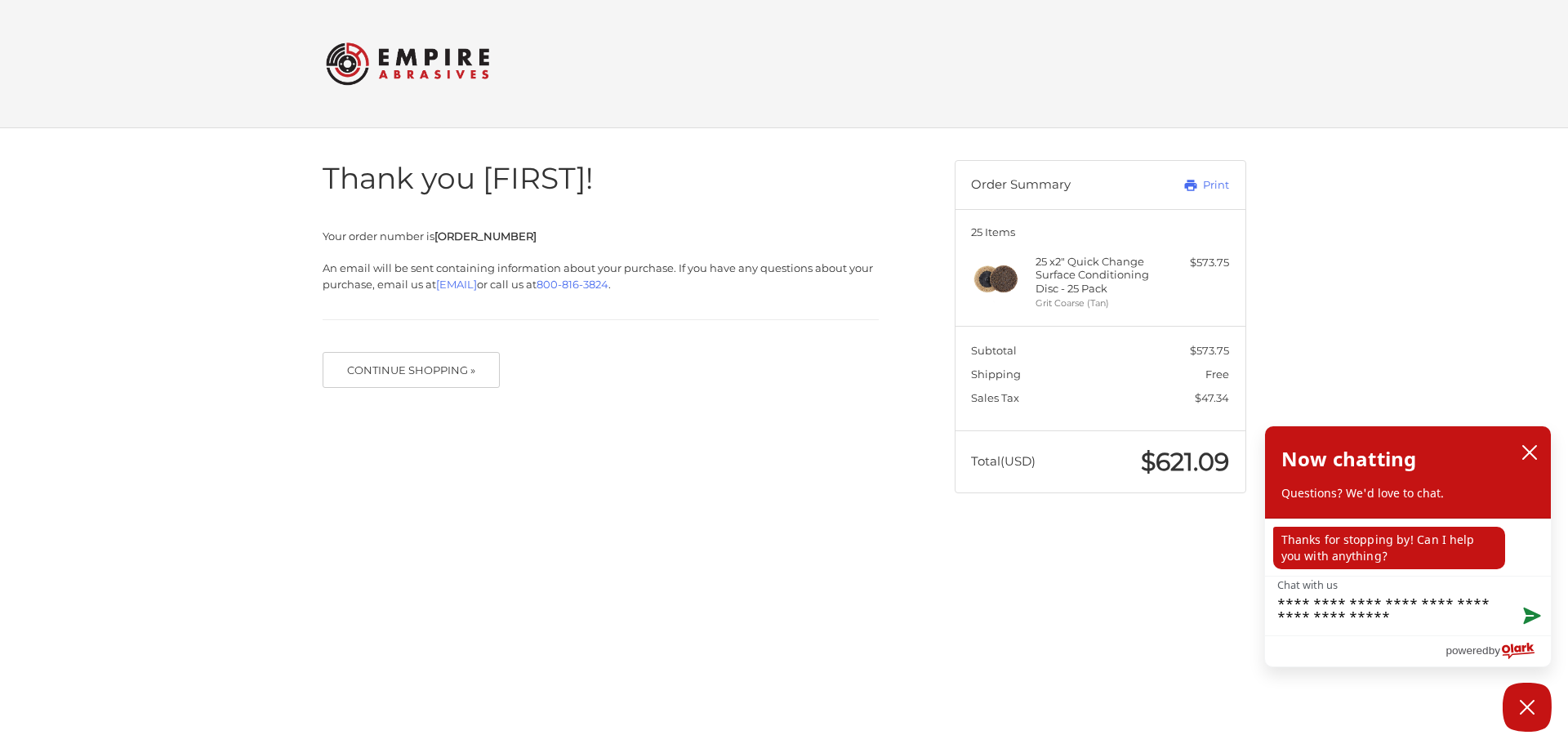 type on "**********" 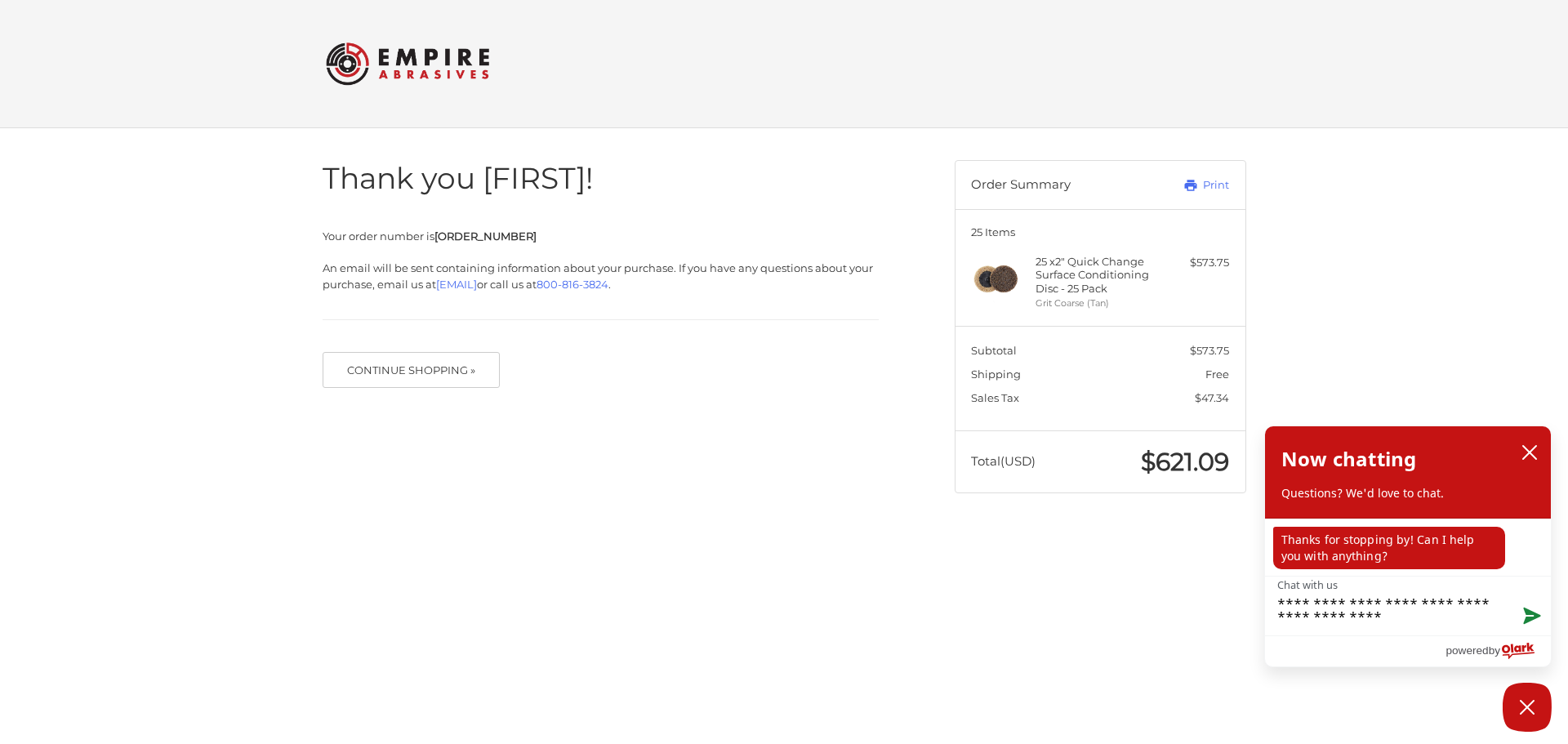 type on "**********" 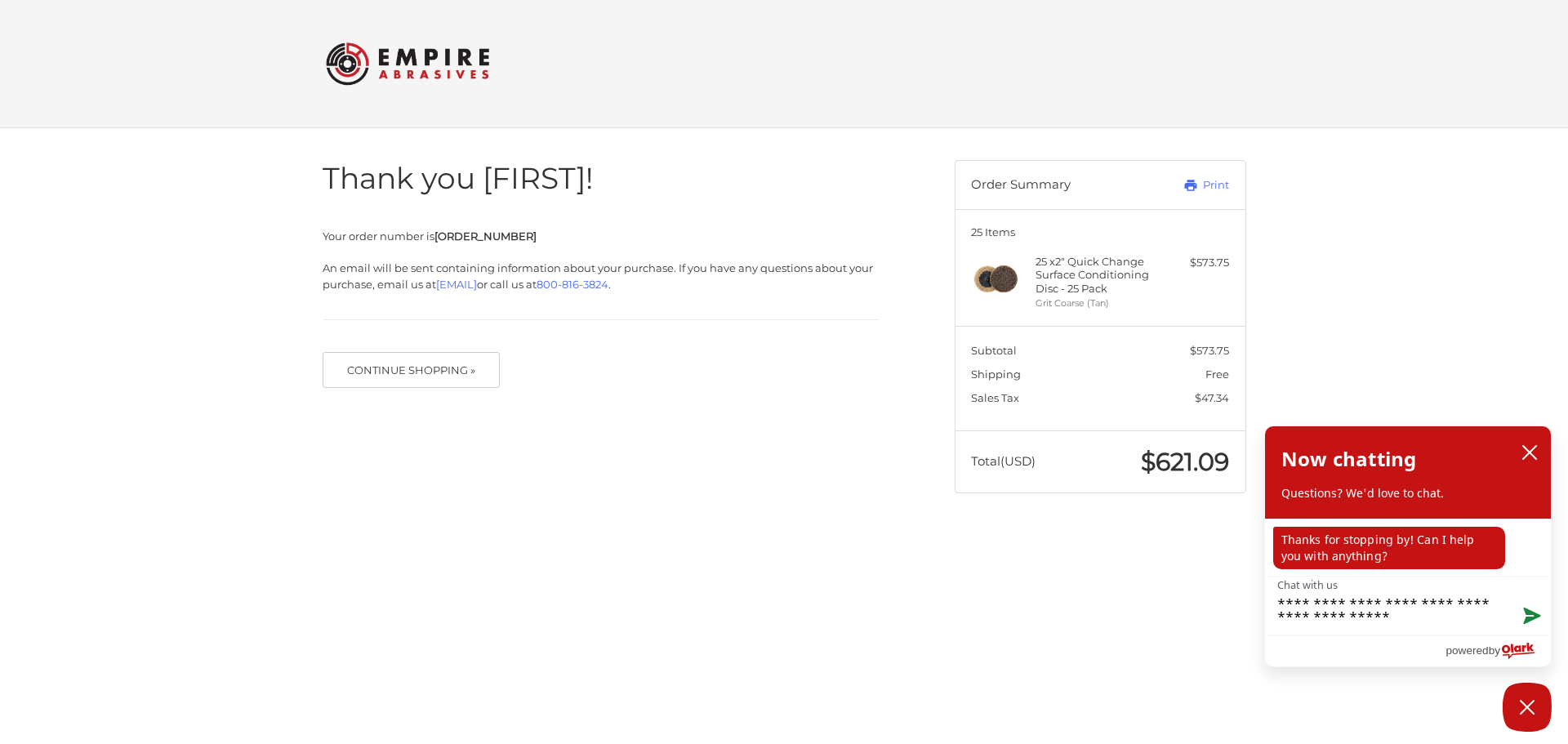 type on "**********" 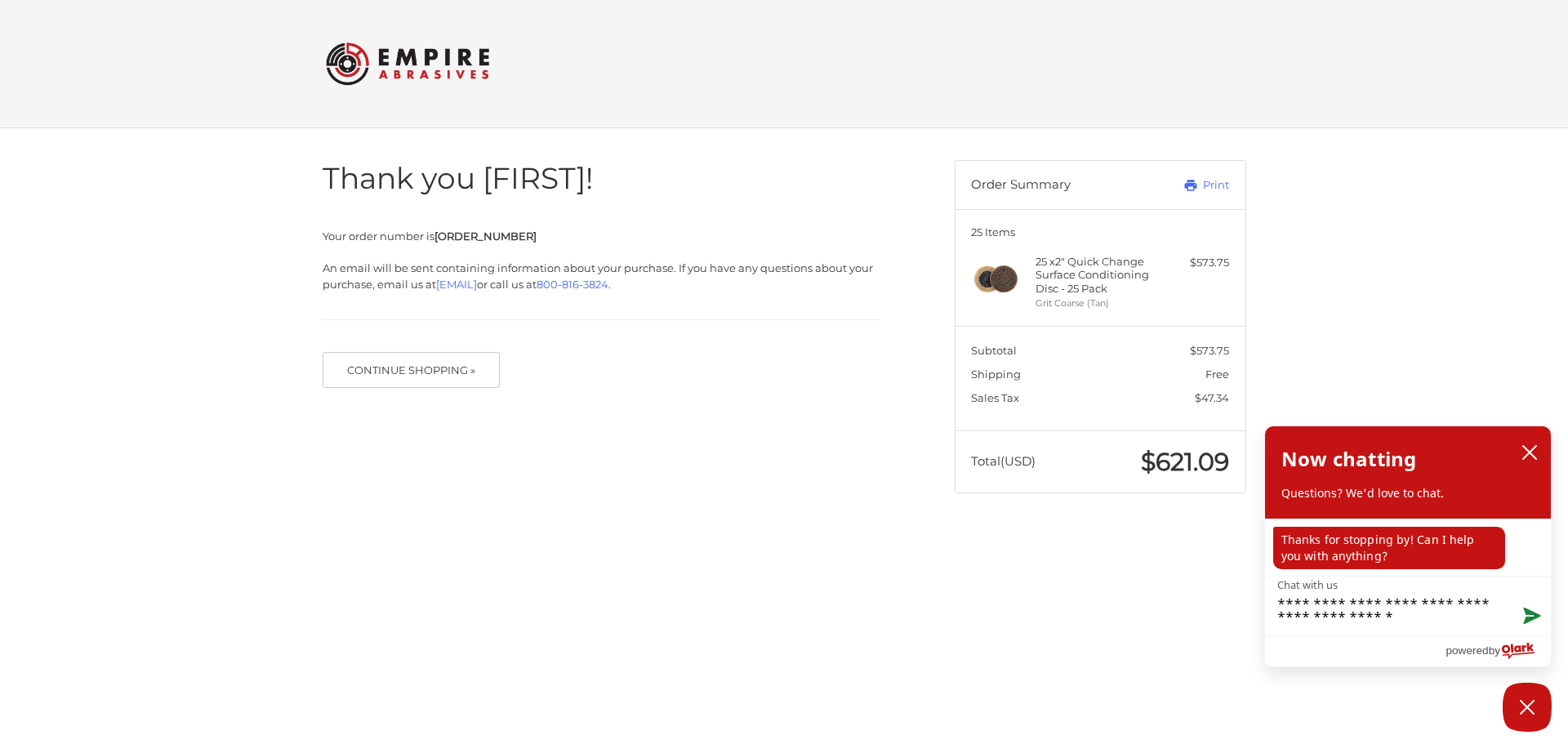 type on "**********" 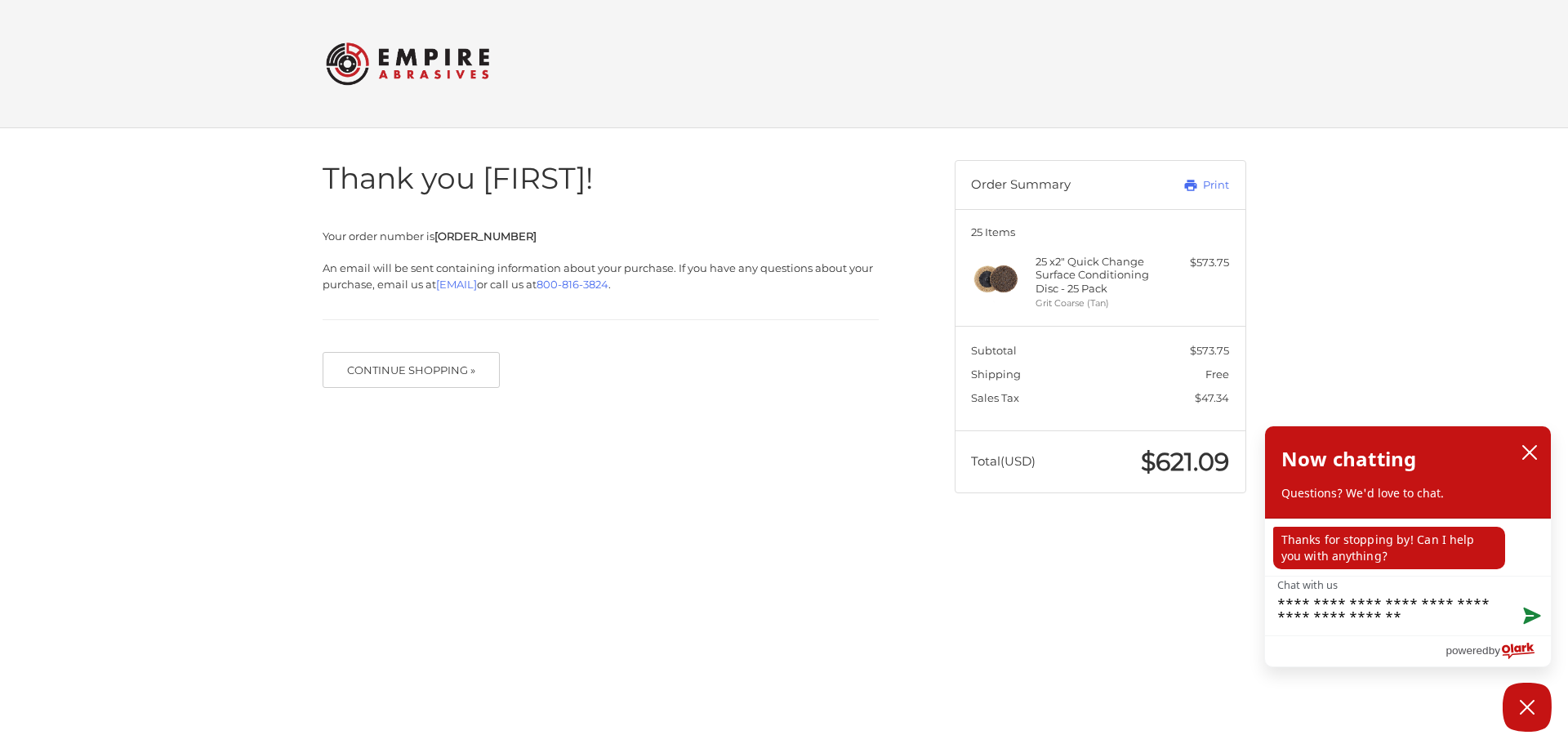 type on "**********" 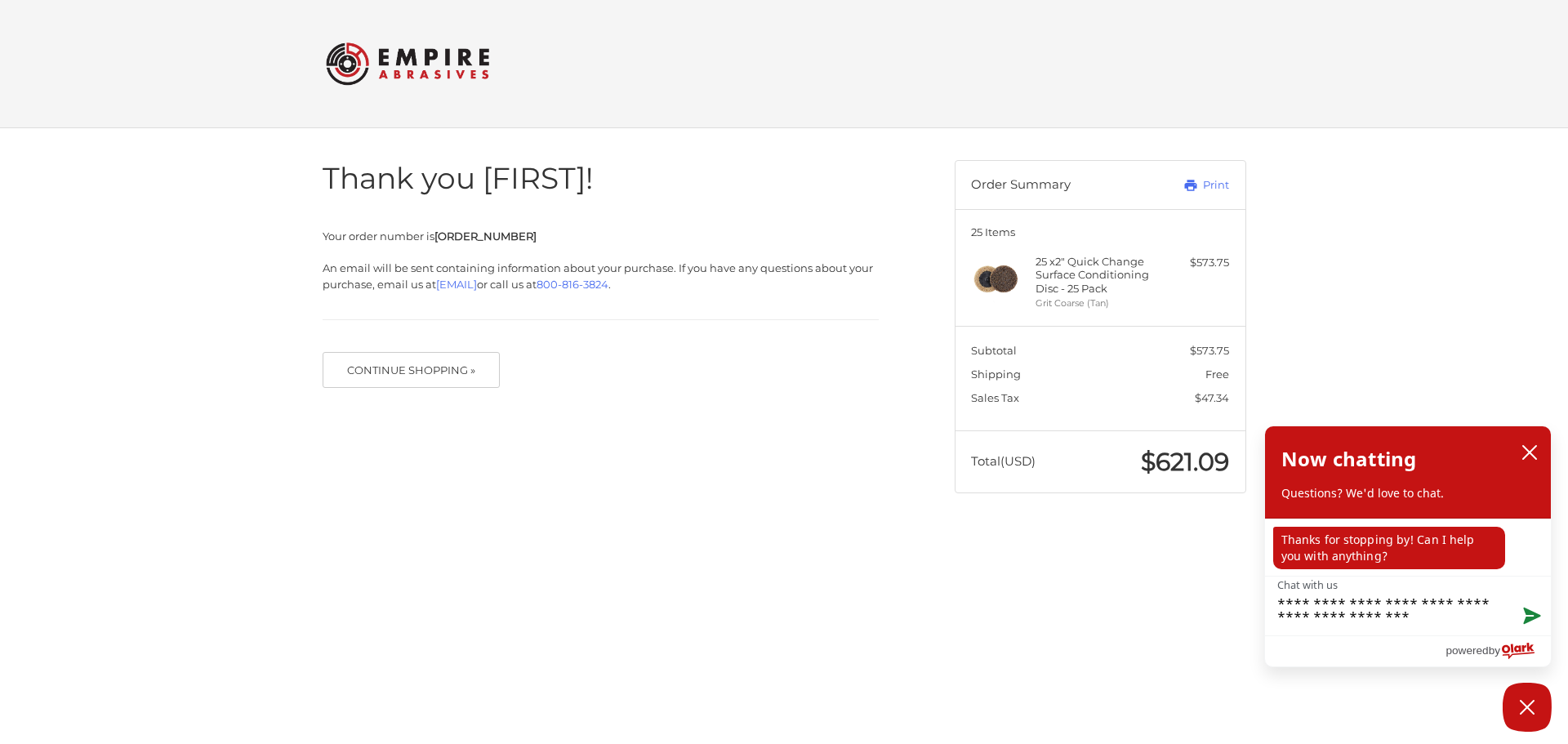 type on "**********" 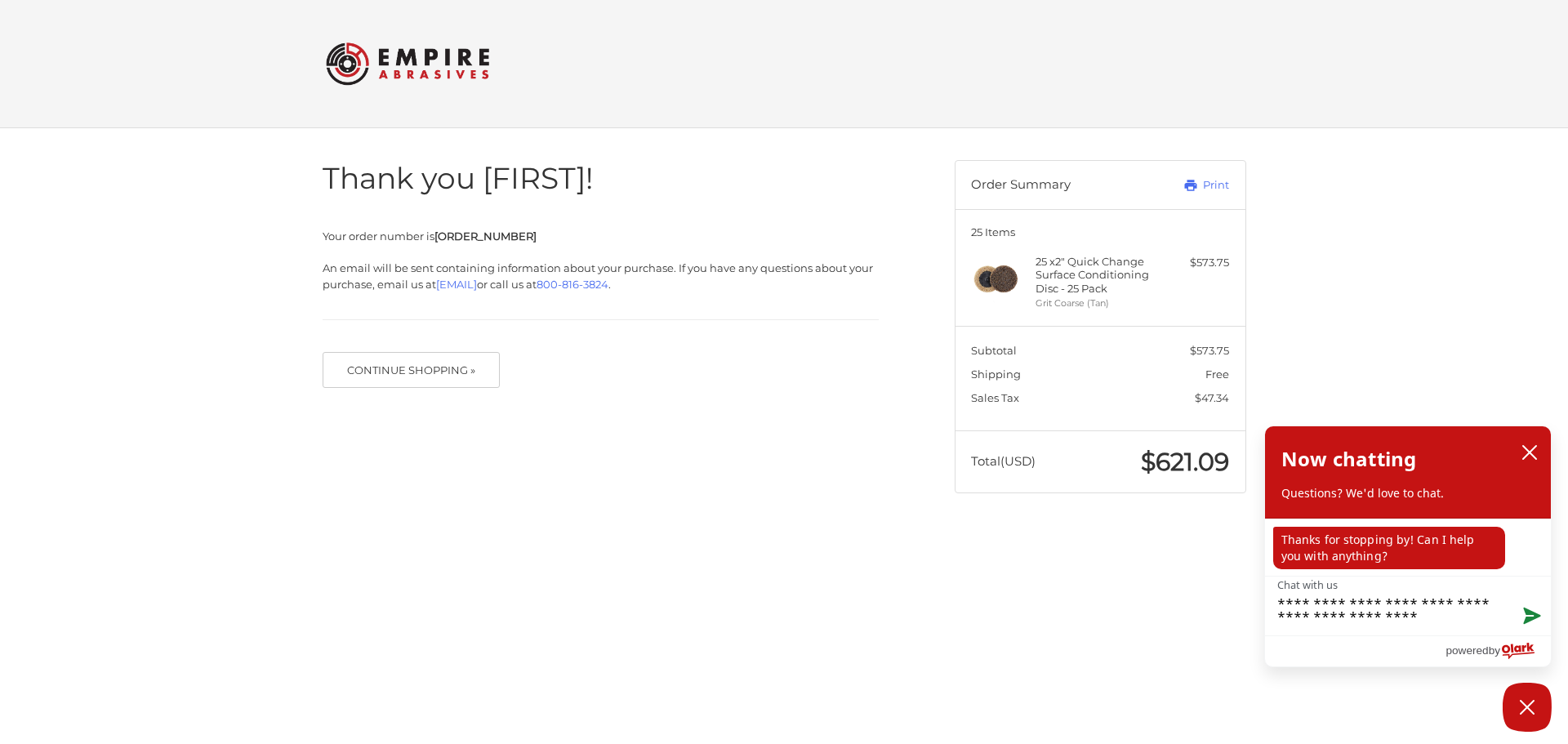 type on "**********" 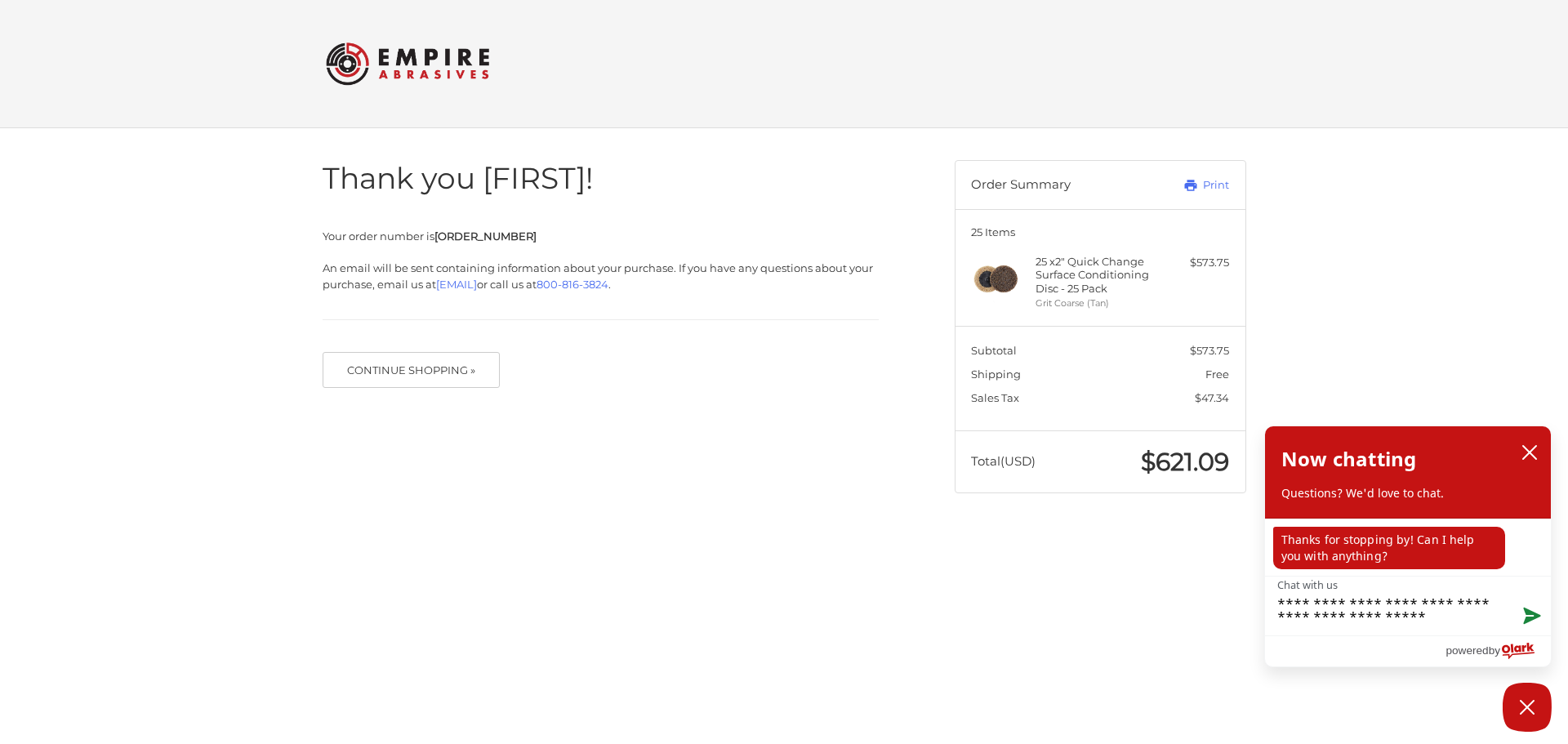 type on "**********" 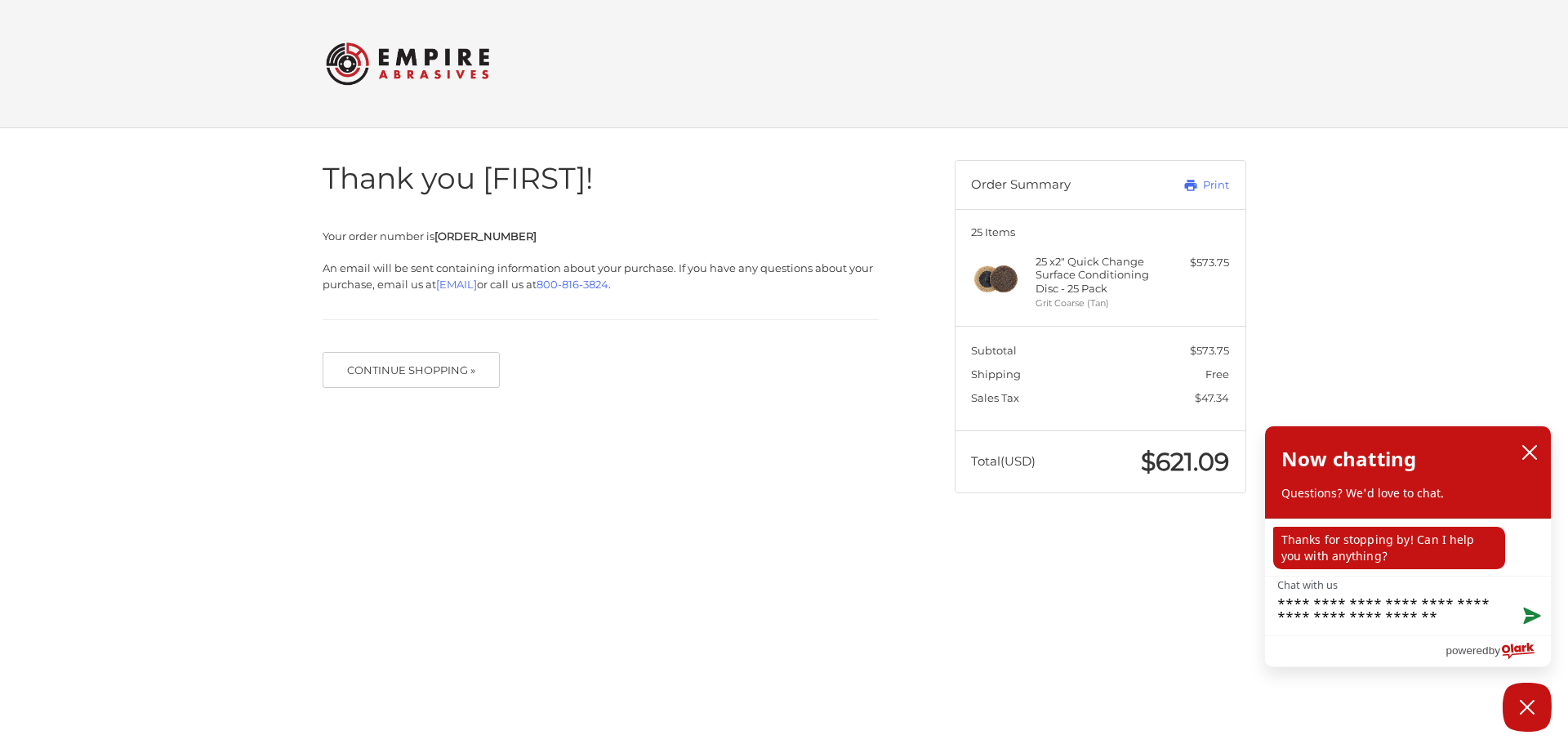 type on "**********" 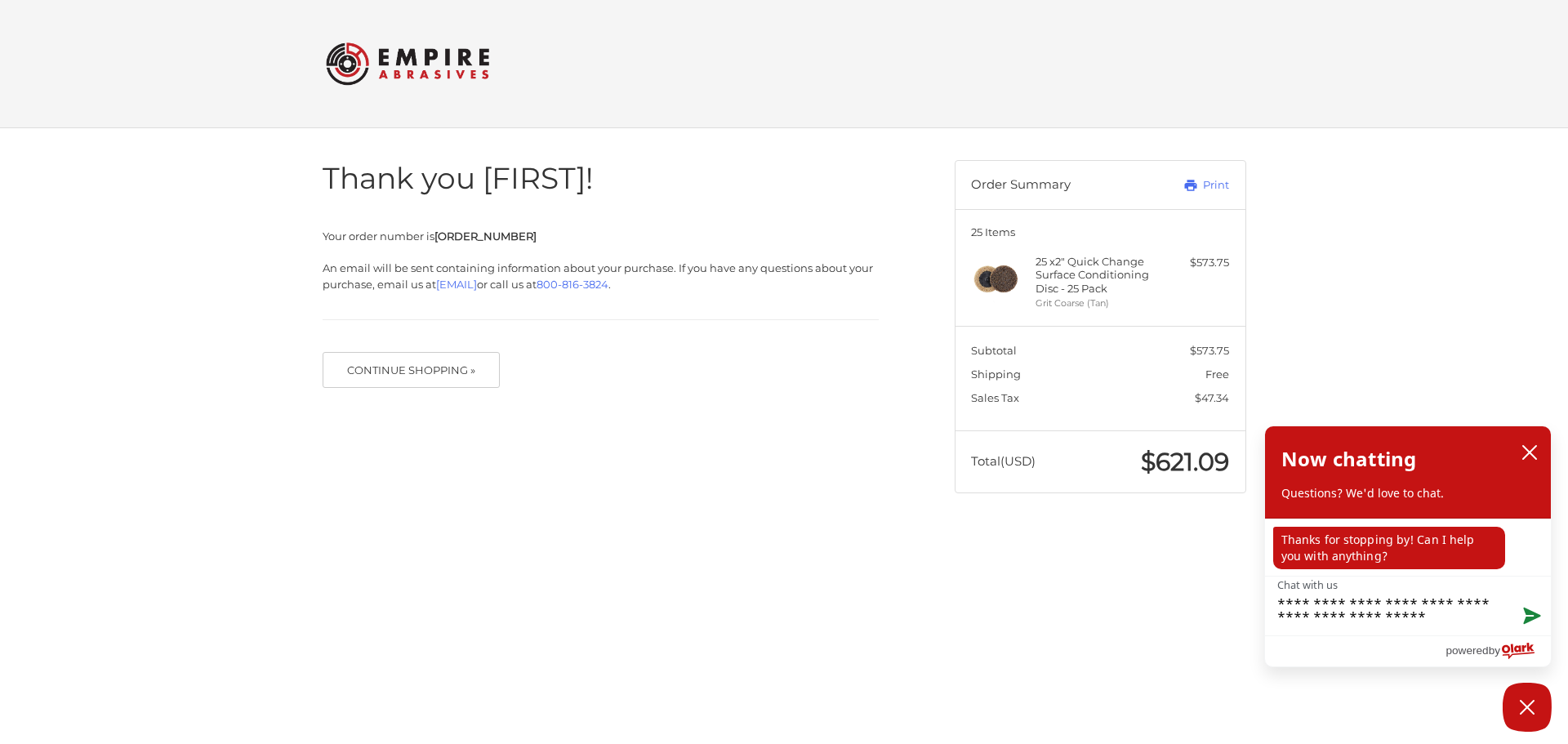 type on "**********" 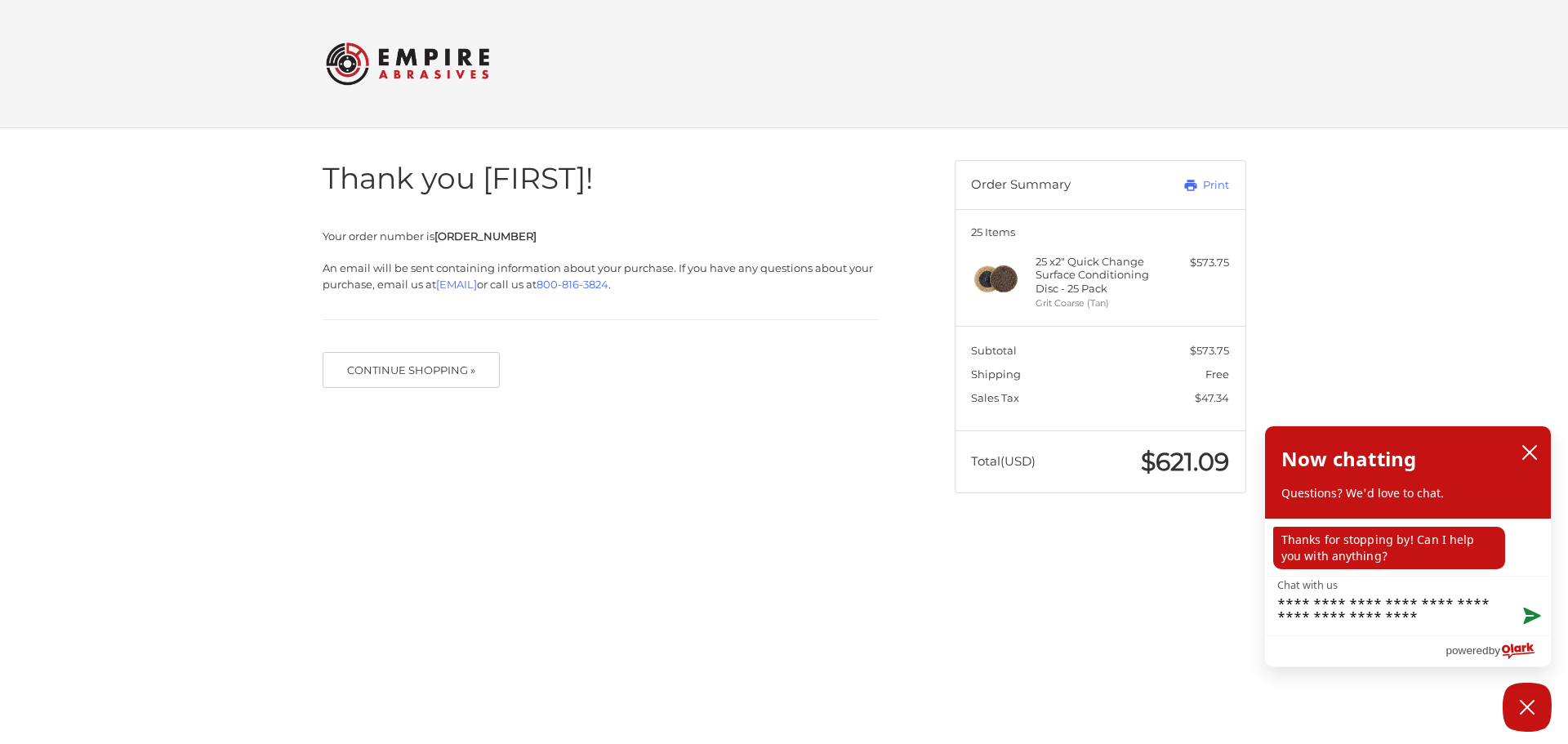 type on "**********" 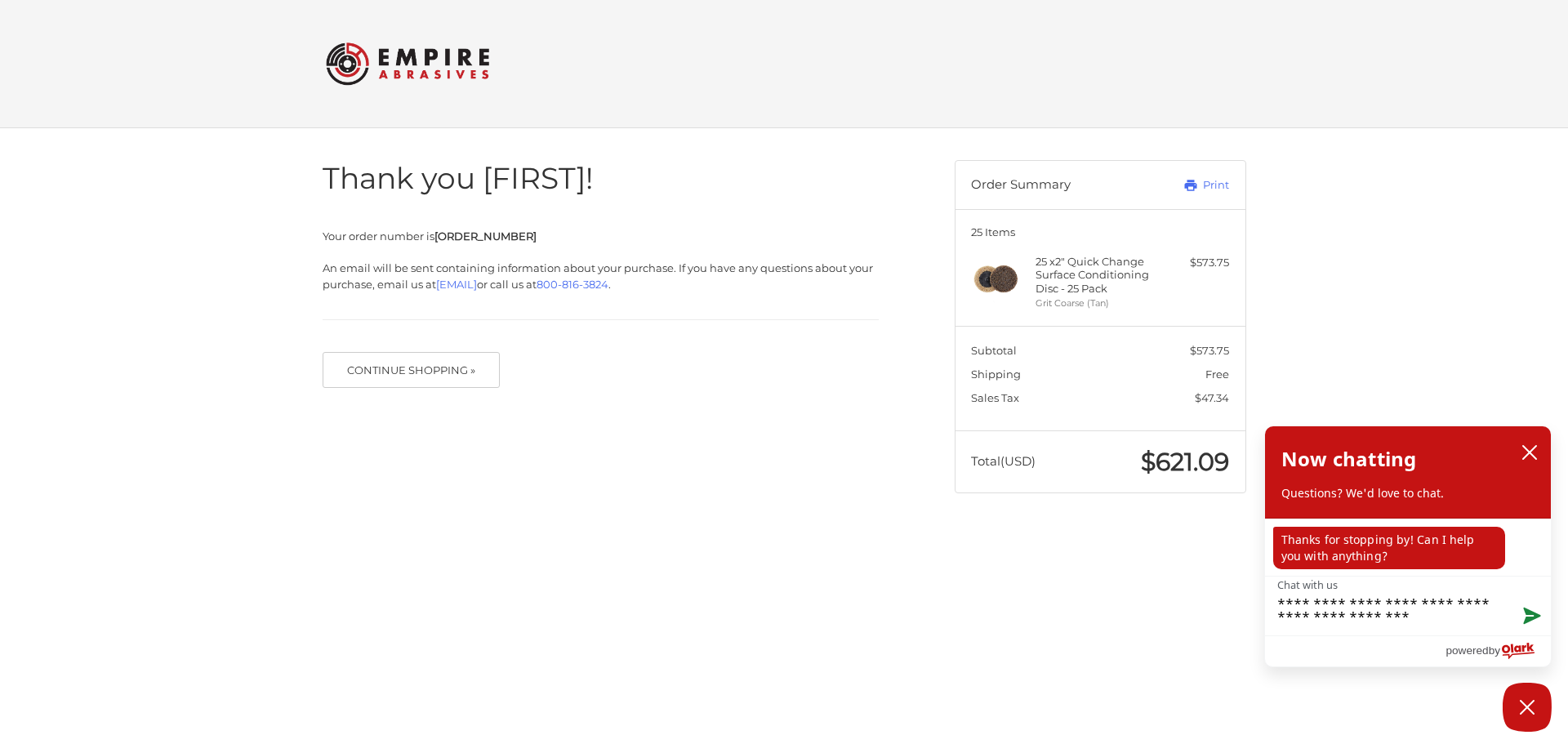 type on "**********" 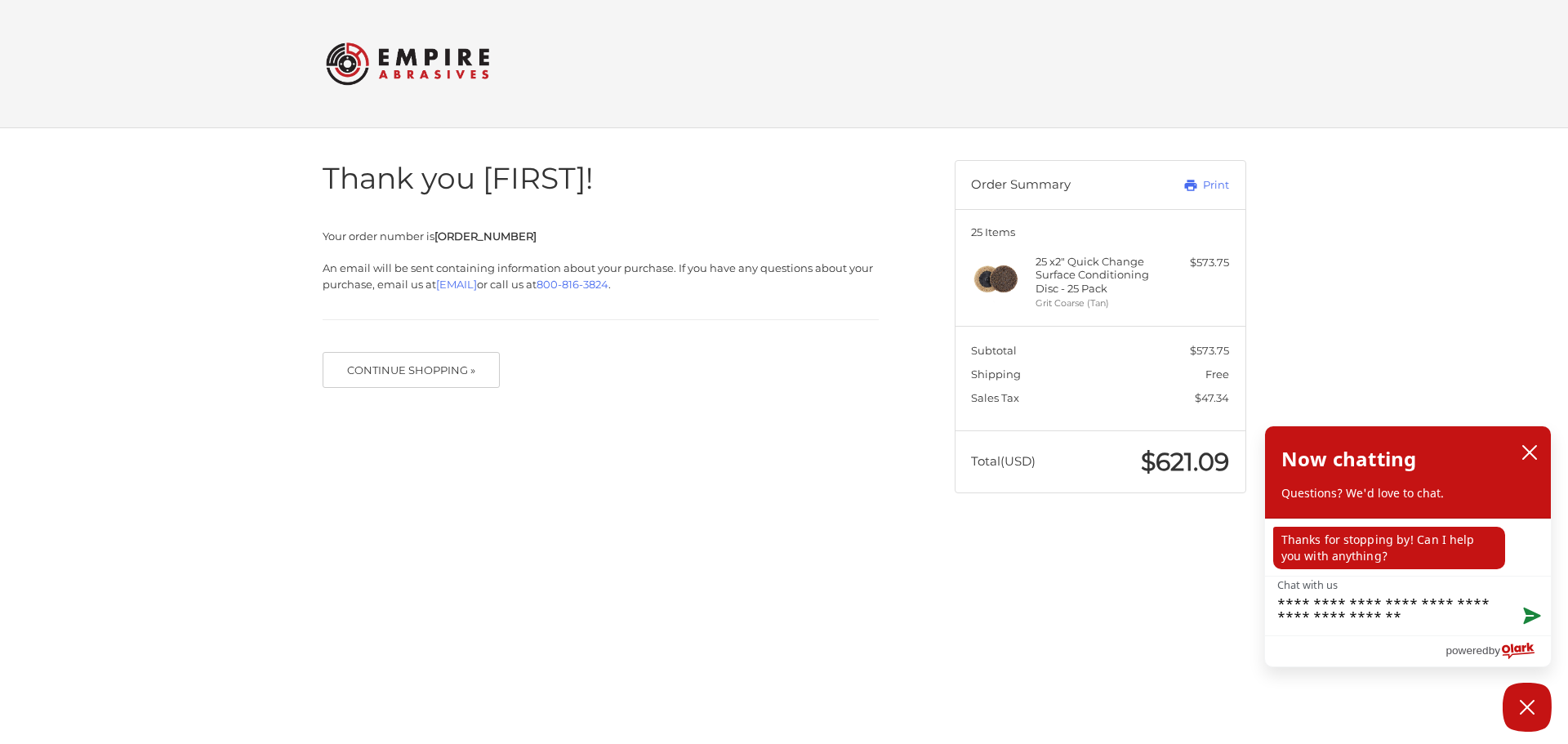 type on "**********" 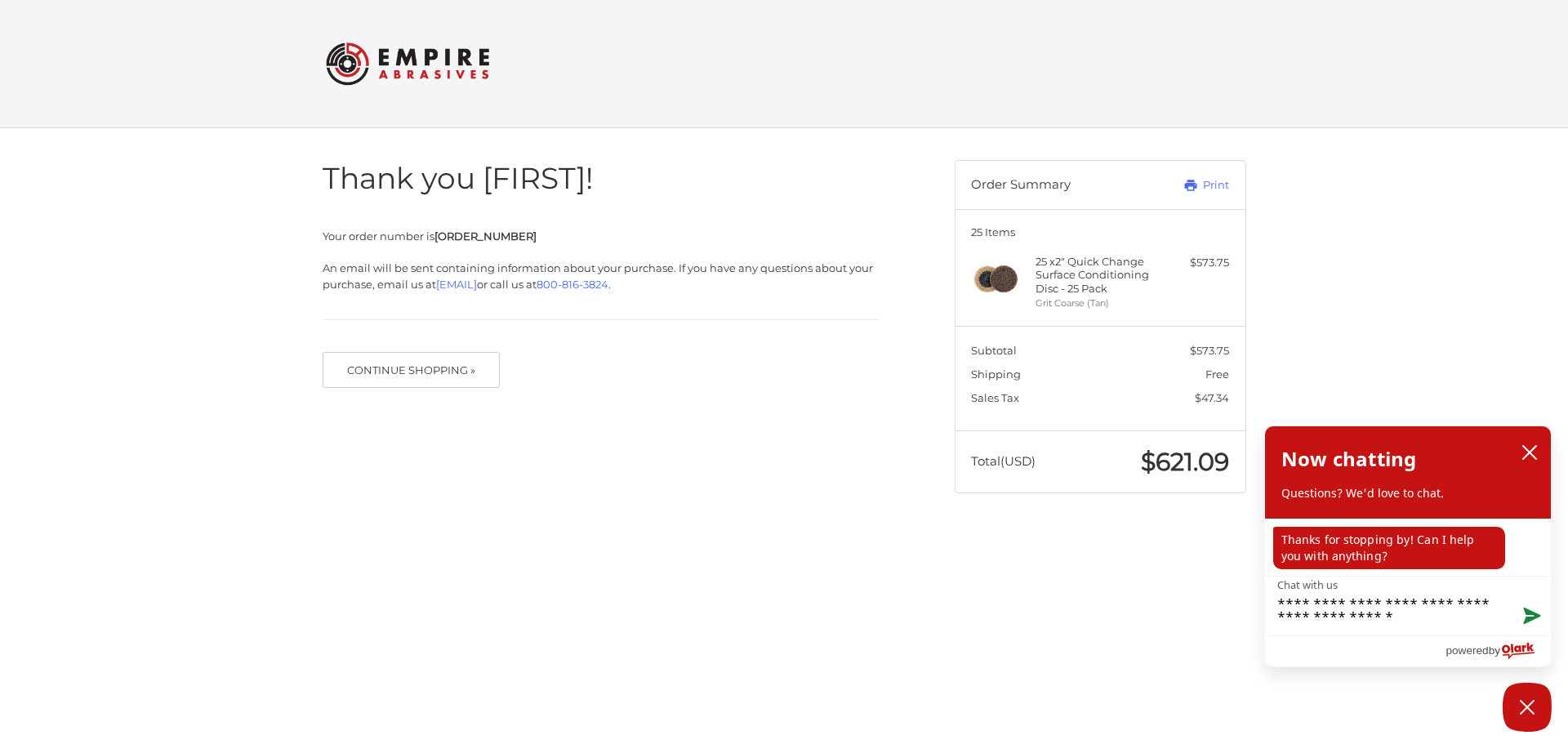 type on "**********" 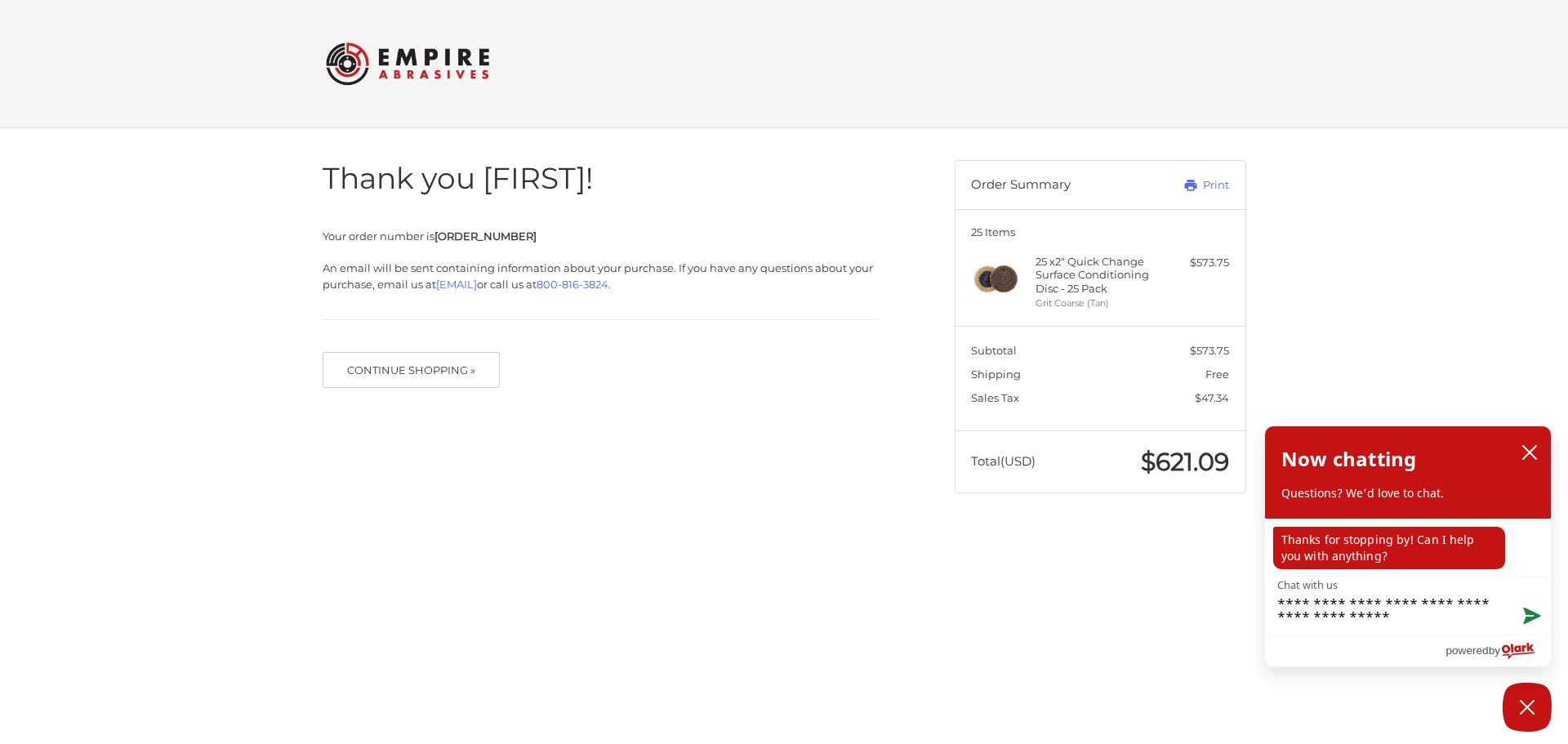 type on "**********" 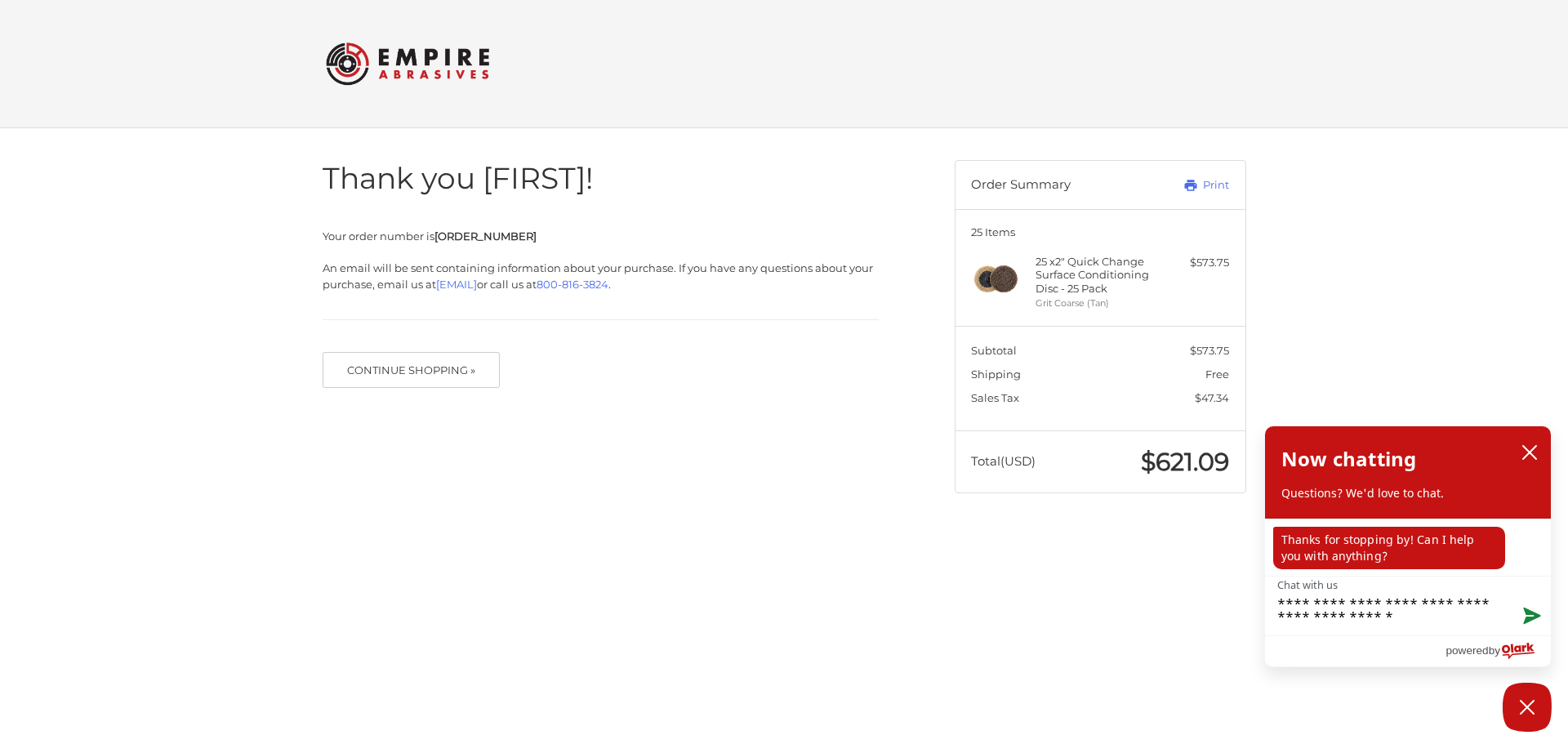 type on "**********" 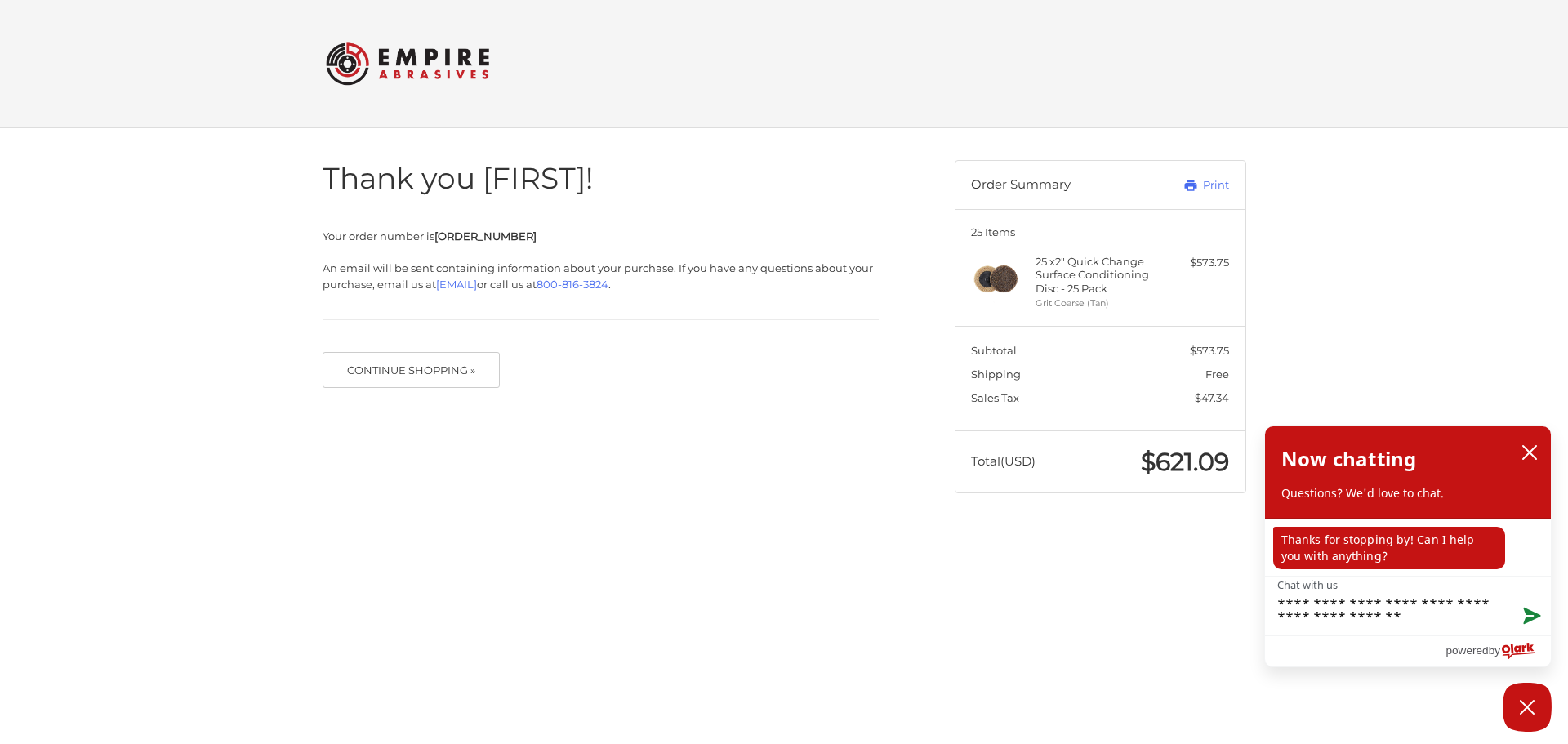 type on "**********" 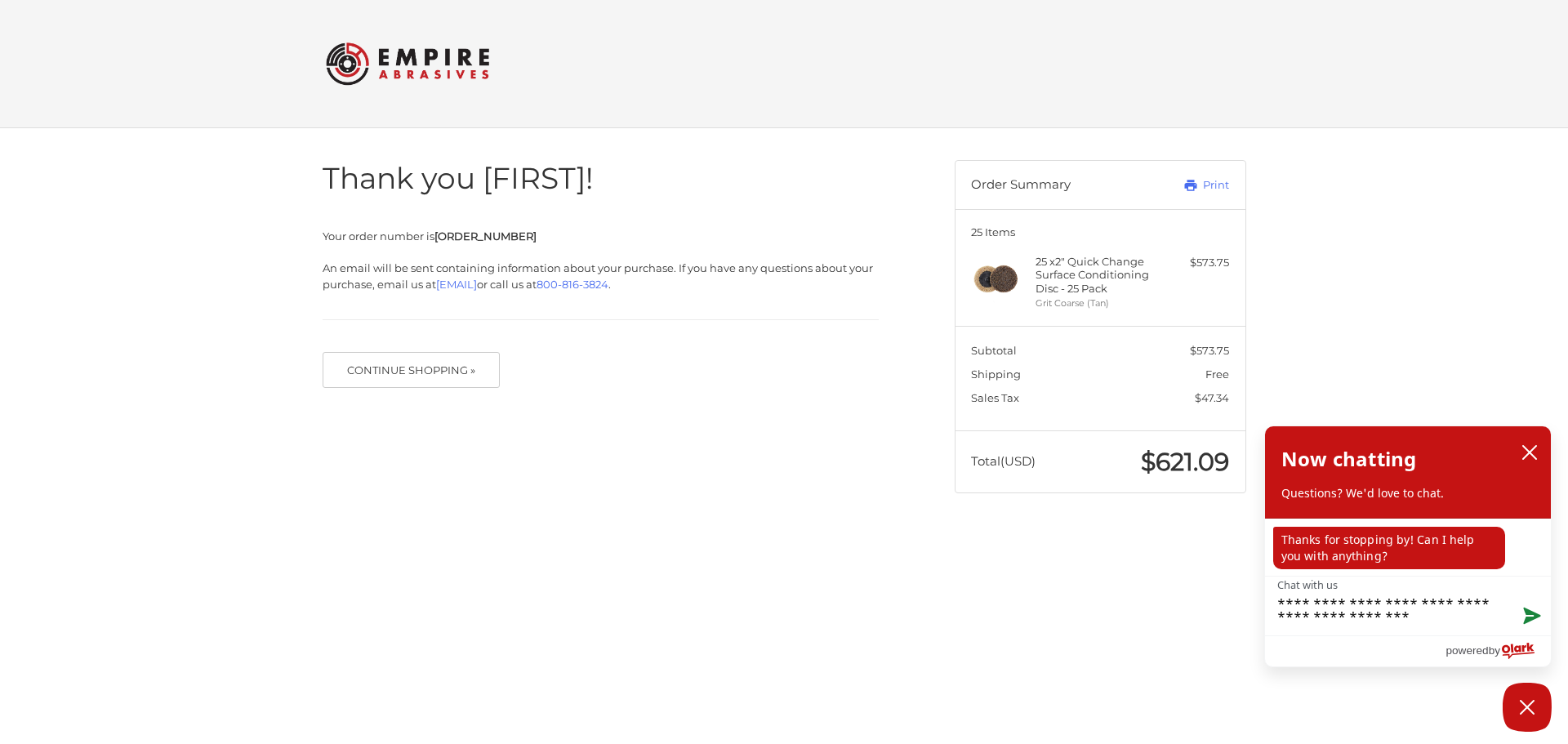 type on "**********" 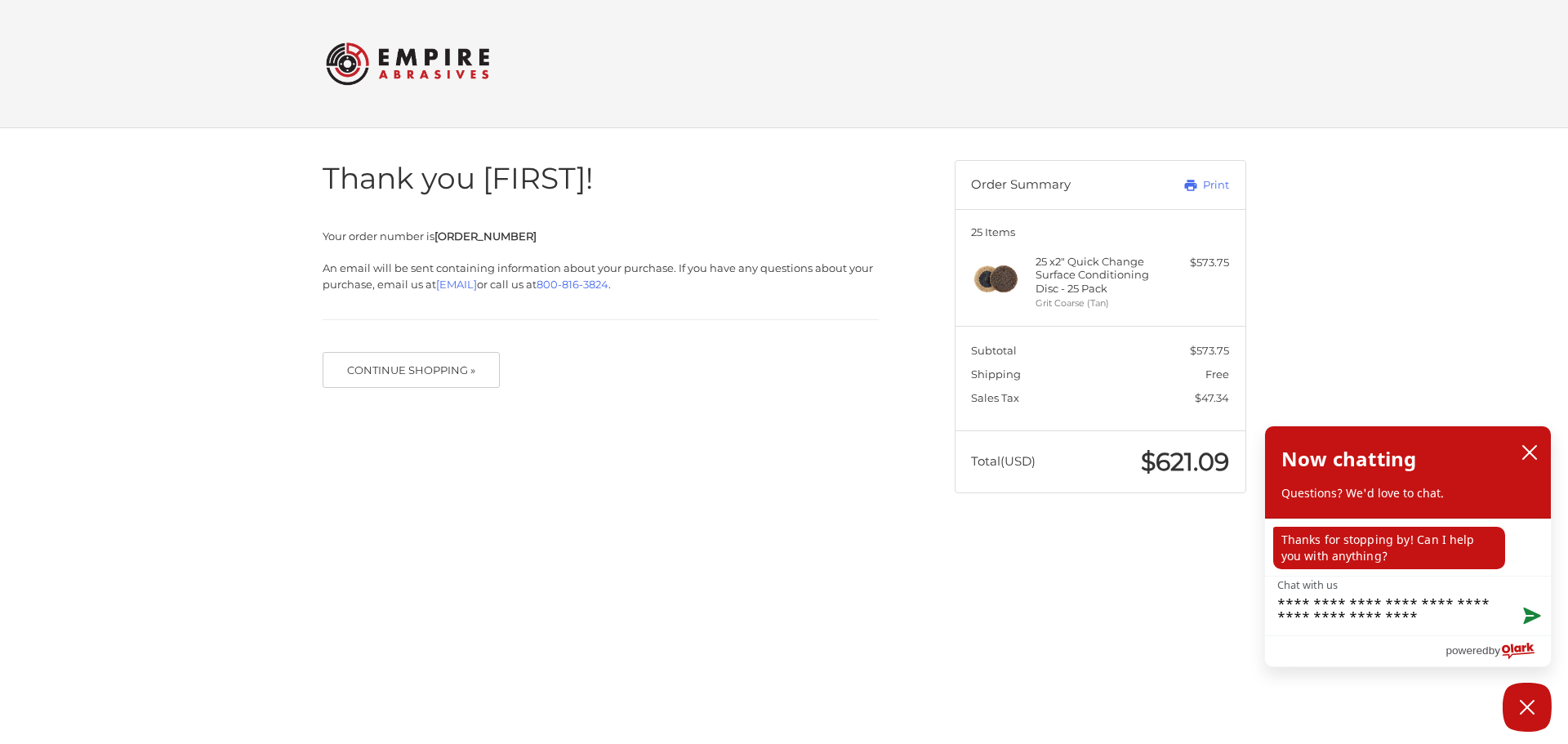 type on "**********" 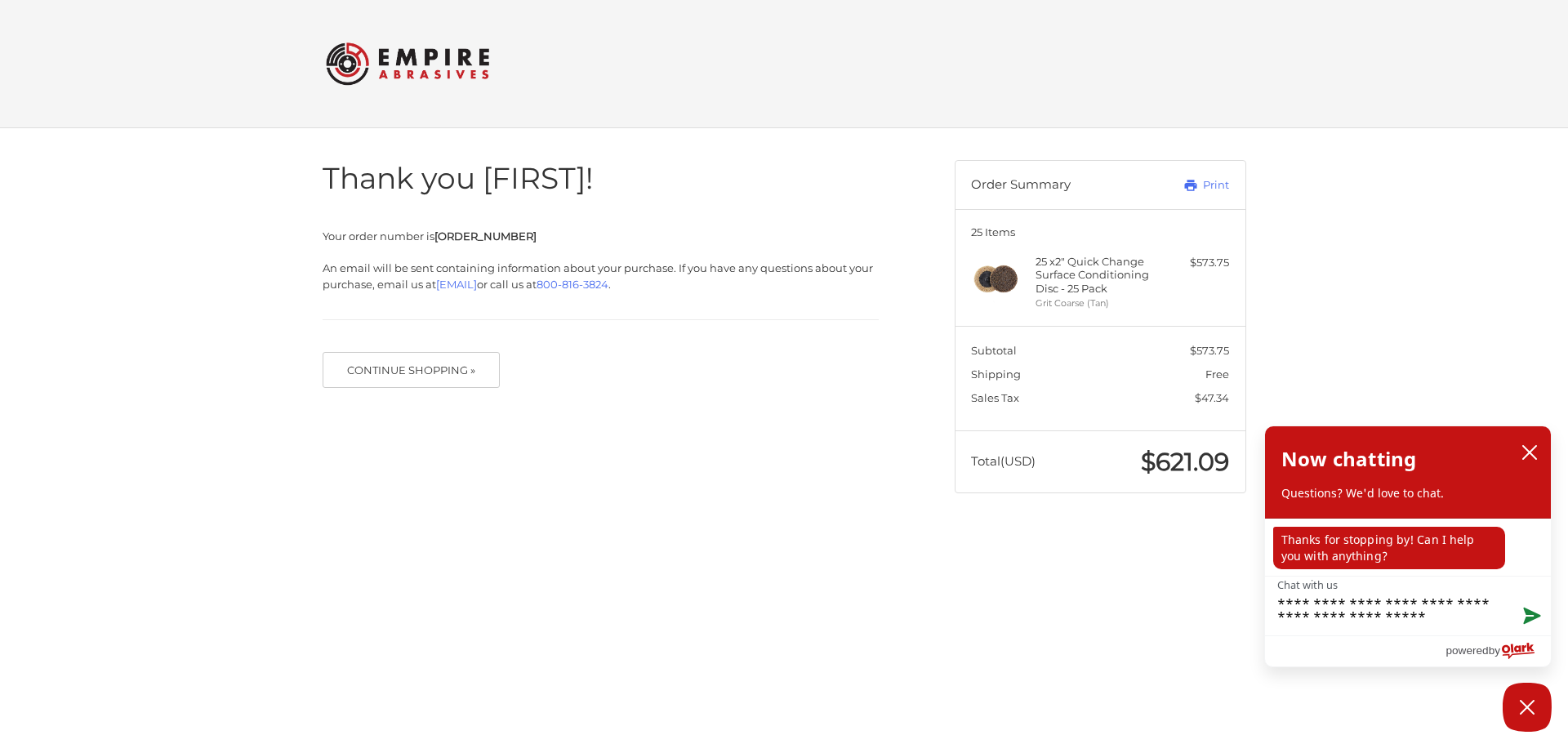 type on "**********" 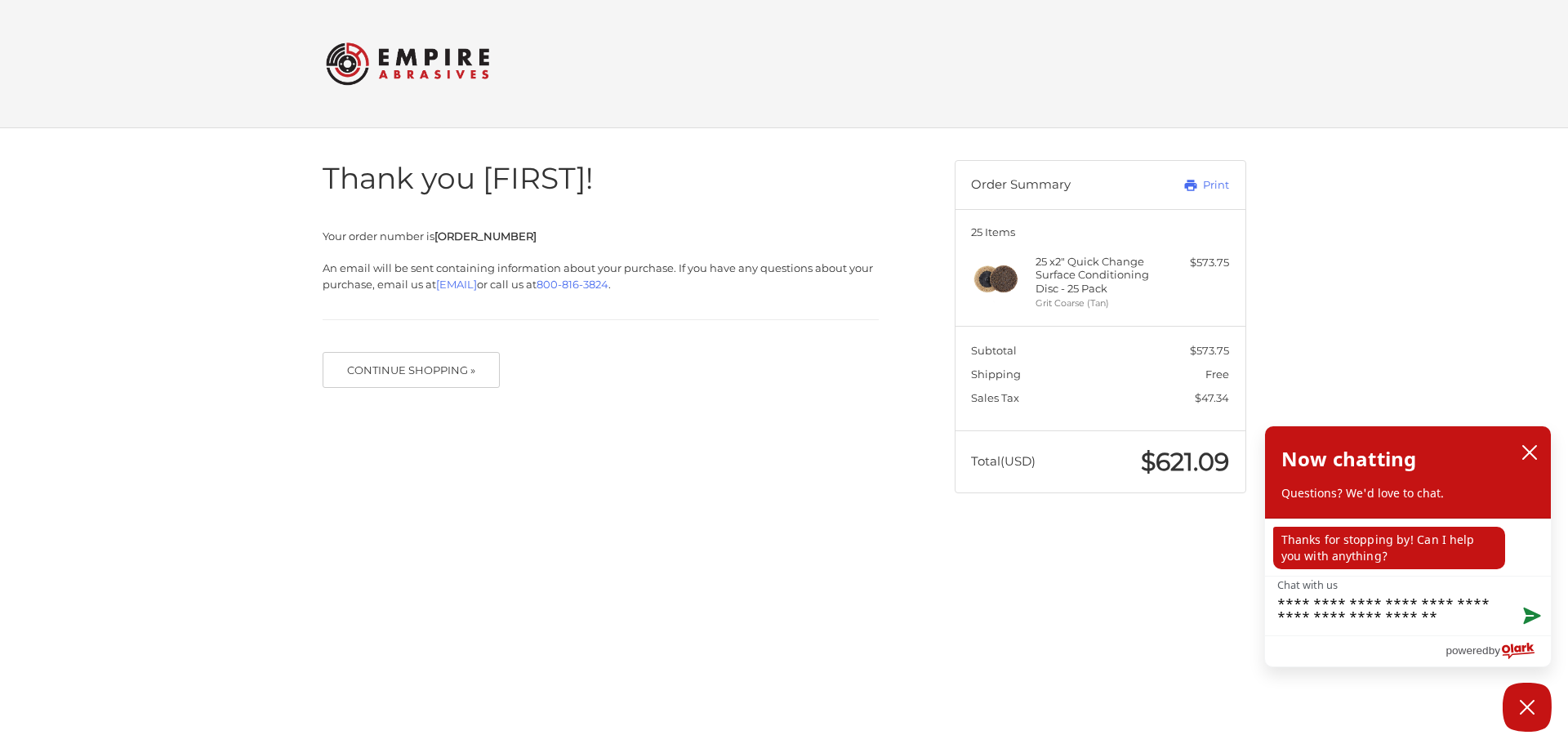 type on "**********" 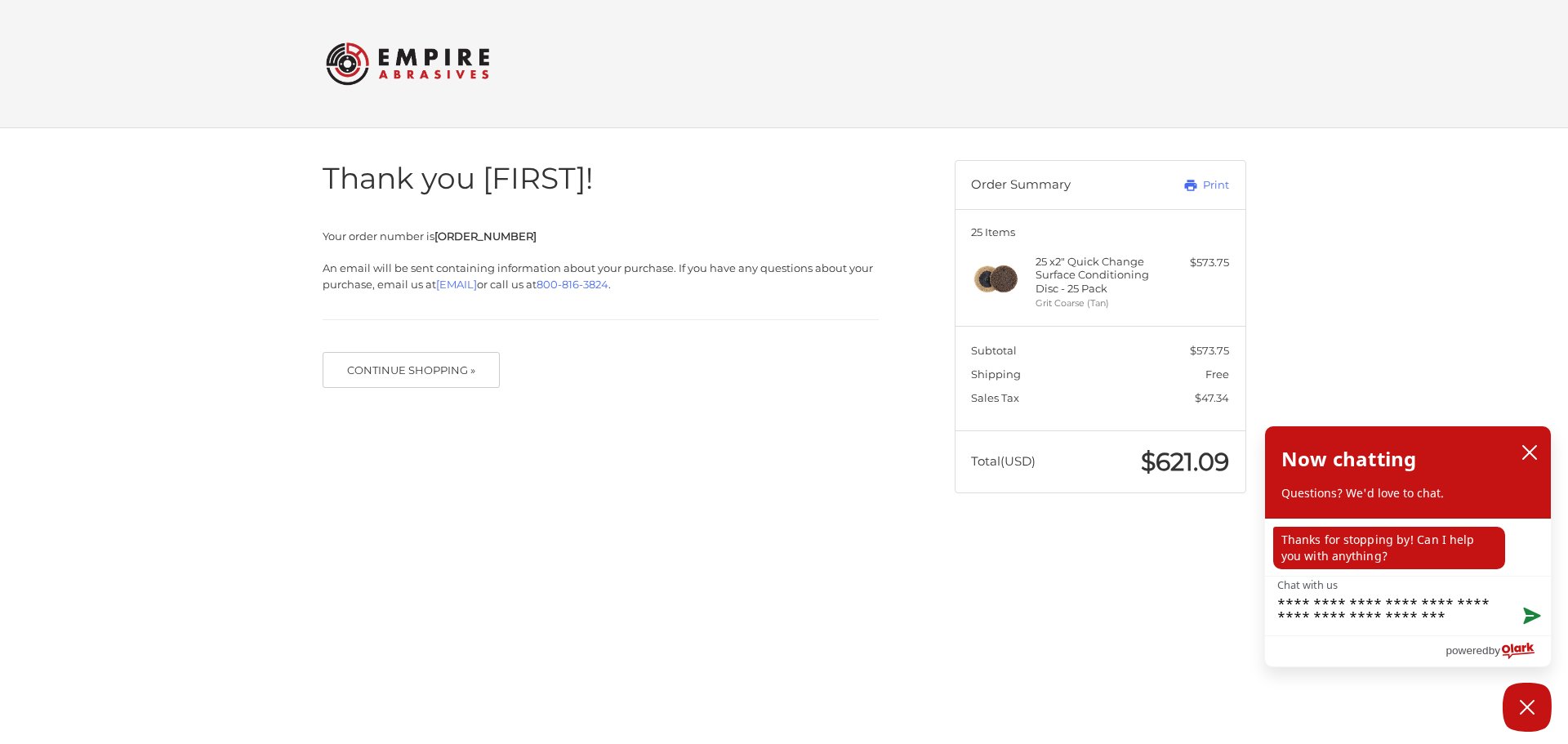 type on "**********" 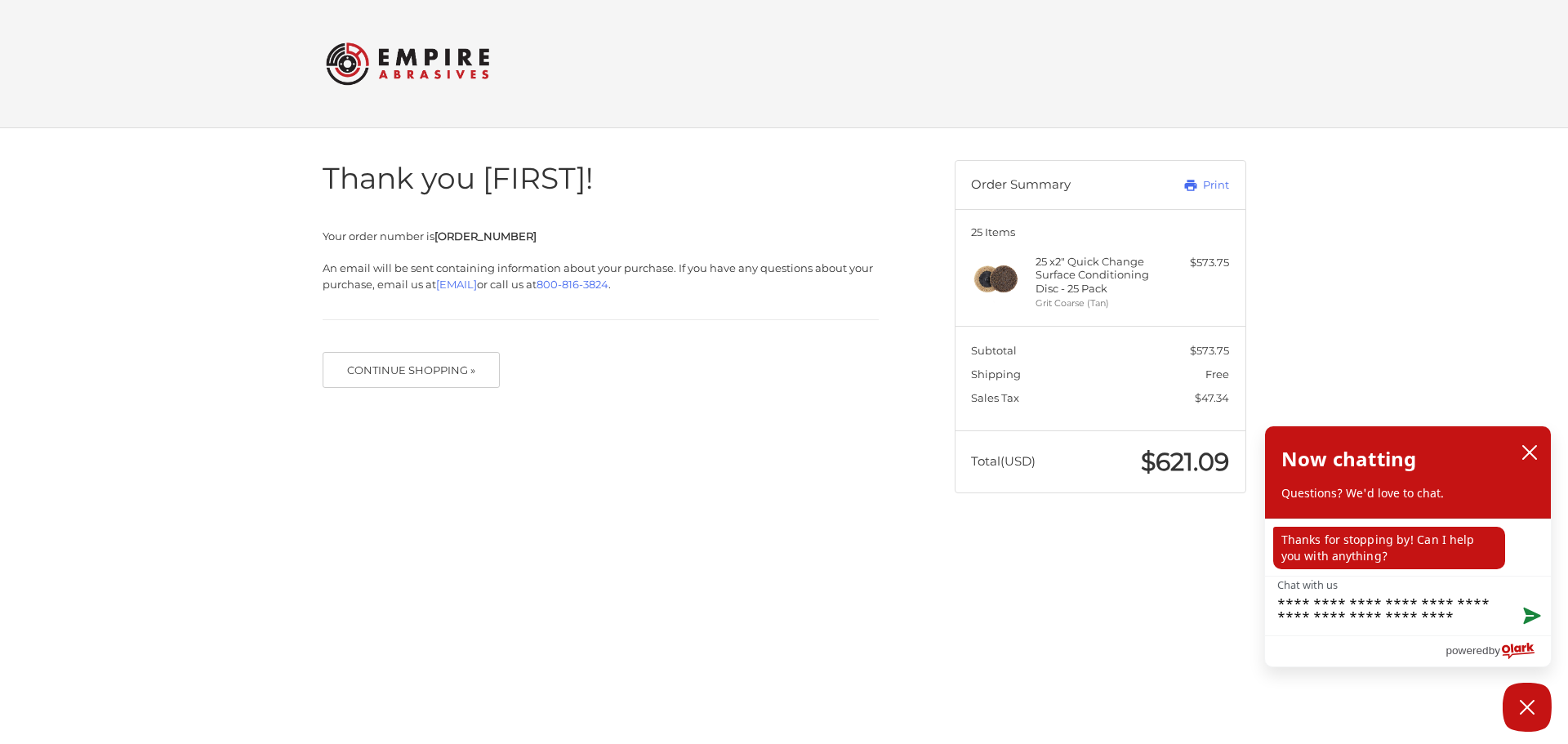 type on "**********" 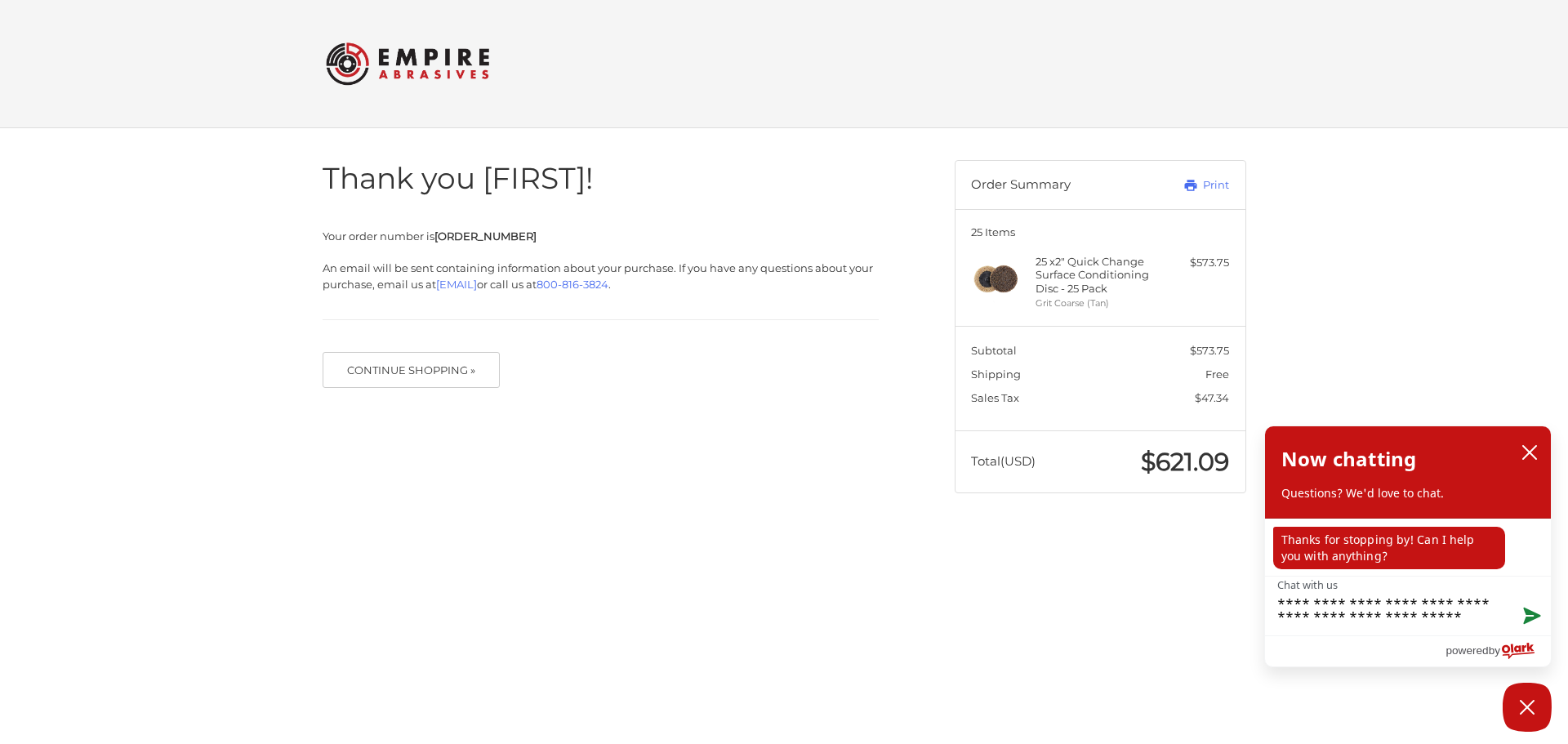 type on "**********" 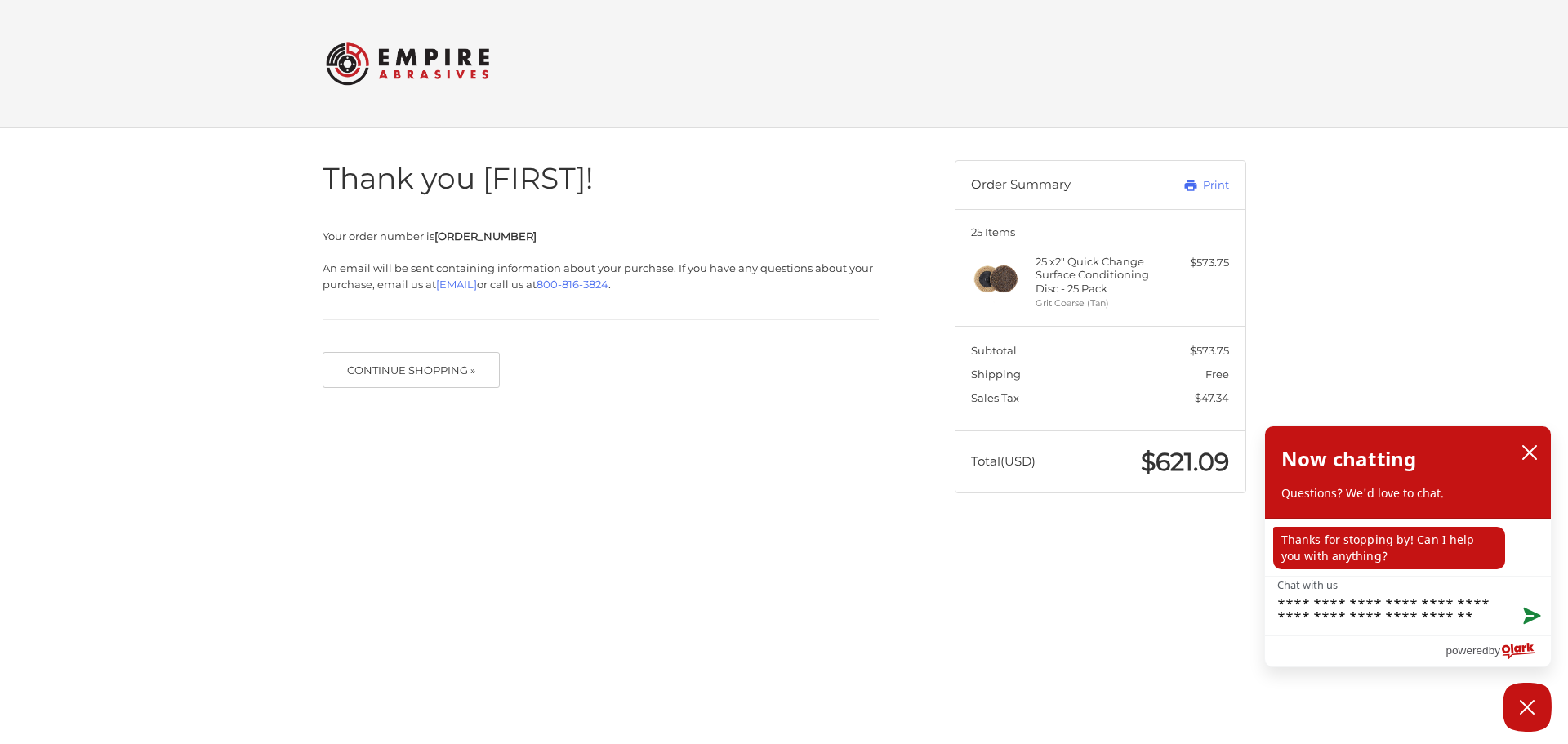 type on "**********" 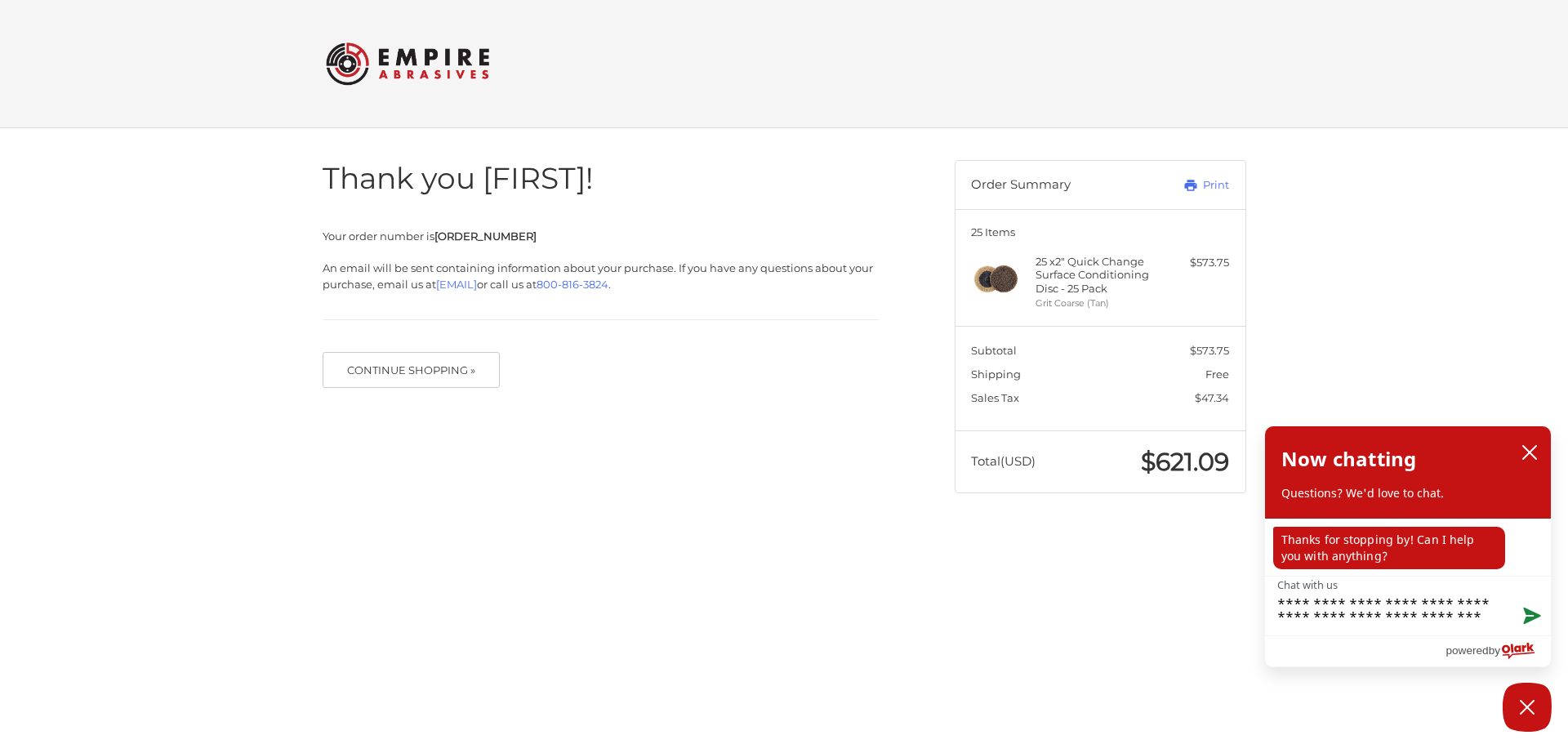type on "**********" 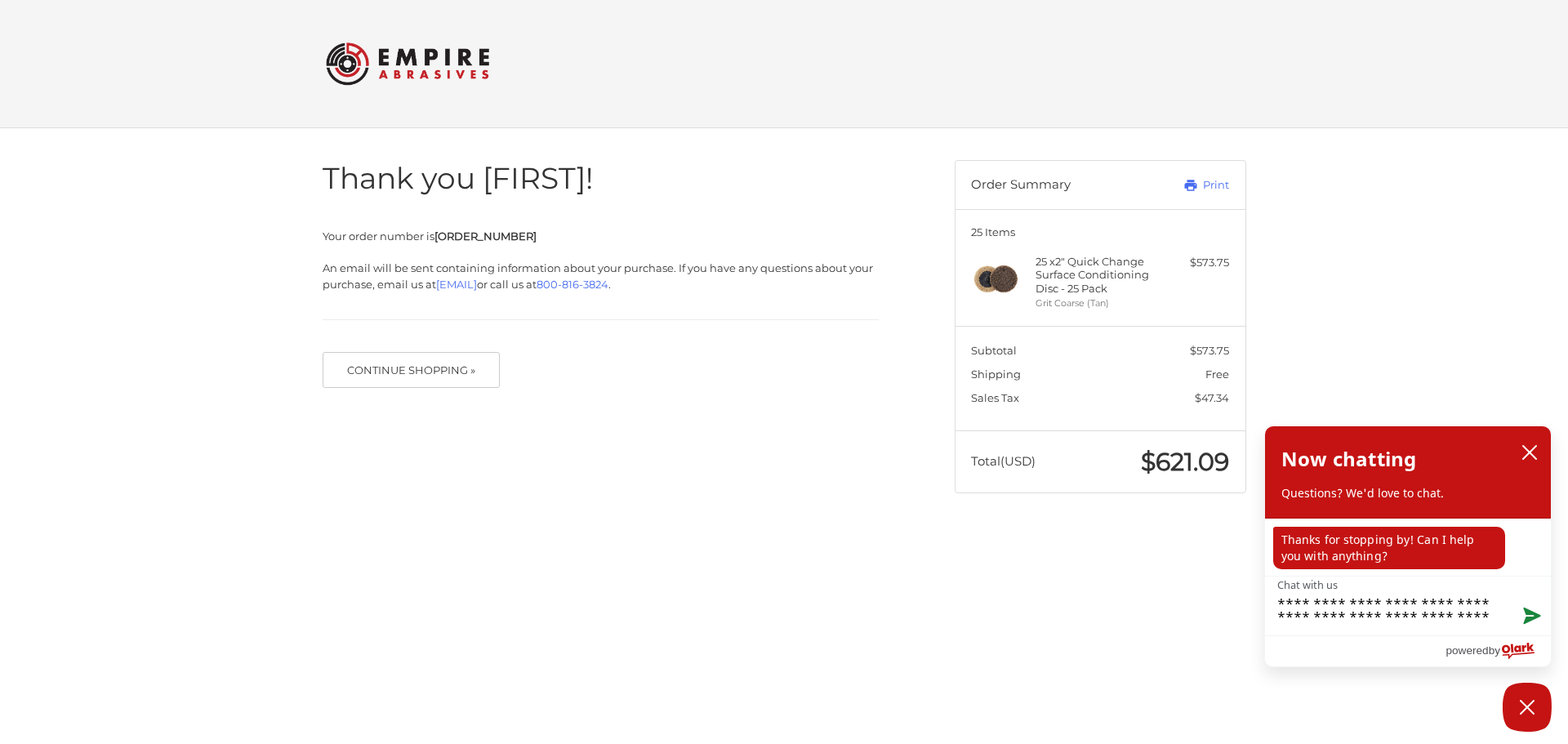 type on "**********" 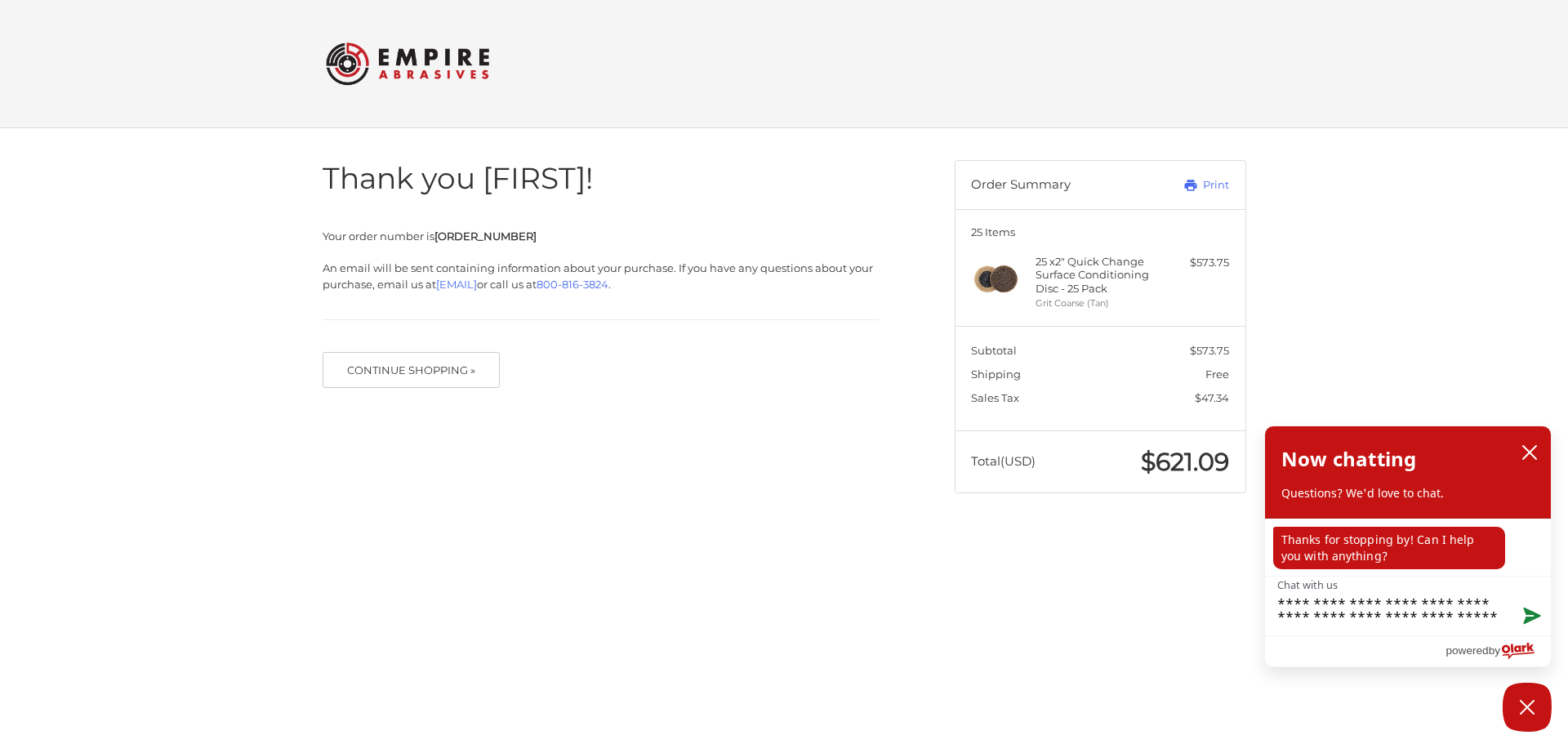 type on "**********" 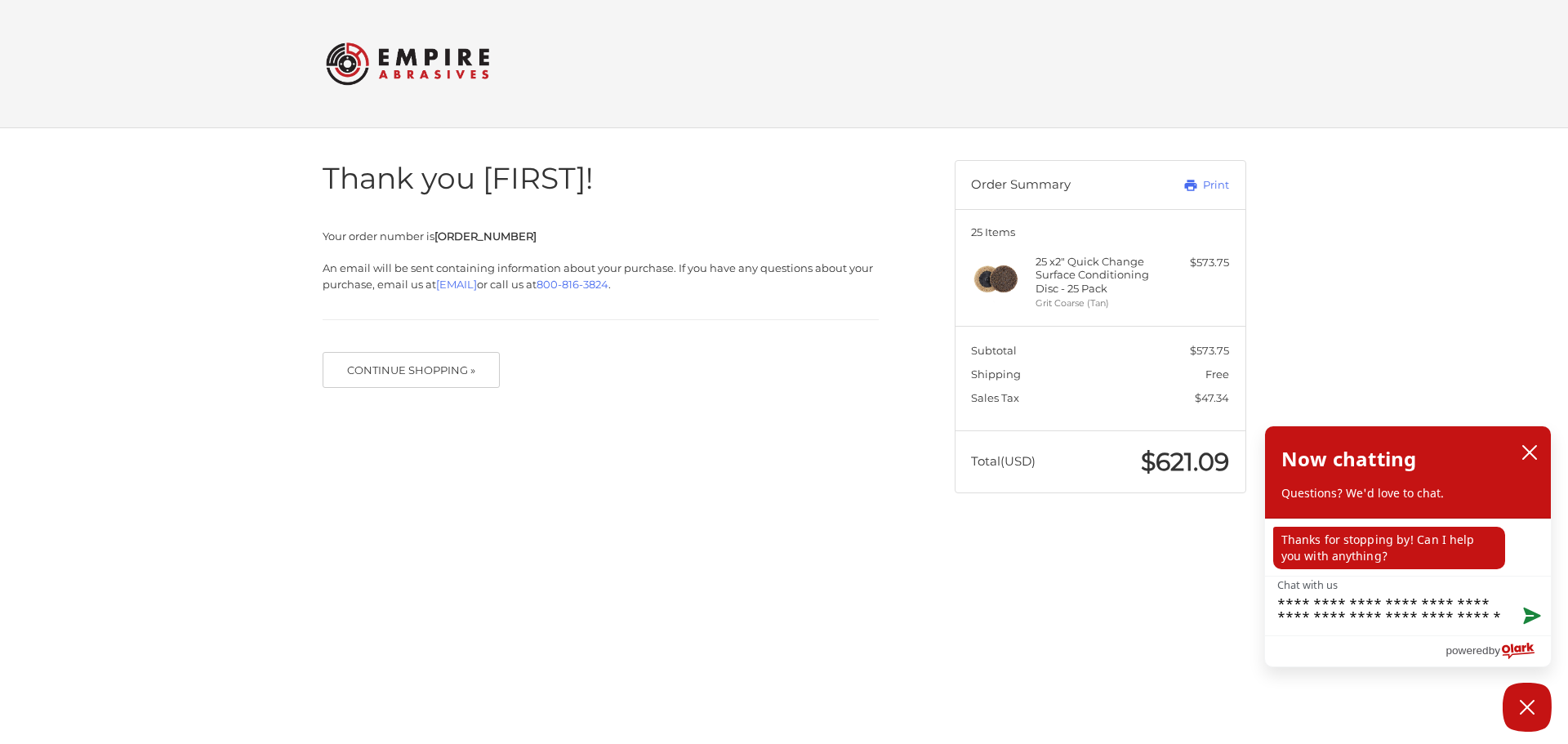 type on "**********" 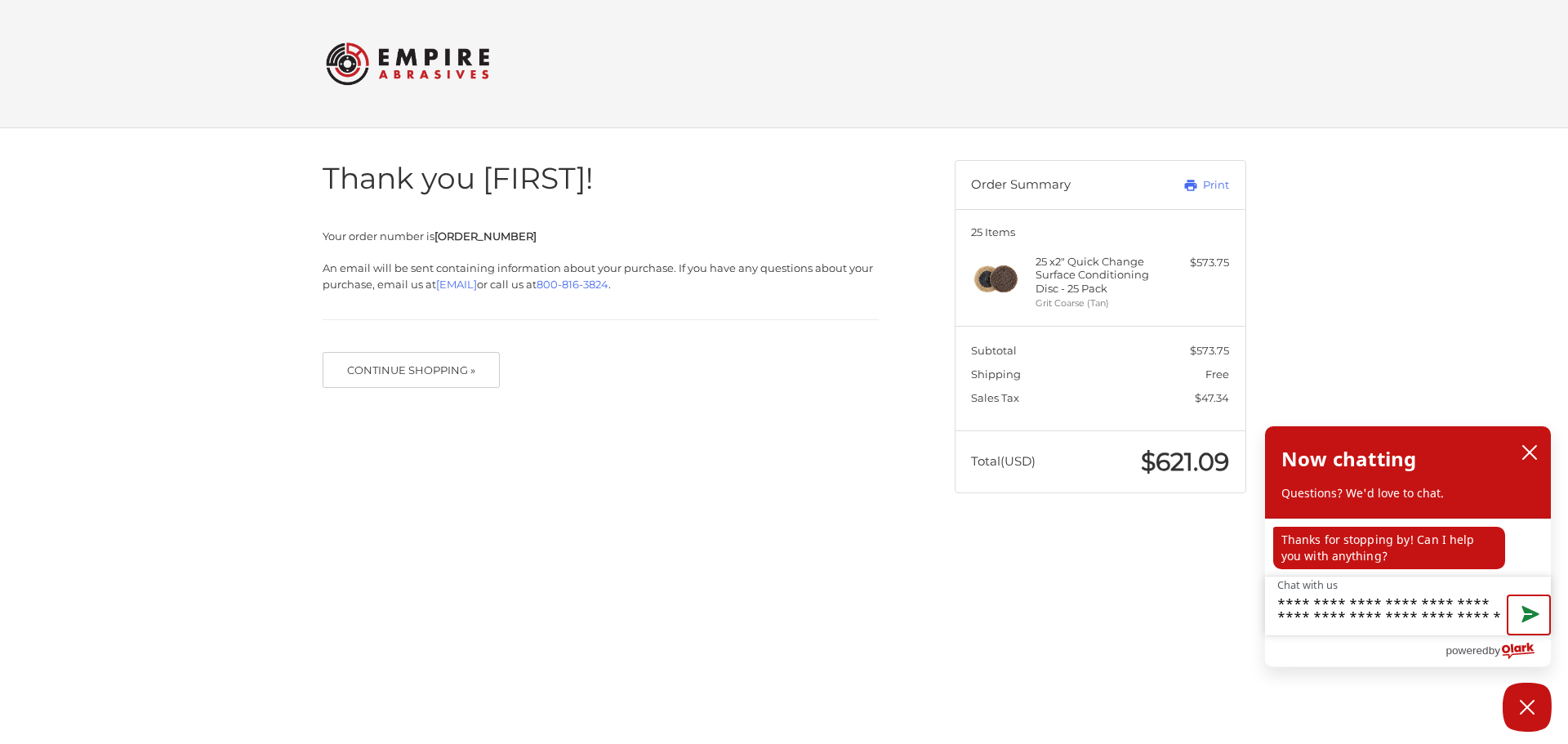 click at bounding box center [1529, 615] 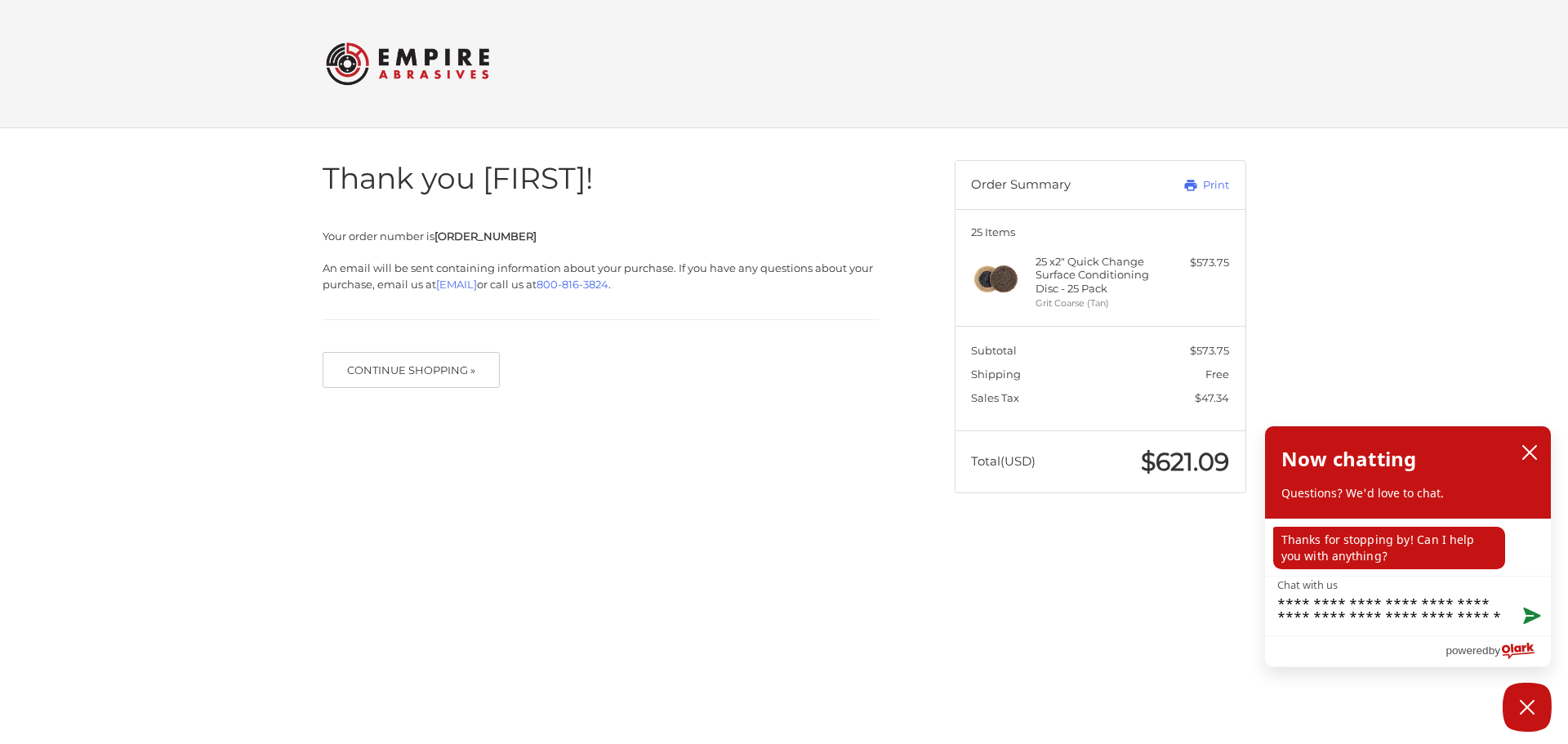 type 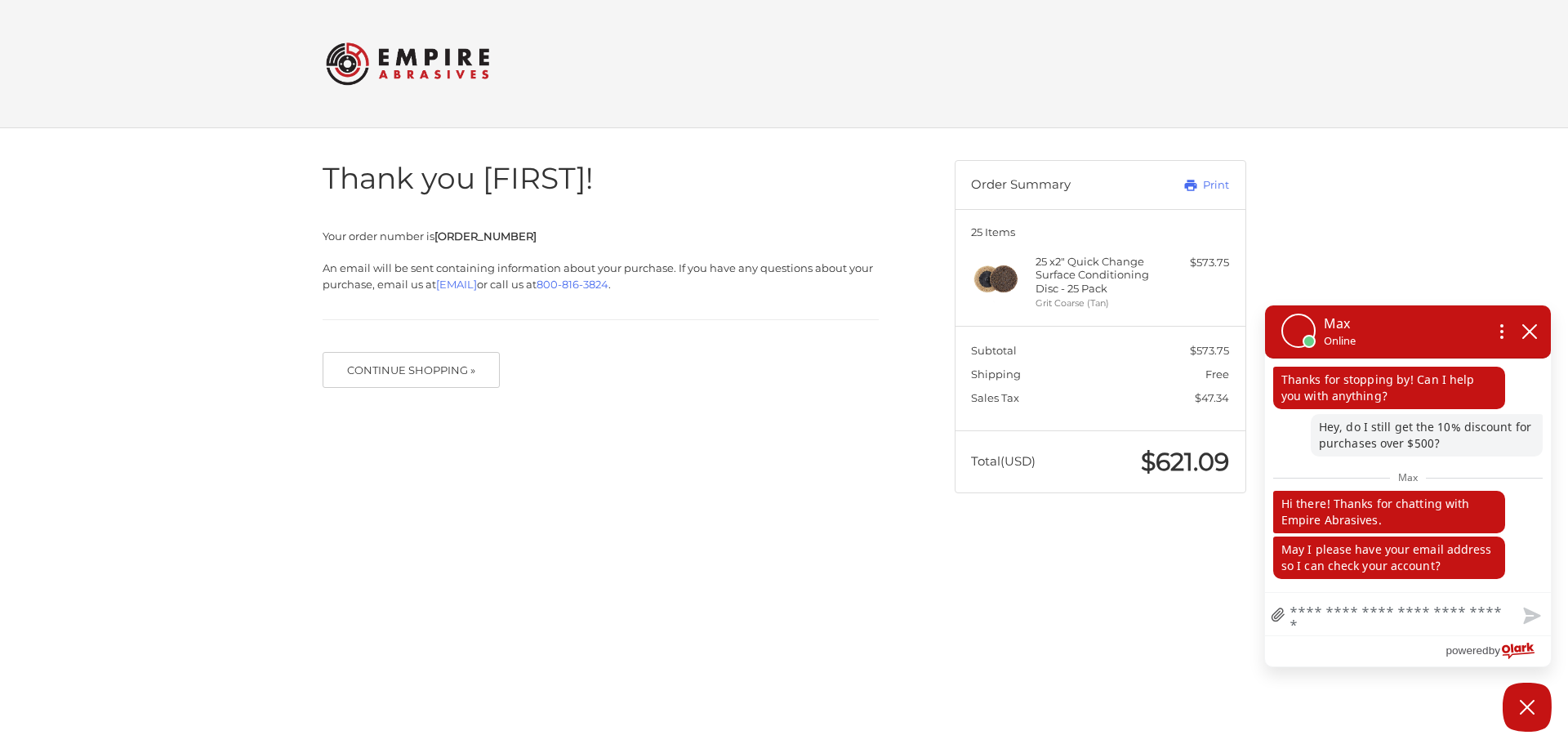 type on "*" 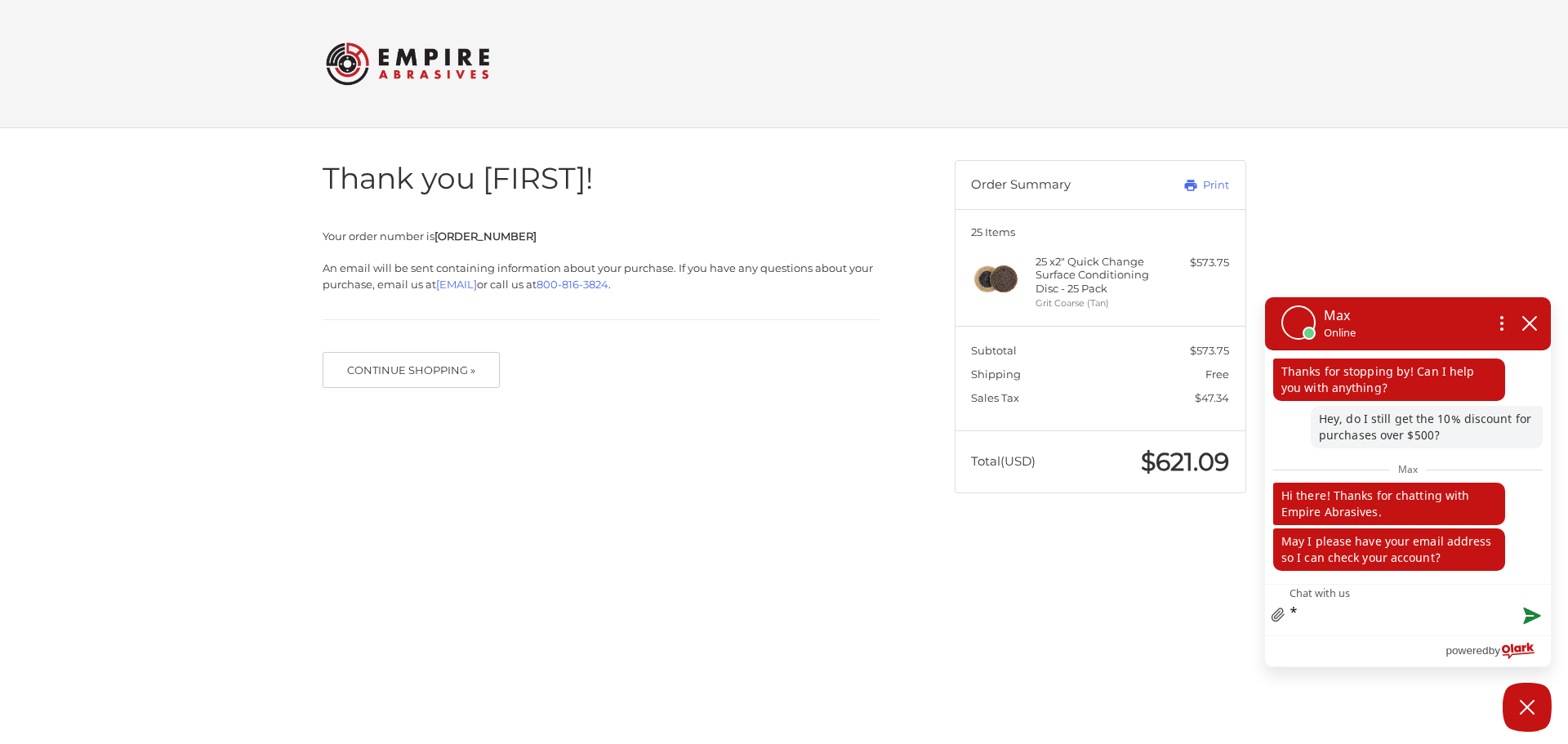 type 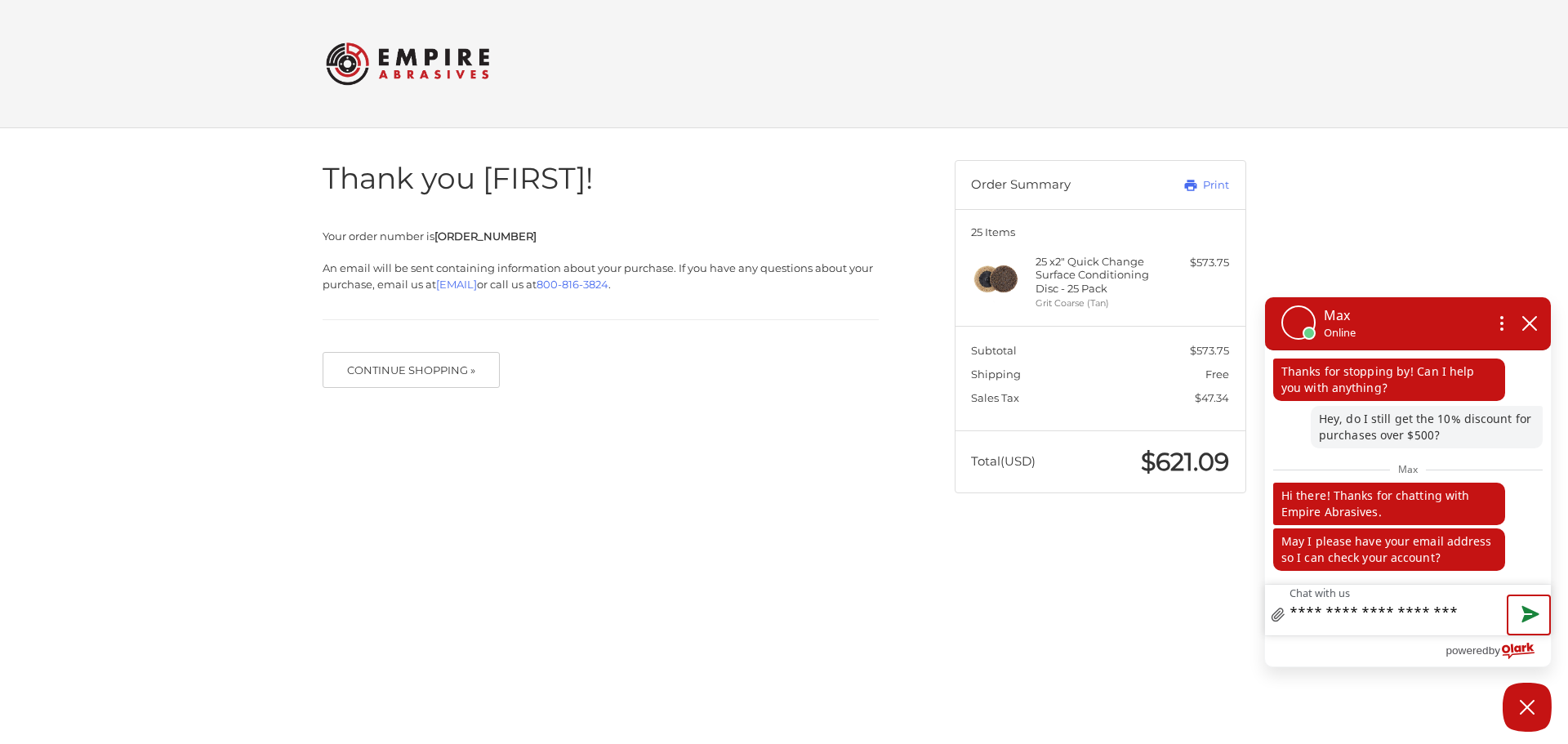 click at bounding box center [1529, 615] 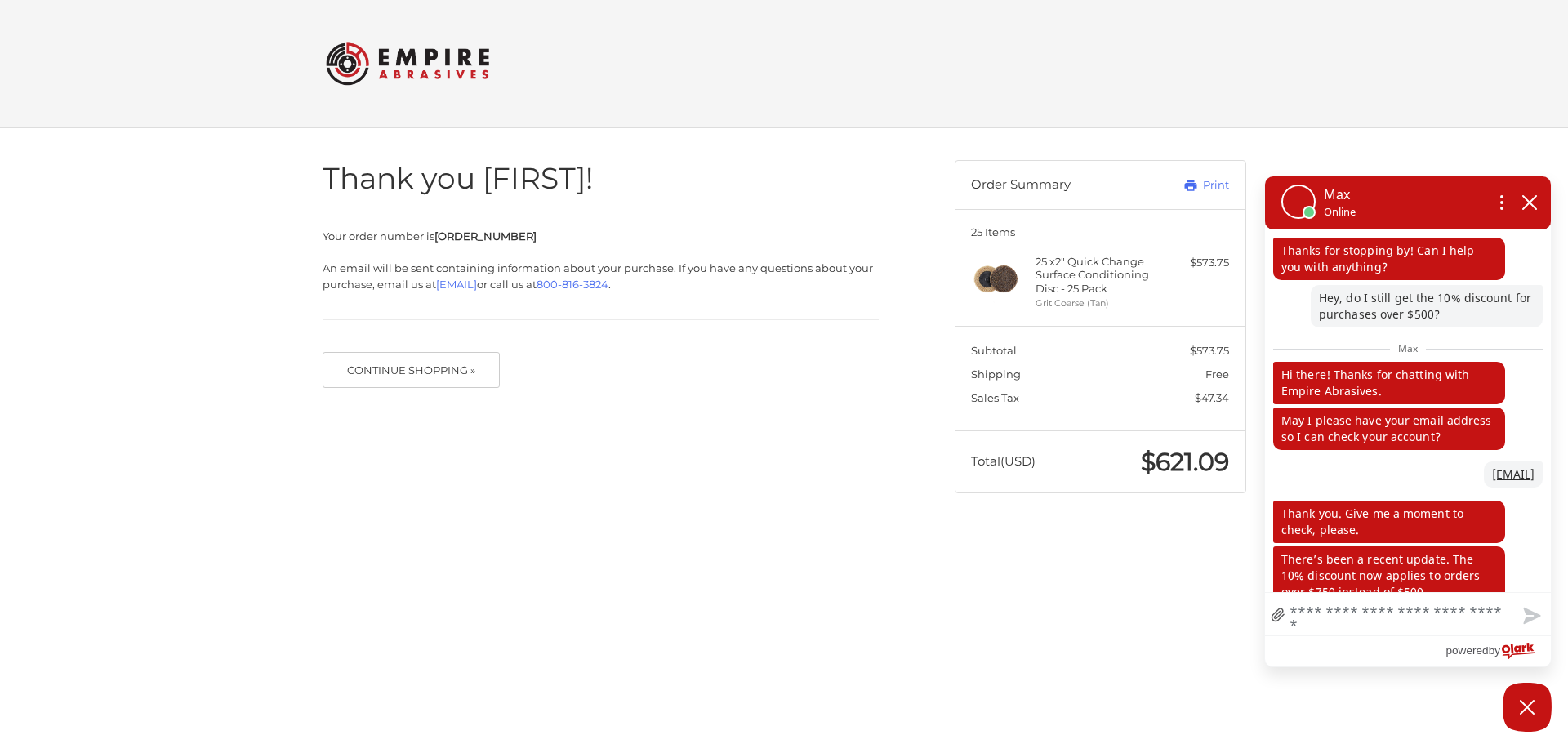 scroll, scrollTop: 27, scrollLeft: 0, axis: vertical 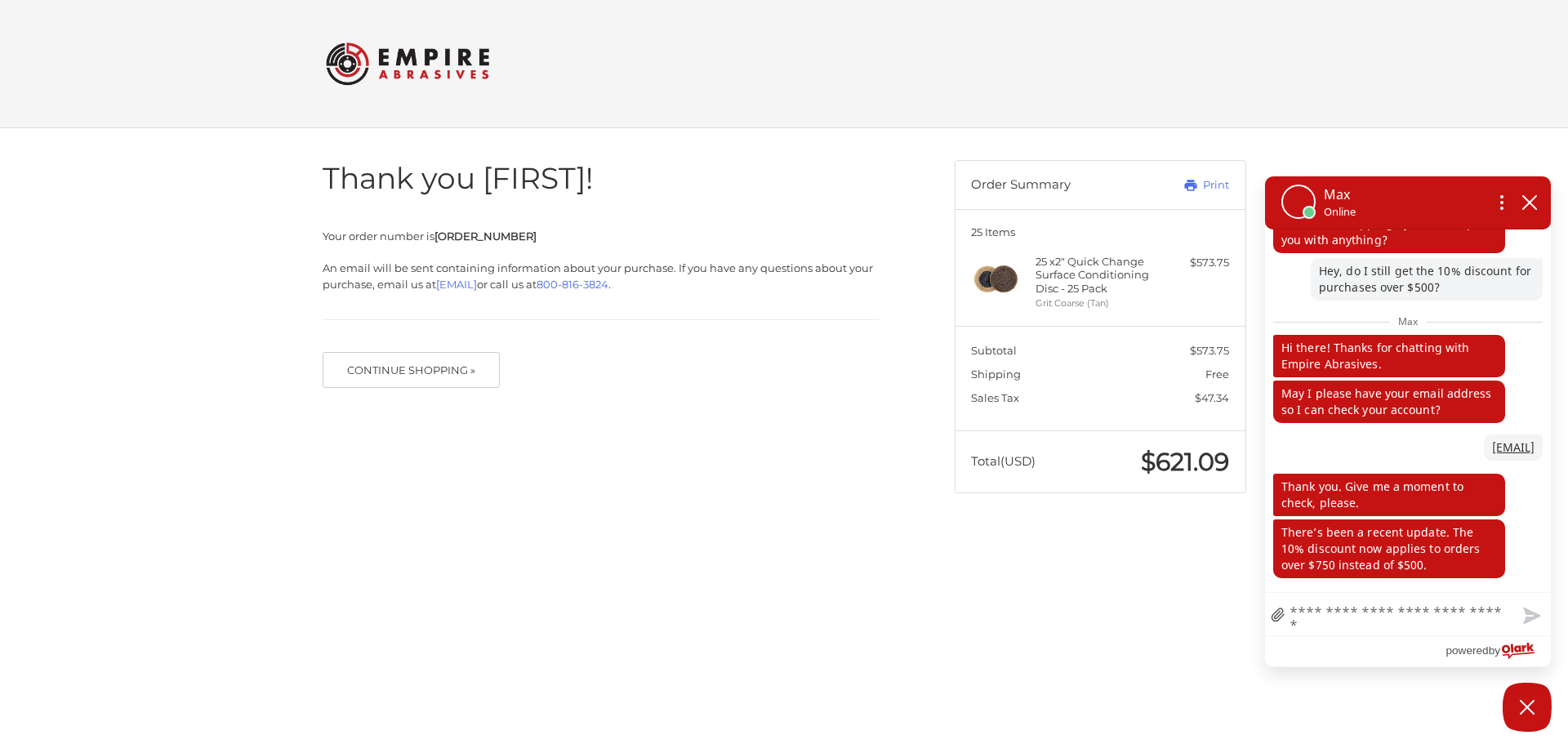 click on "Chat with us" at bounding box center (1408, 614) 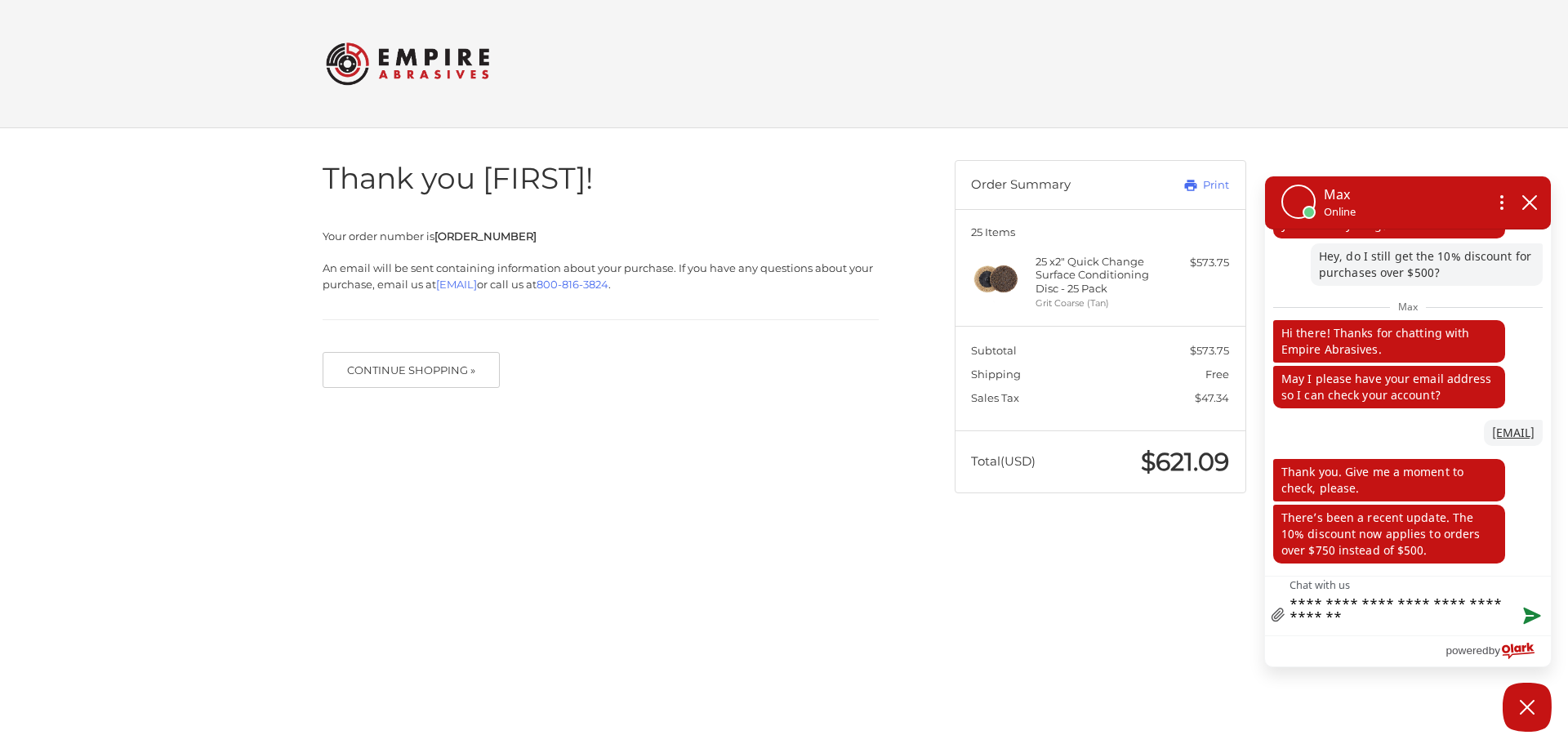scroll, scrollTop: 43, scrollLeft: 0, axis: vertical 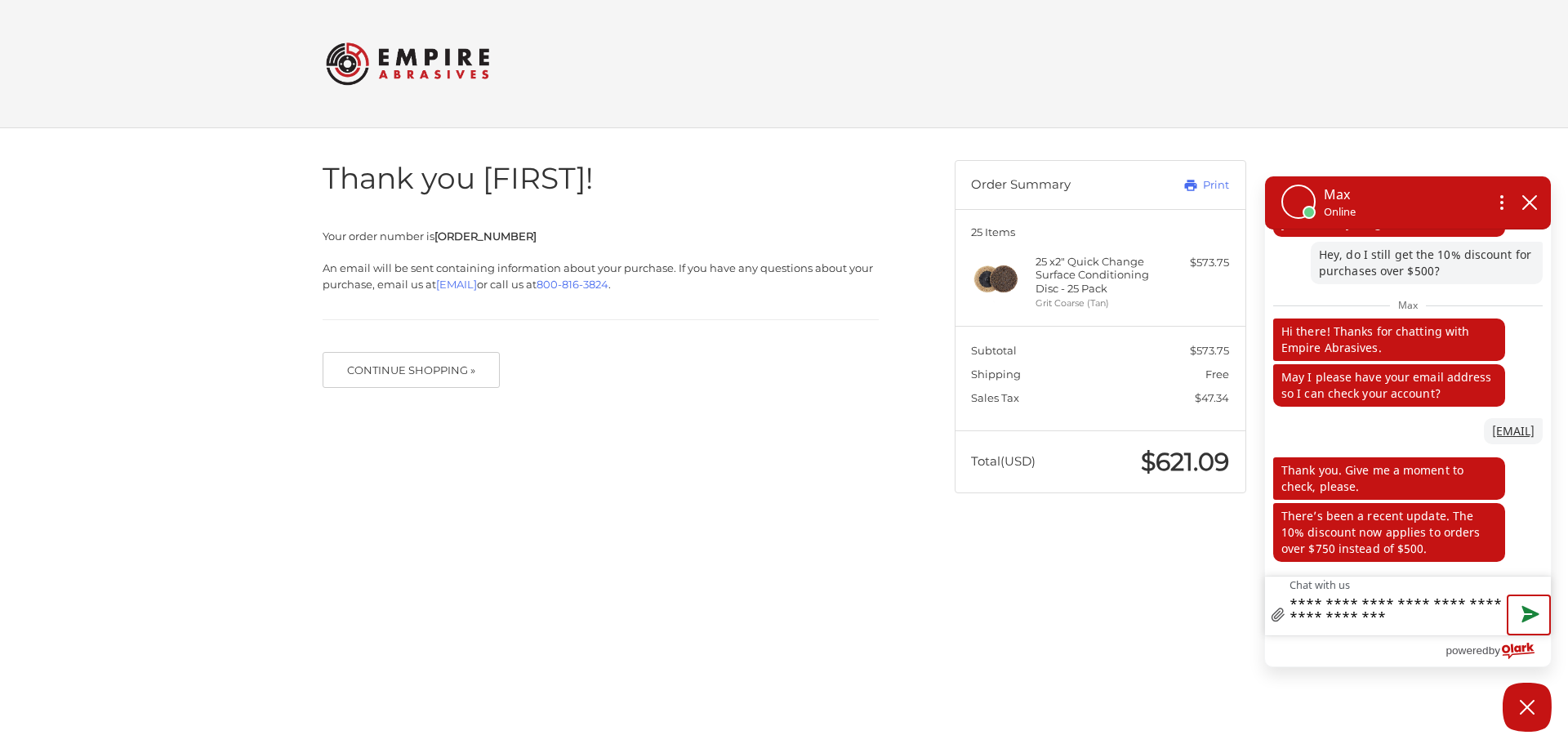click at bounding box center [1529, 615] 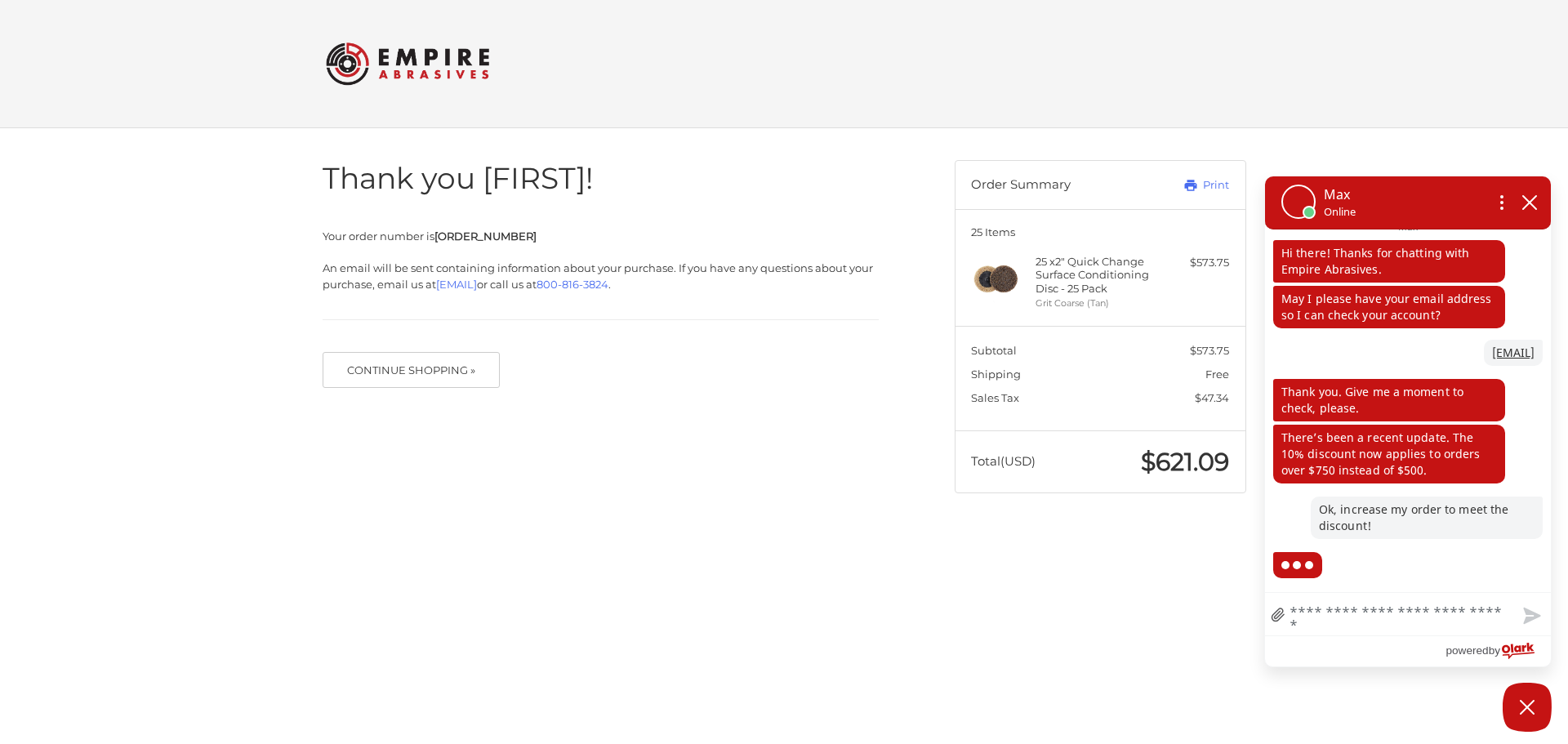 scroll, scrollTop: 171, scrollLeft: 0, axis: vertical 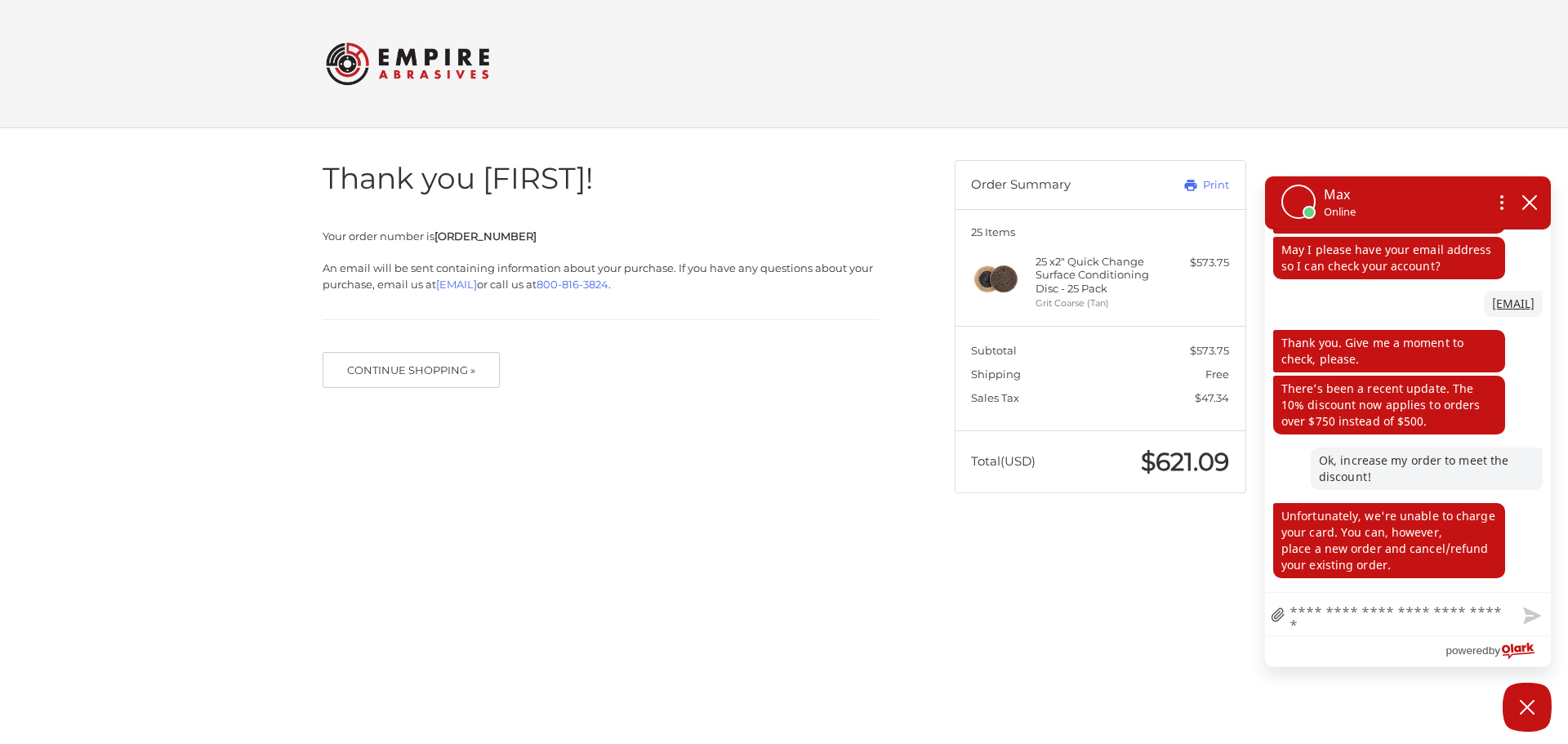click on "Chat with us" at bounding box center [1408, 614] 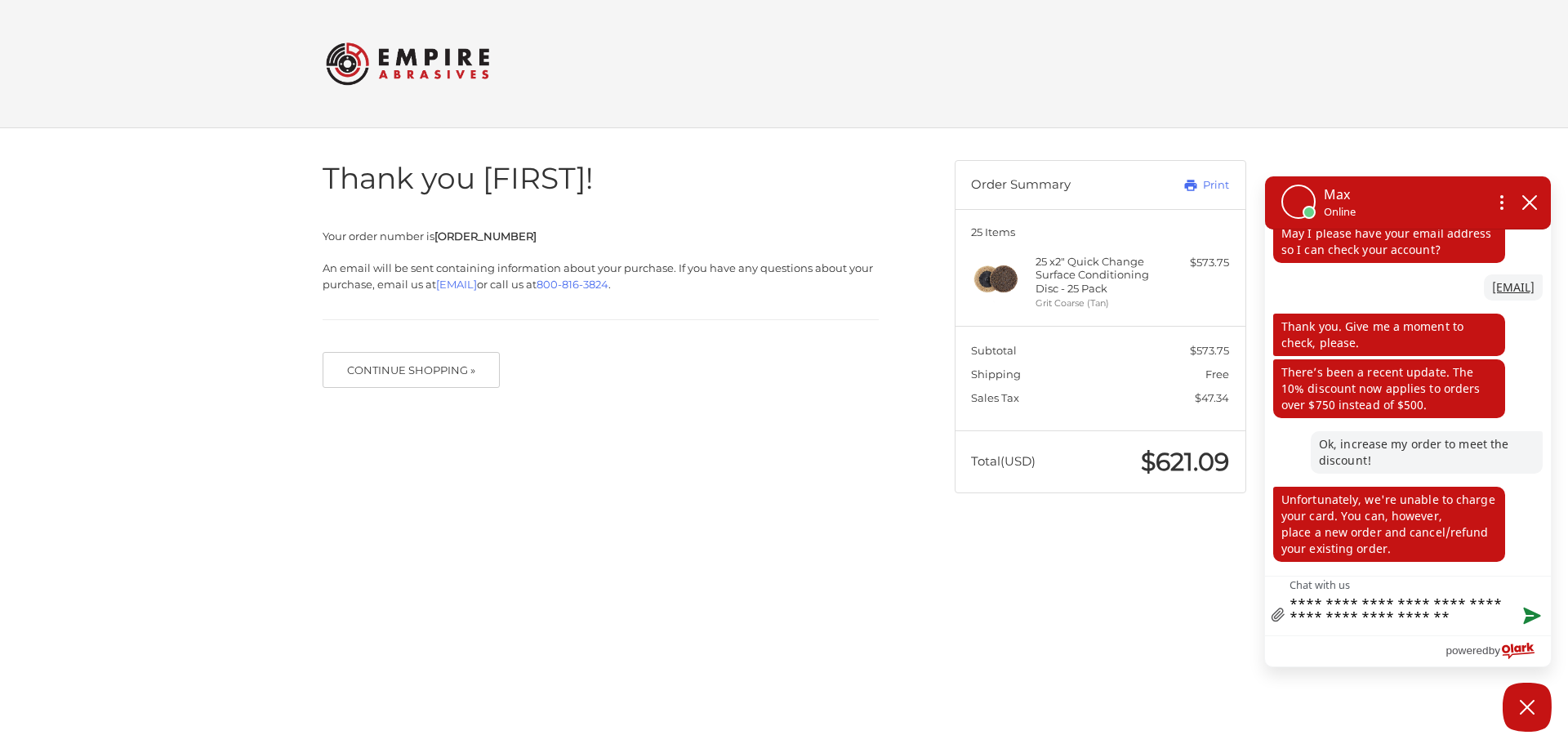 scroll, scrollTop: 216, scrollLeft: 0, axis: vertical 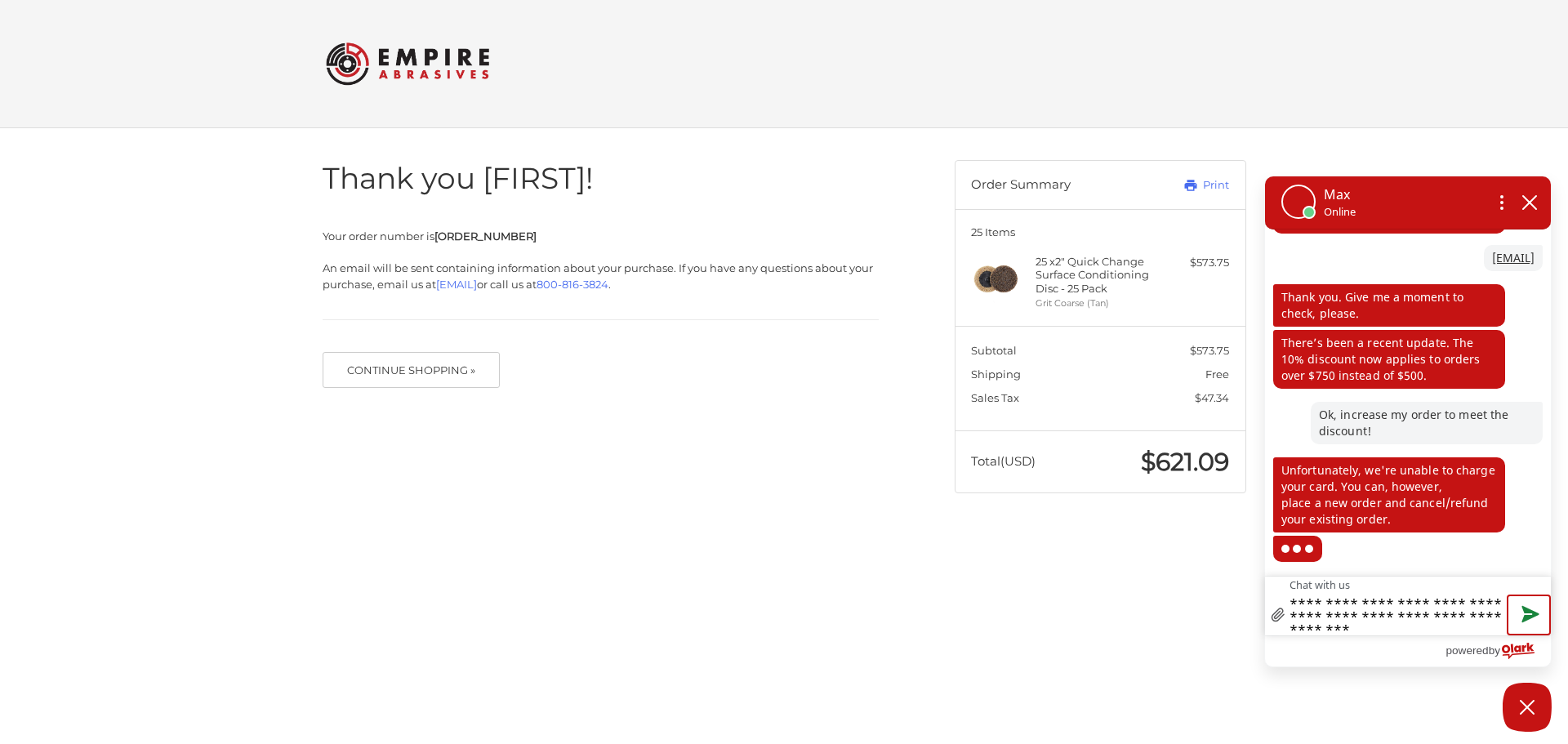 click at bounding box center [1529, 615] 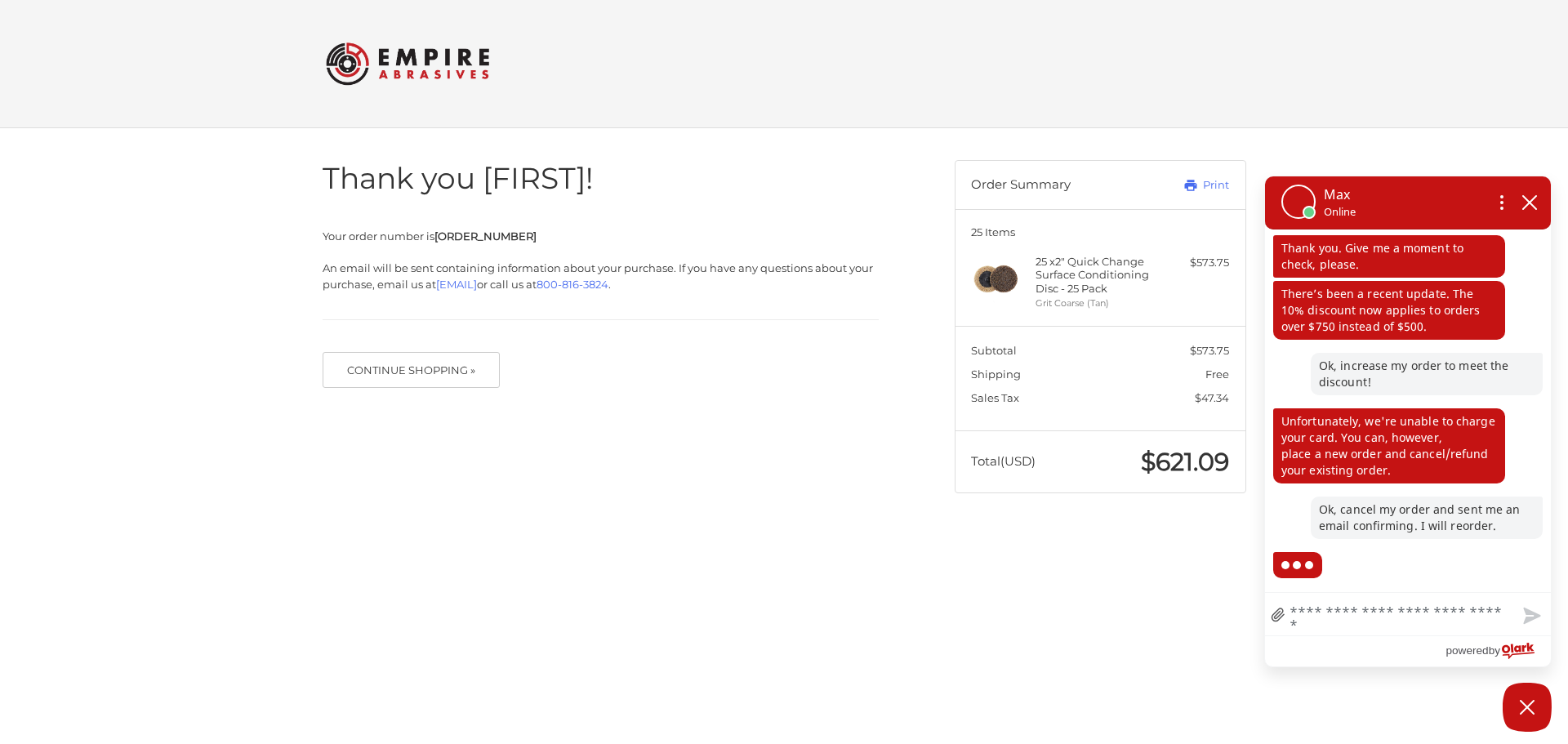 scroll, scrollTop: 314, scrollLeft: 0, axis: vertical 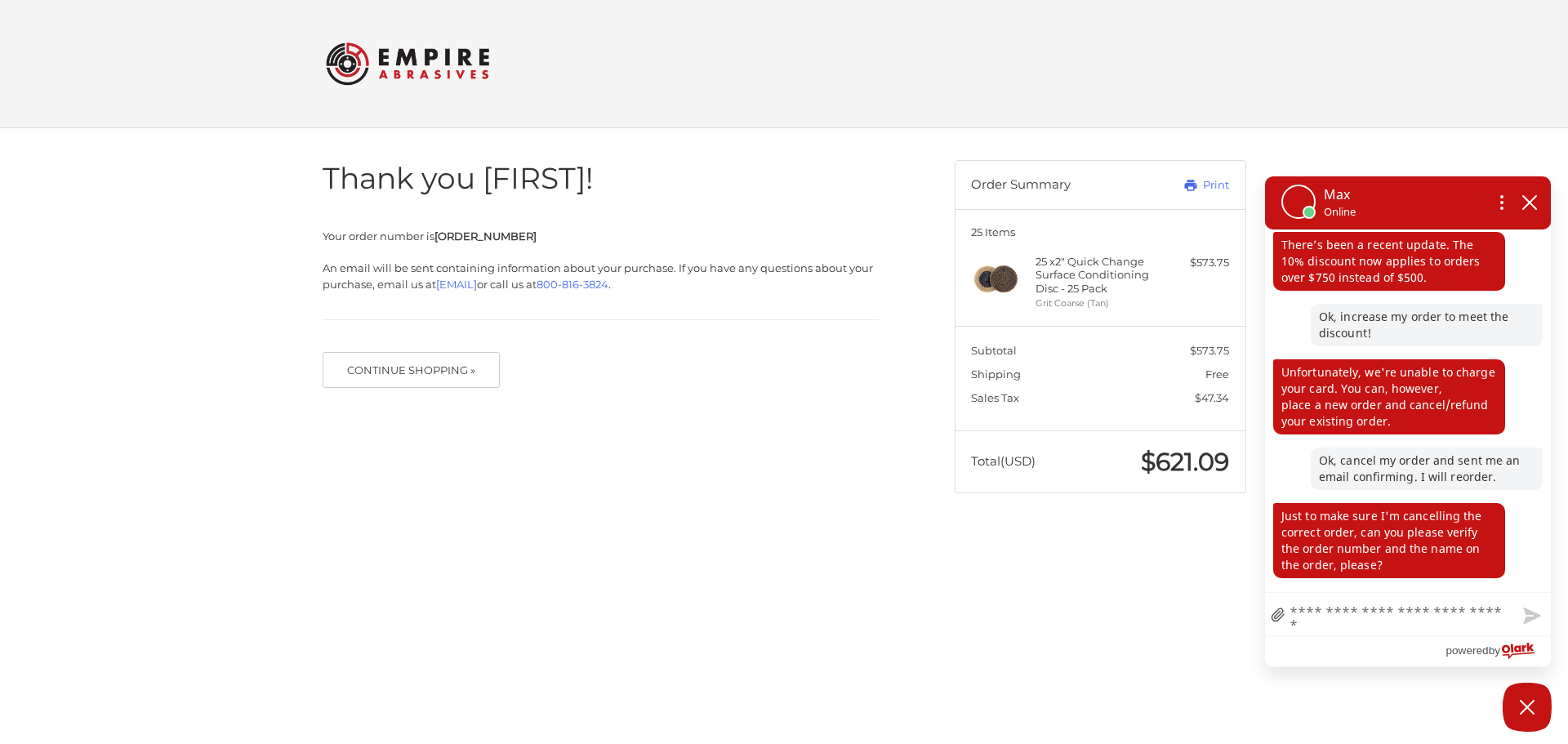 click on "Chat with us" at bounding box center [1408, 614] 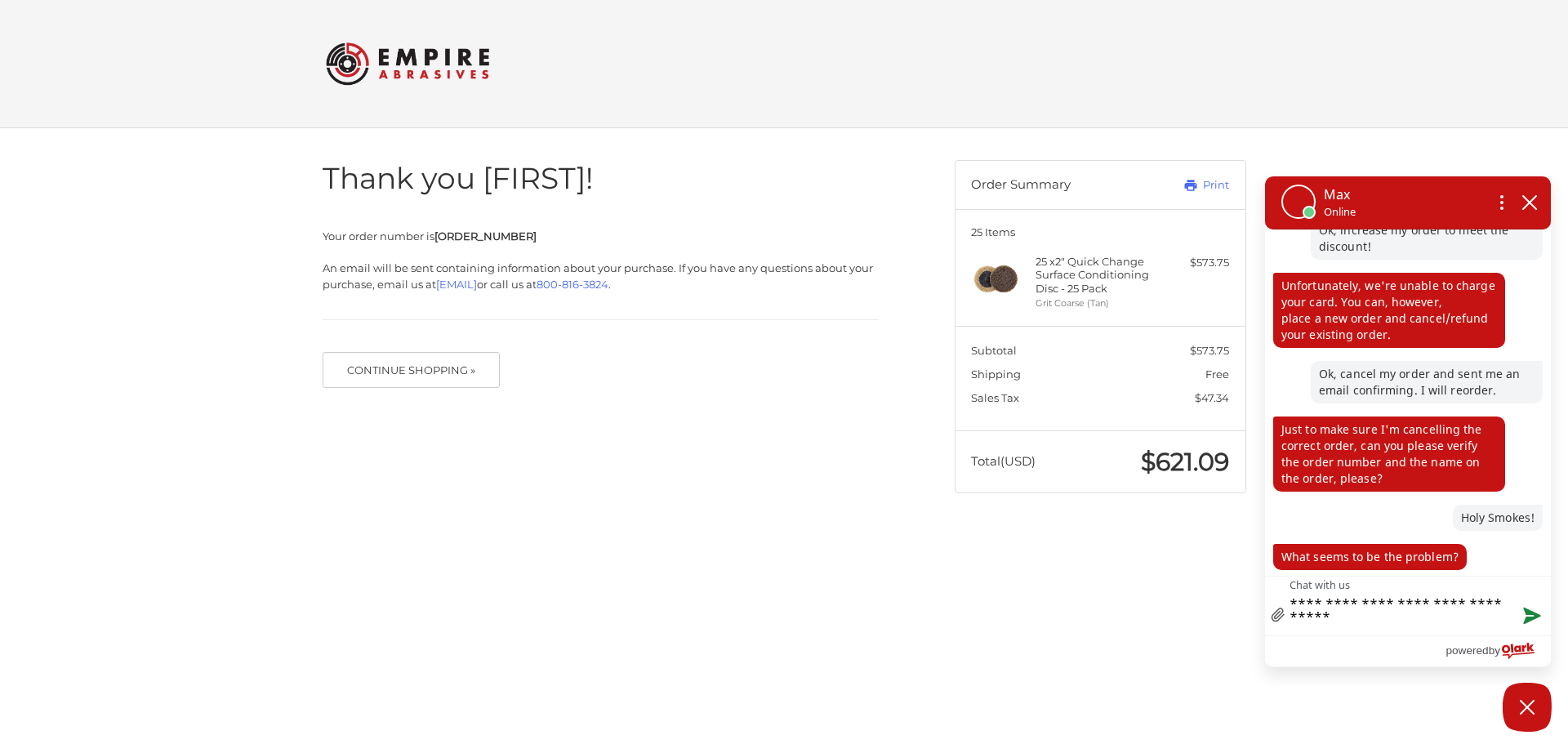 scroll, scrollTop: 409, scrollLeft: 0, axis: vertical 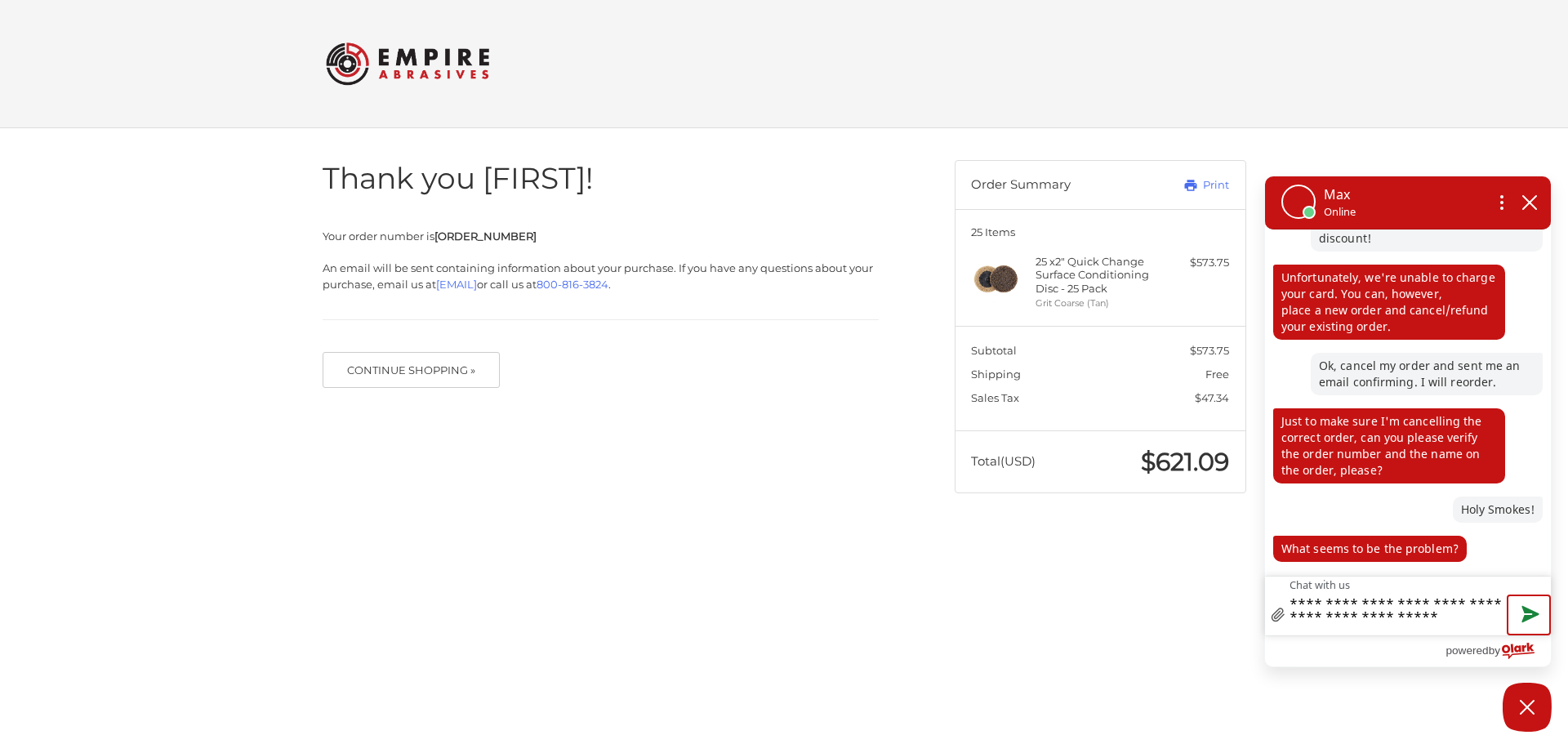 click at bounding box center [1529, 615] 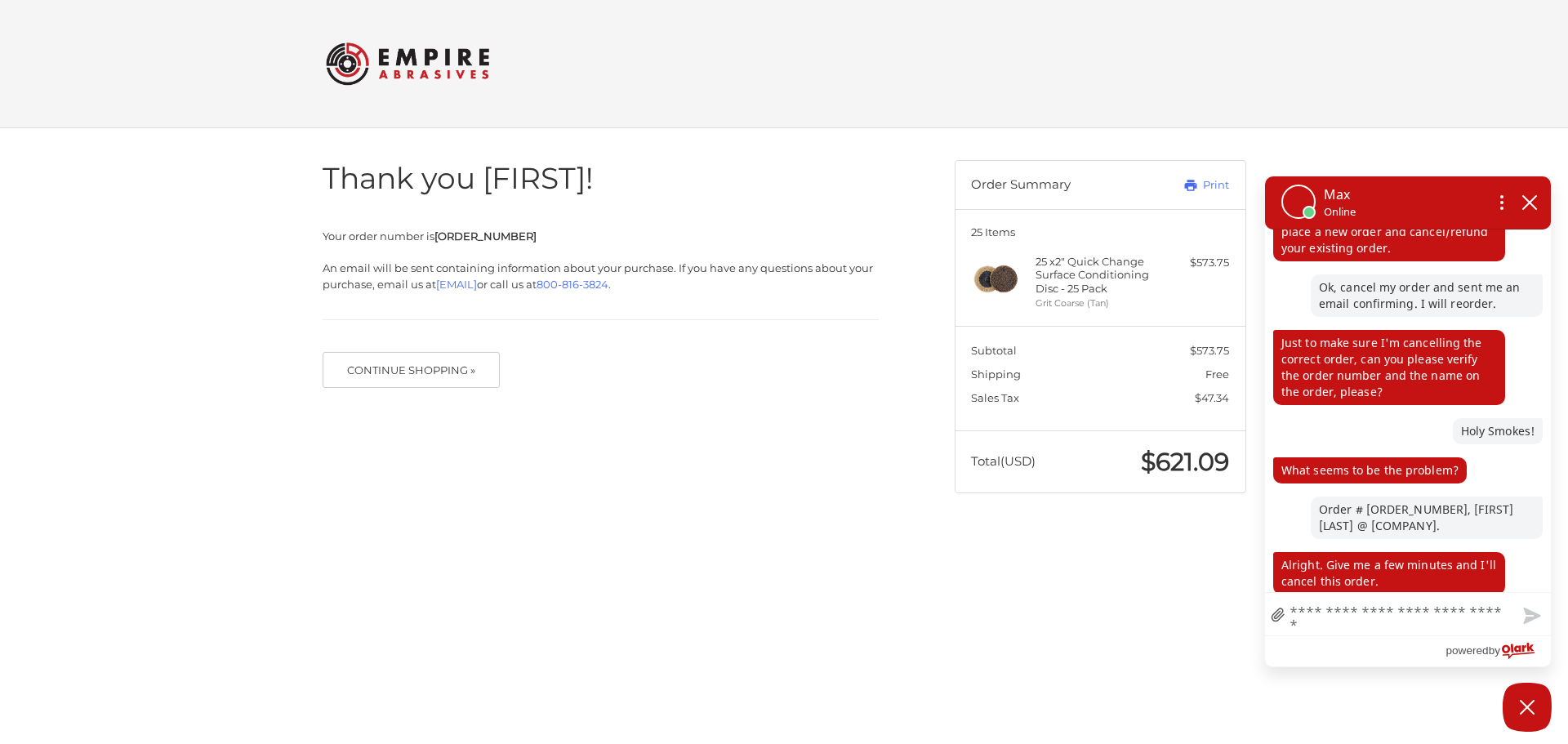 scroll, scrollTop: 504, scrollLeft: 0, axis: vertical 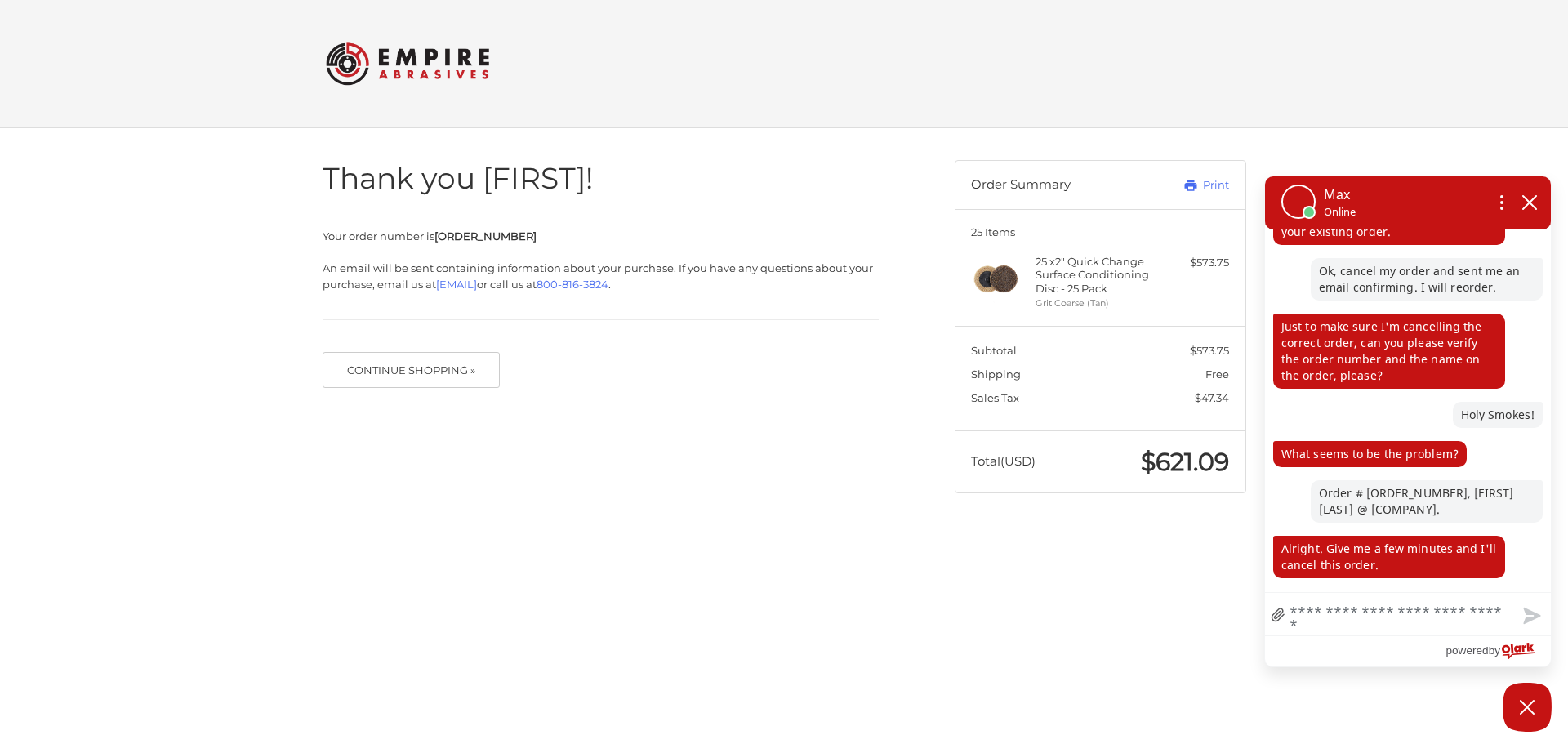 click on "Chat with us" at bounding box center [1408, 614] 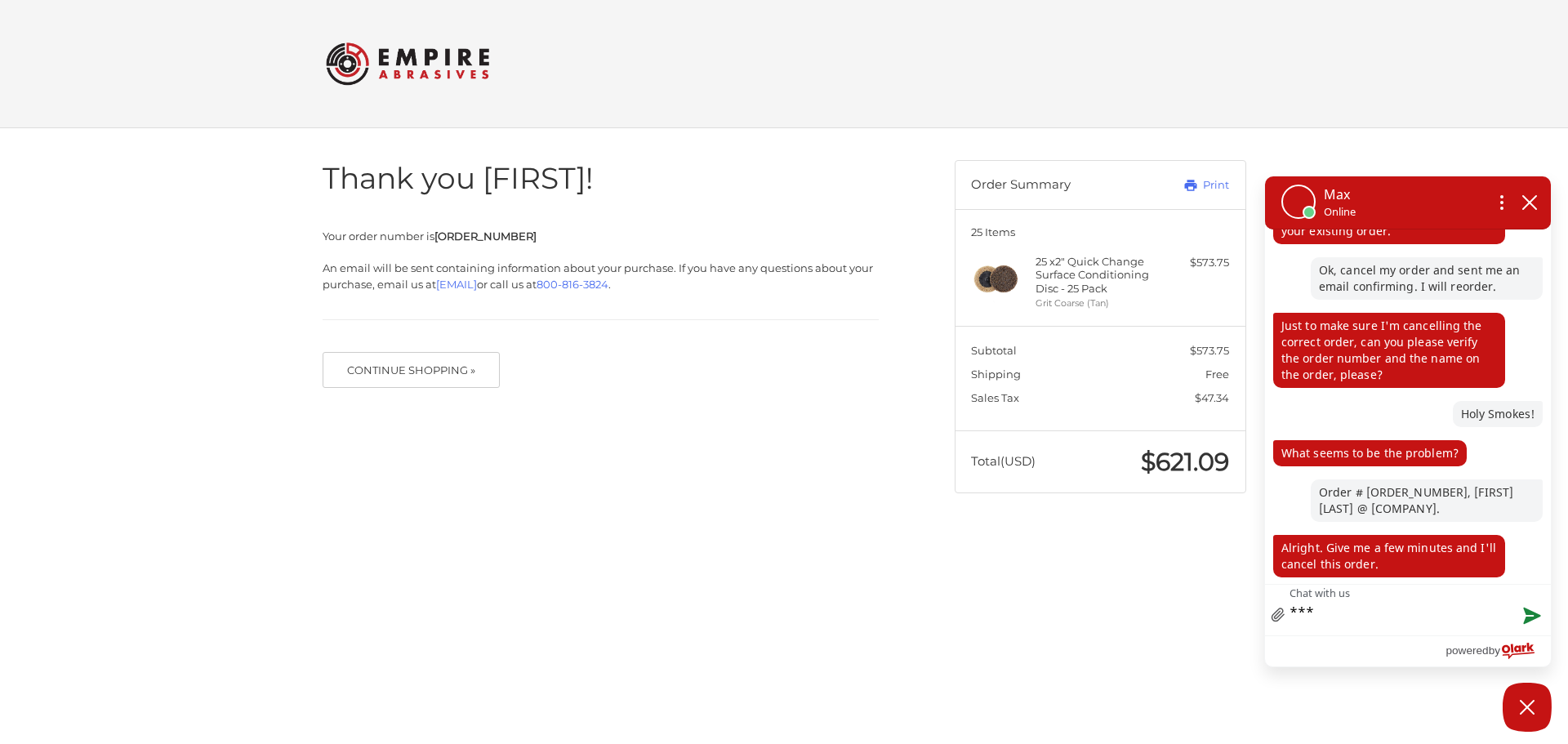 scroll, scrollTop: 512, scrollLeft: 0, axis: vertical 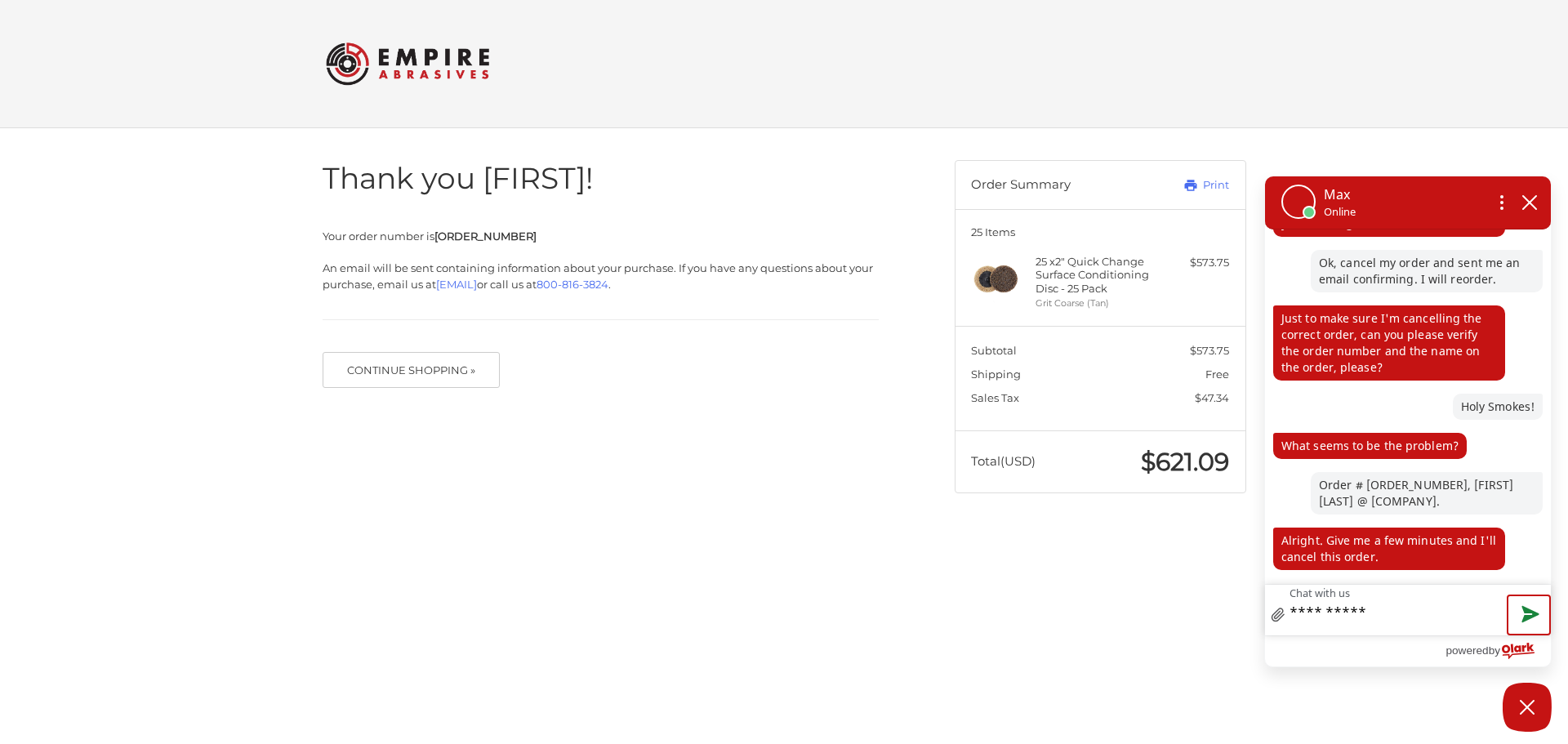 click at bounding box center (1529, 615) 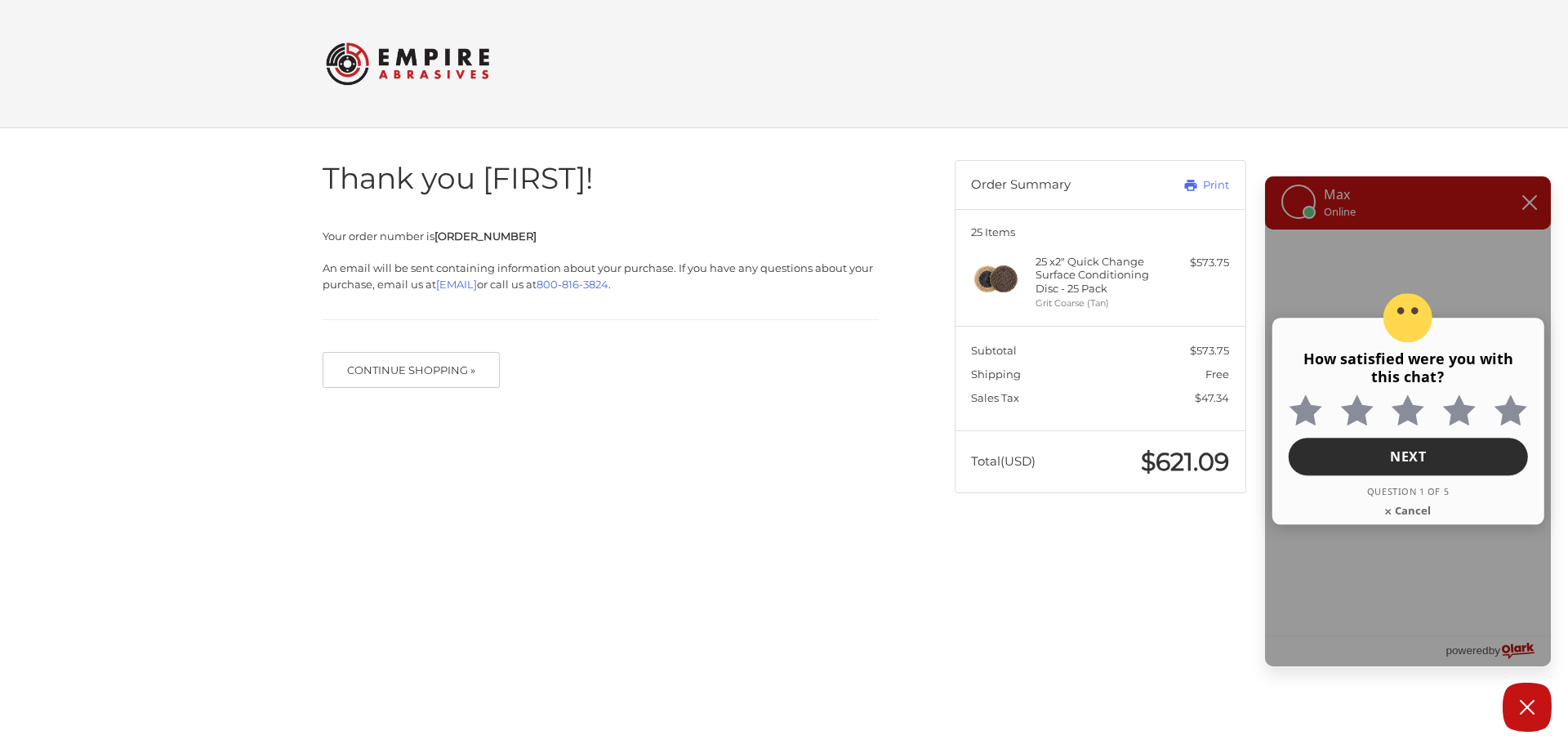 scroll, scrollTop: 842, scrollLeft: 0, axis: vertical 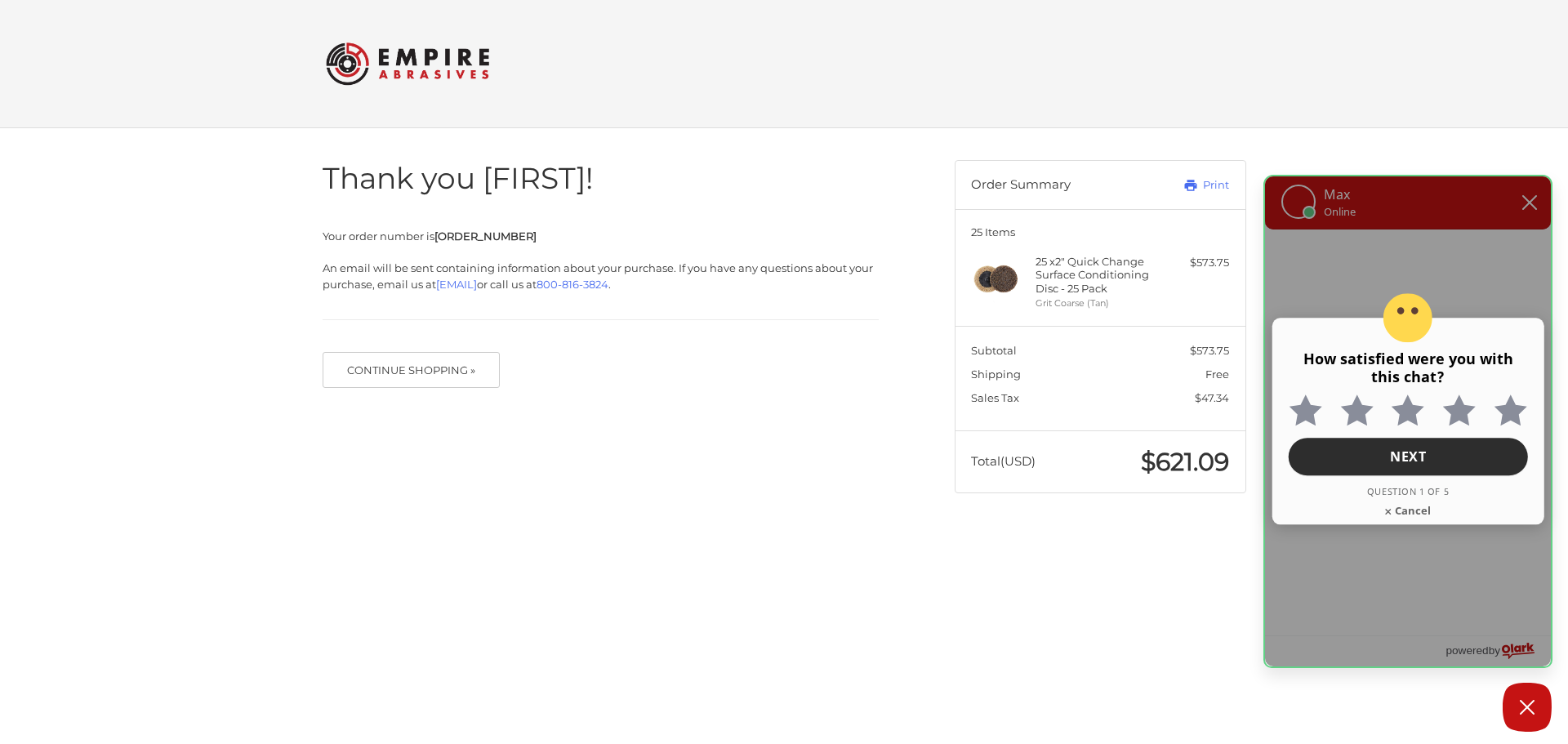 click on "How satisfied were you with this chat? How satisfied were you with this chat? Not at all satisfied 1 out of 5 stars   2 out of 5 stars   3 out of 5 stars   4 out of 5 stars   Extremely satisfied 5 out of 5 stars   Next Question 1 of 5 X icon a small x to signify cancel Cancel" at bounding box center [1408, 421] 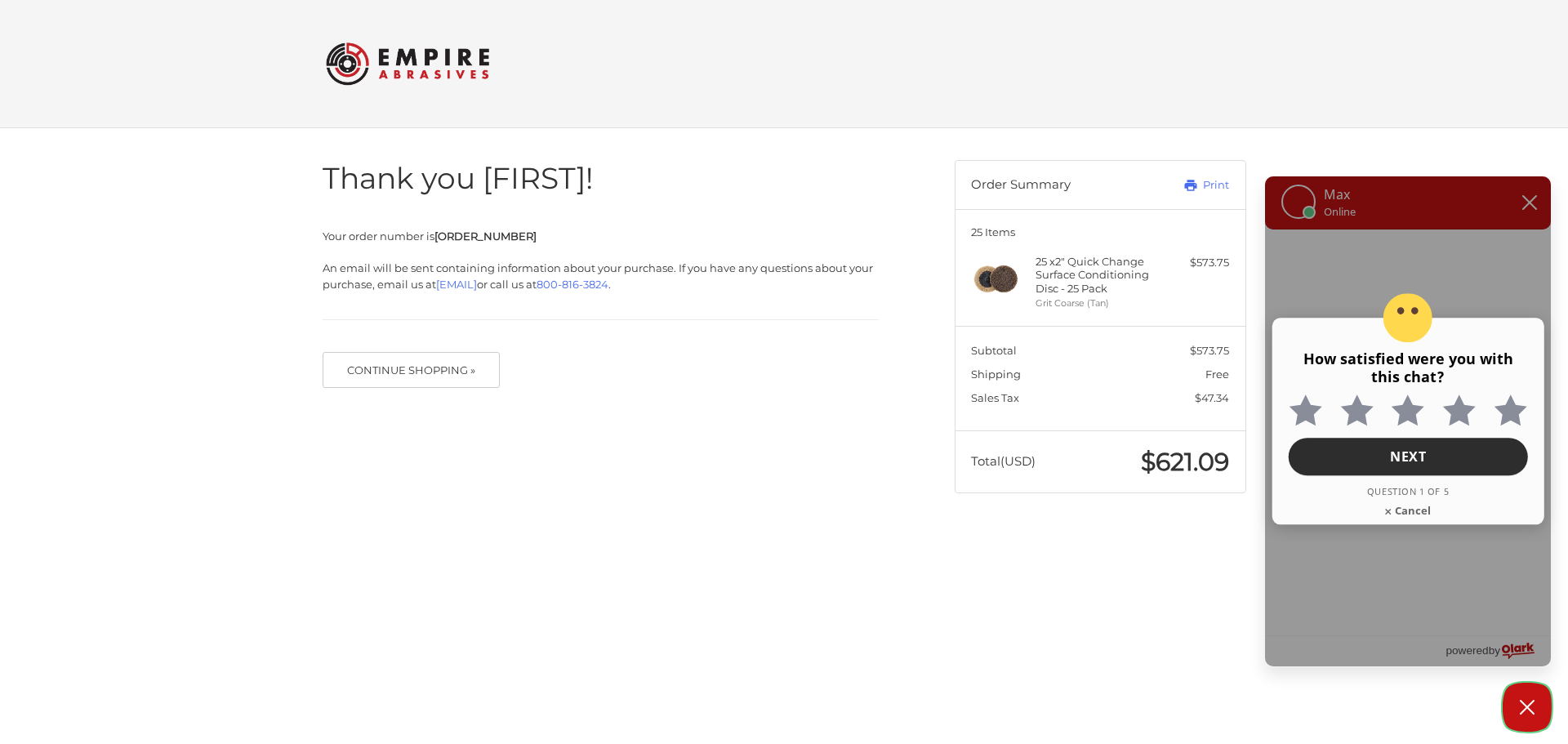 click 